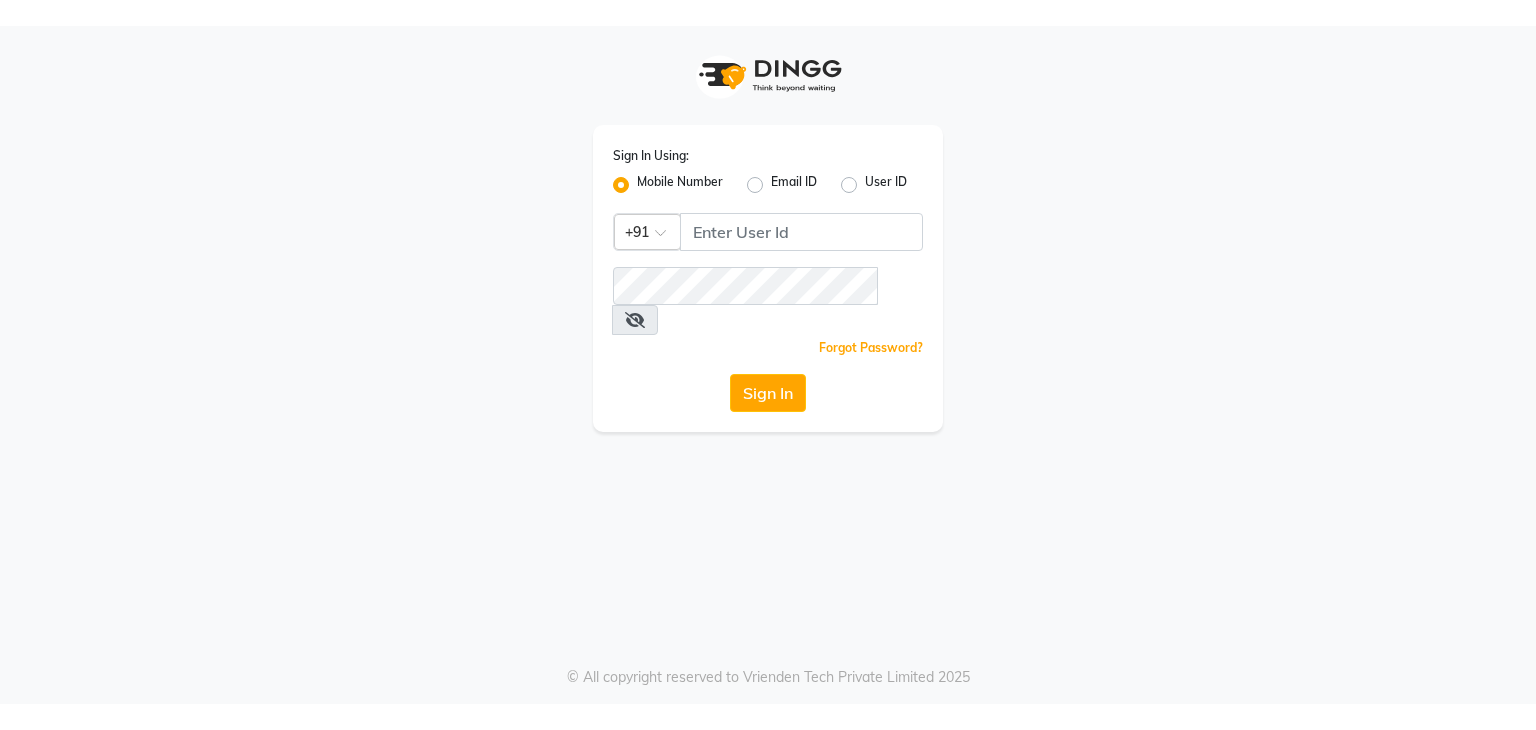 scroll, scrollTop: 0, scrollLeft: 0, axis: both 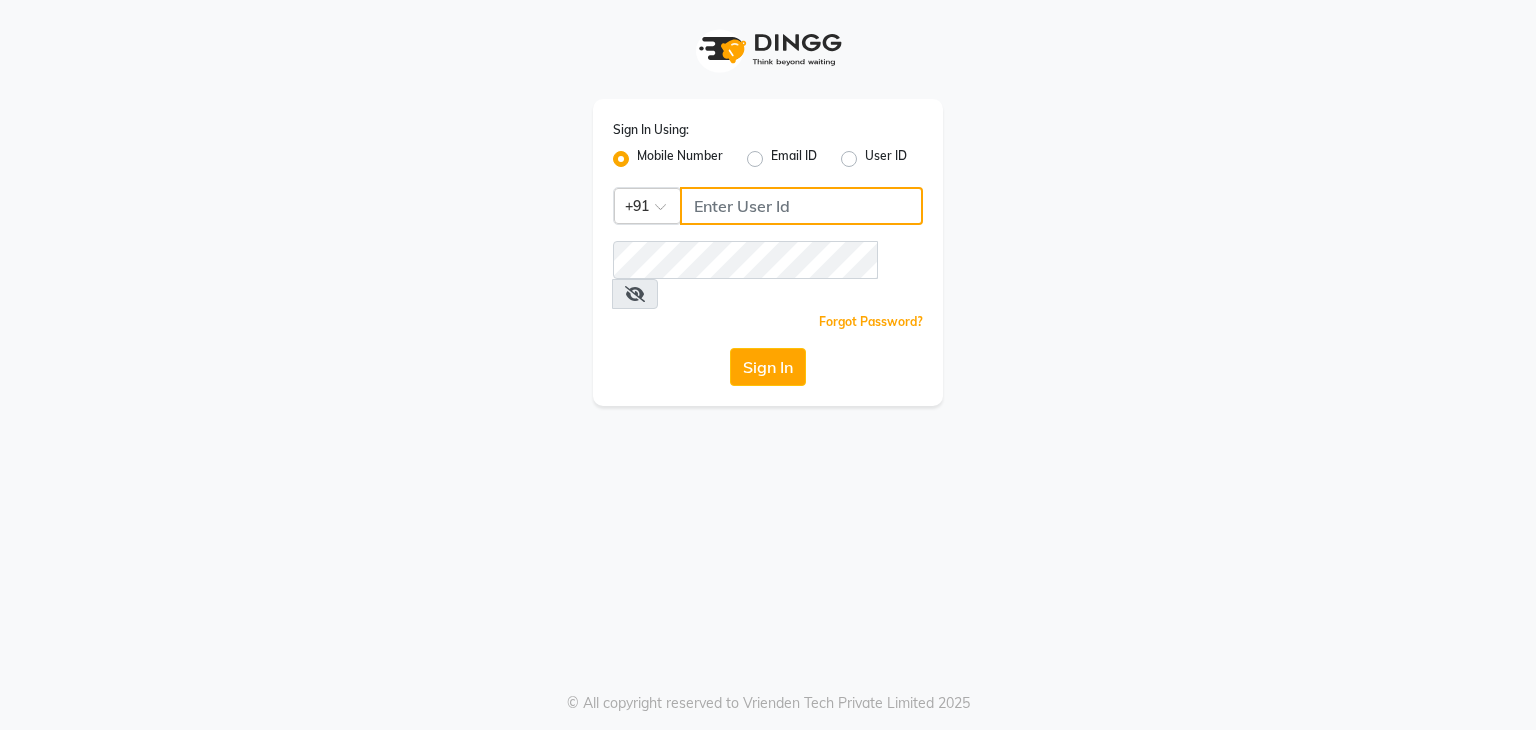 type on "[PHONE]" 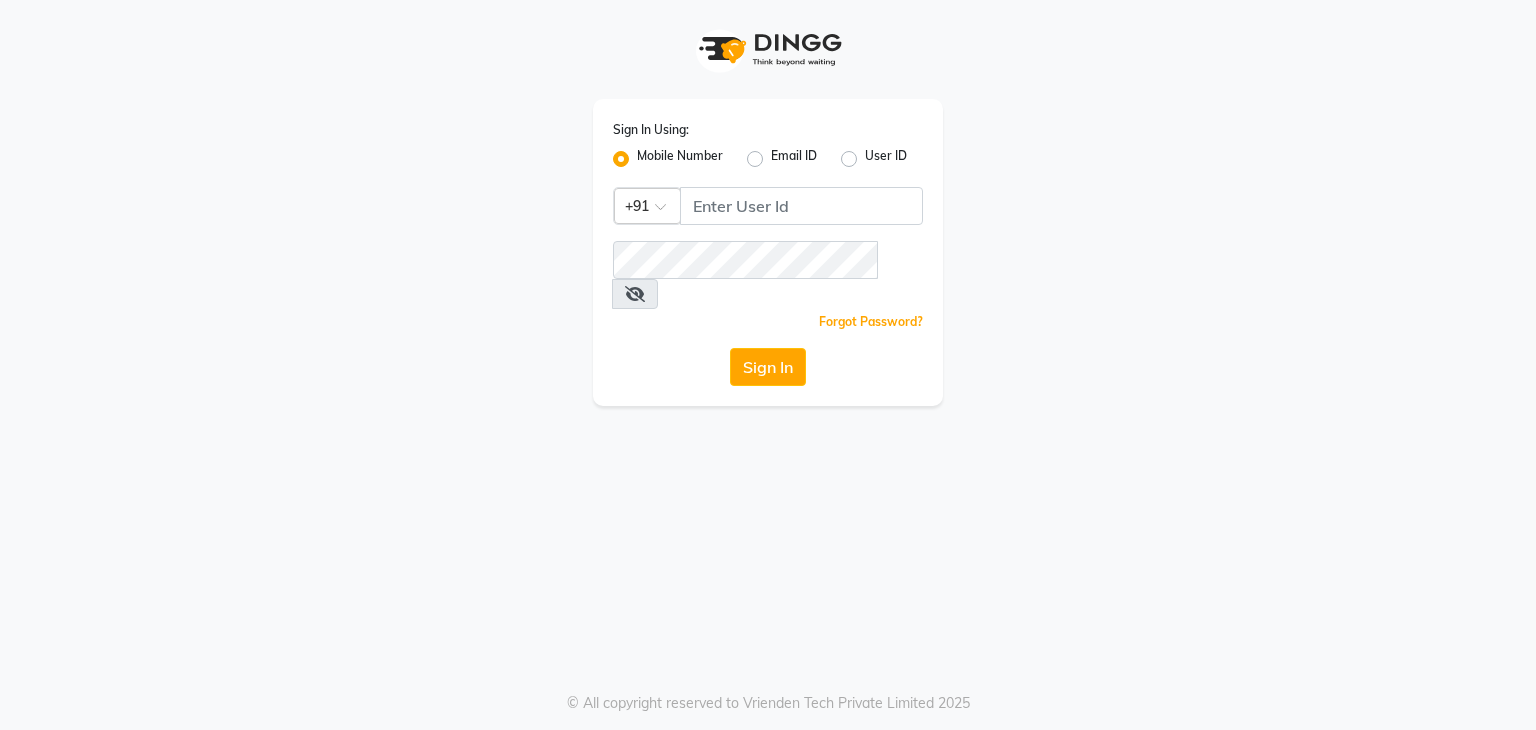 click on "User ID" 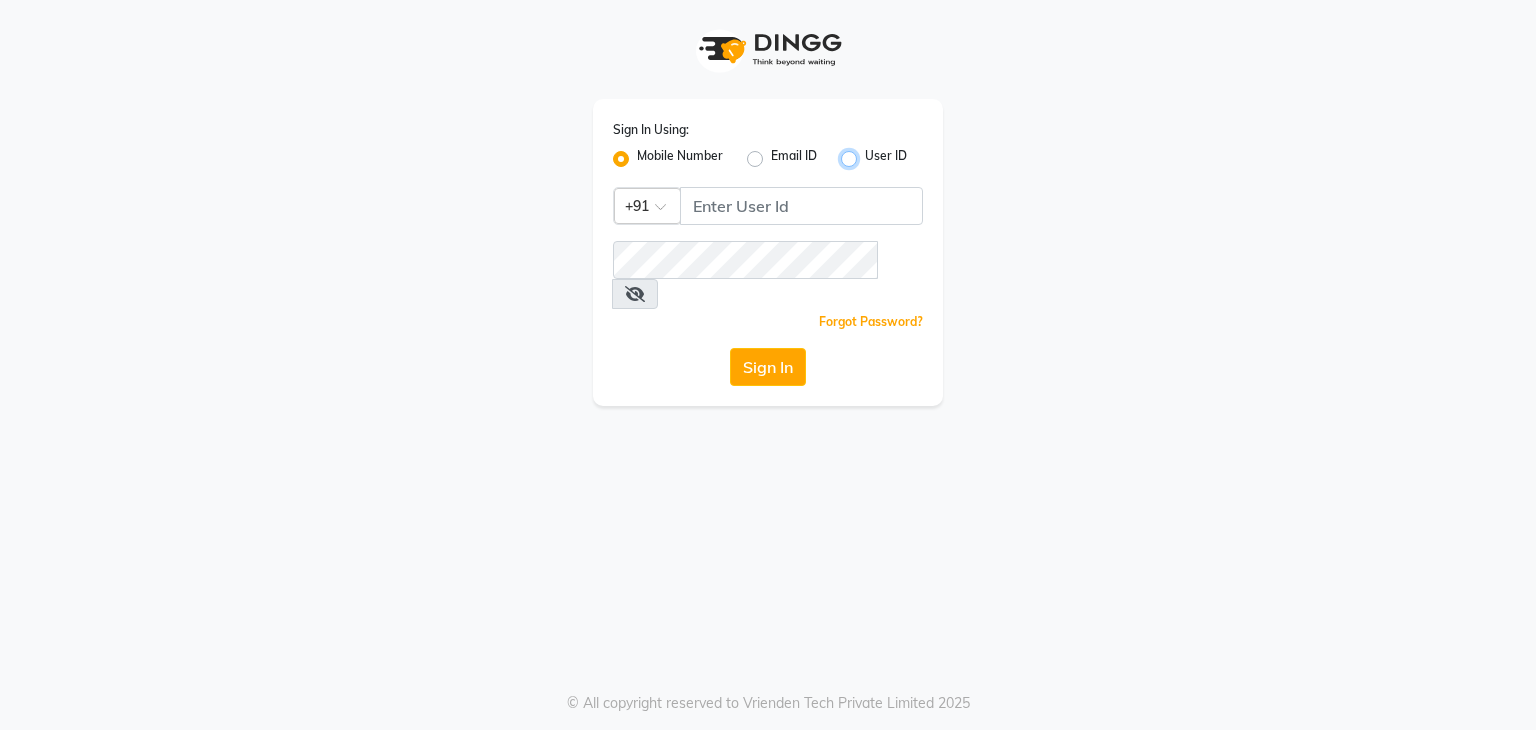 click on "User ID" at bounding box center [871, 153] 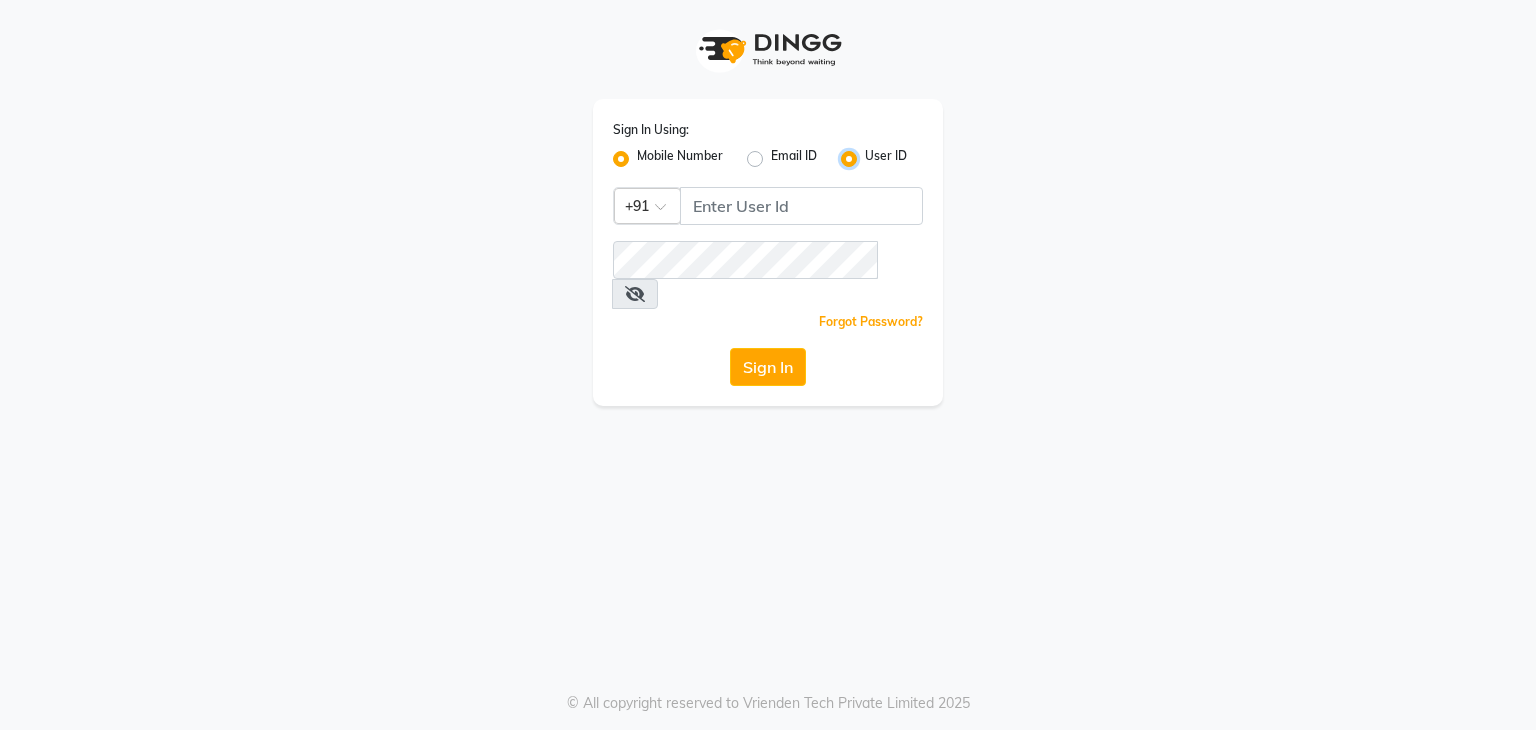 radio on "false" 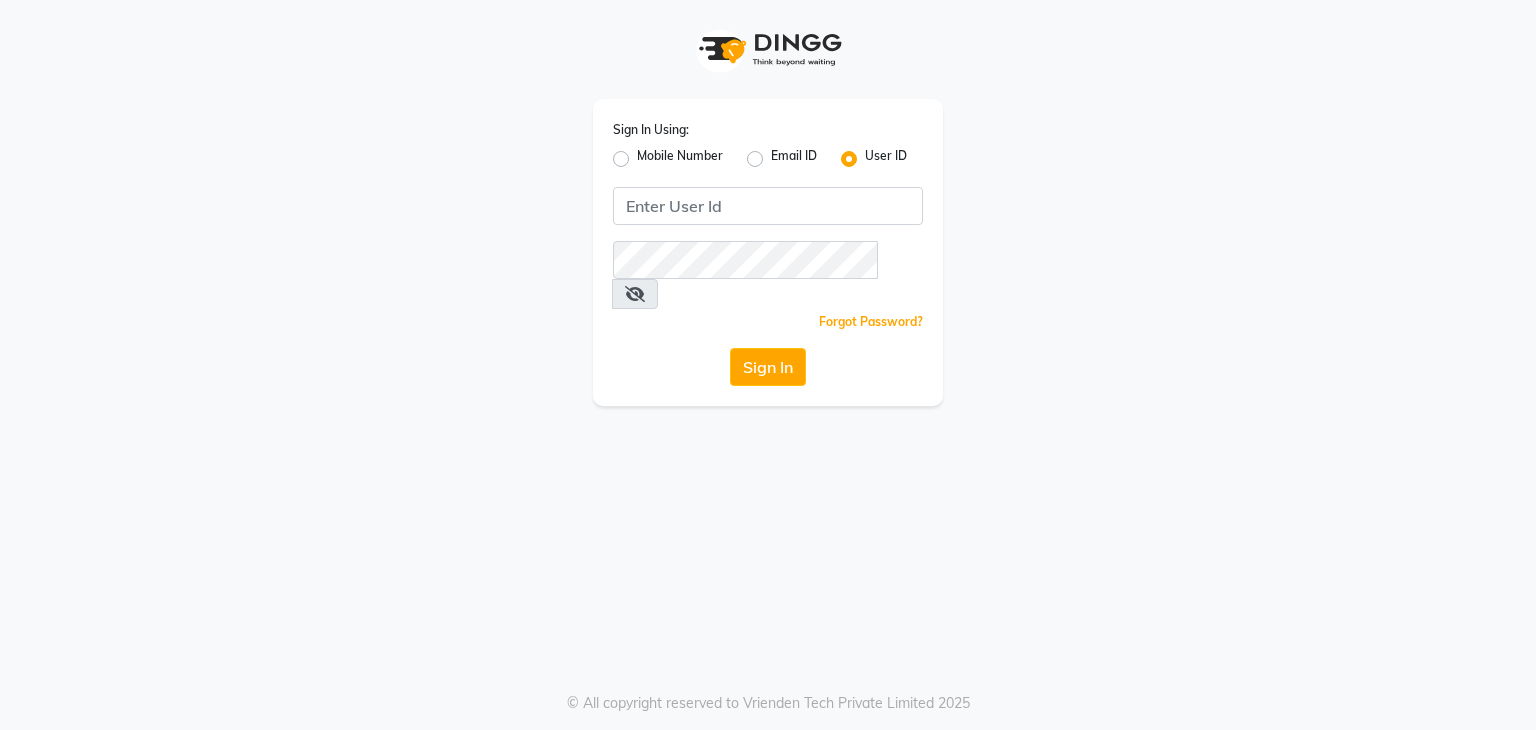 click on "Mobile Number" 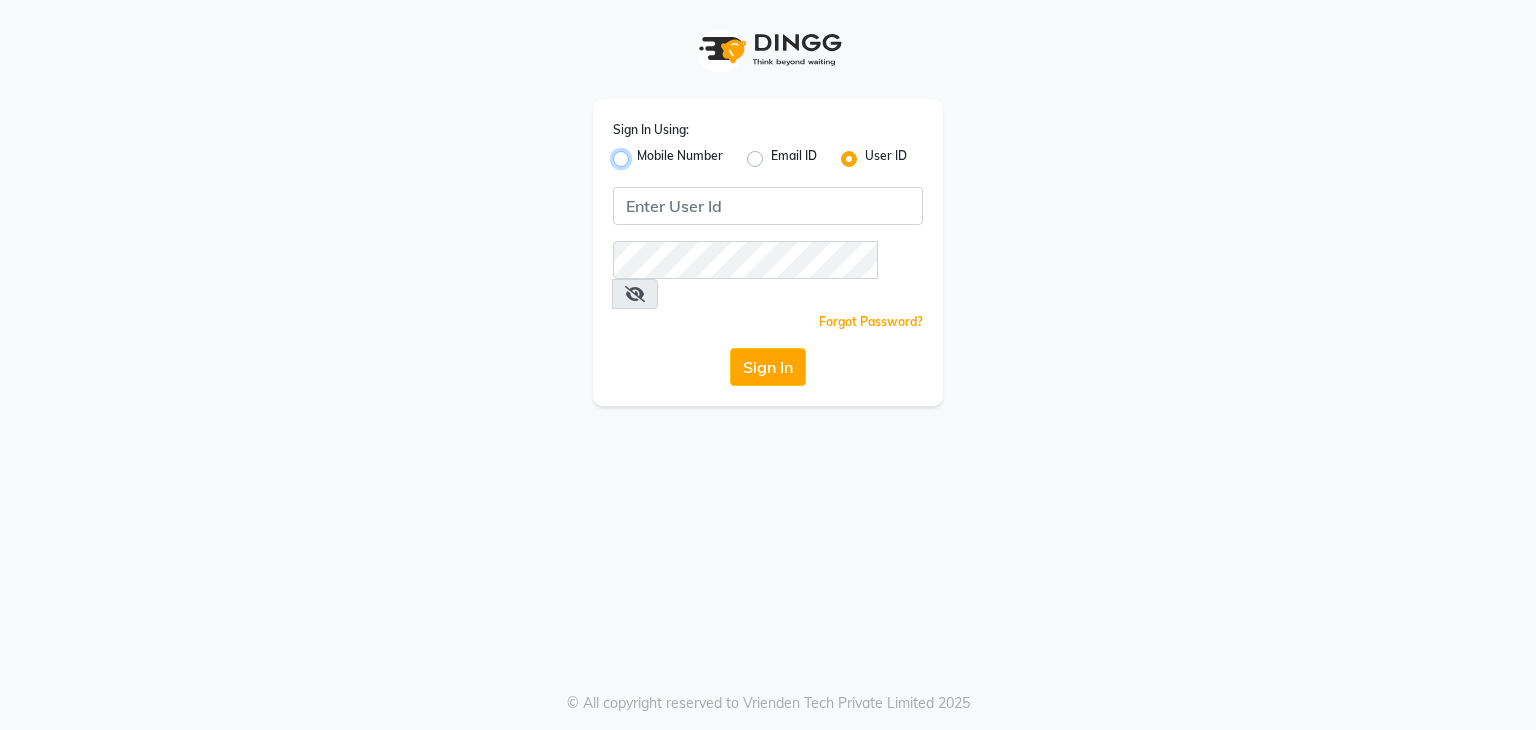 click on "Mobile Number" at bounding box center (643, 153) 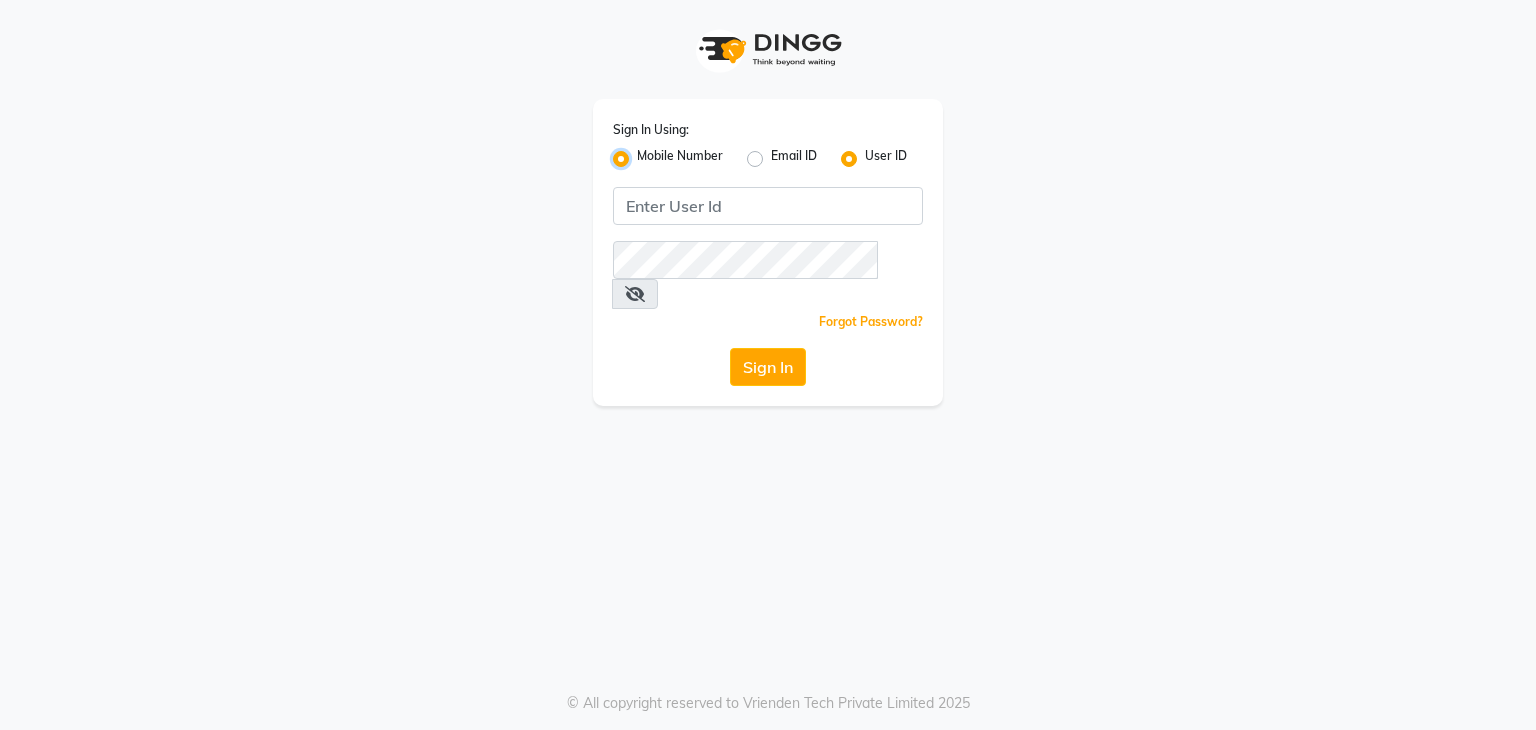 radio on "false" 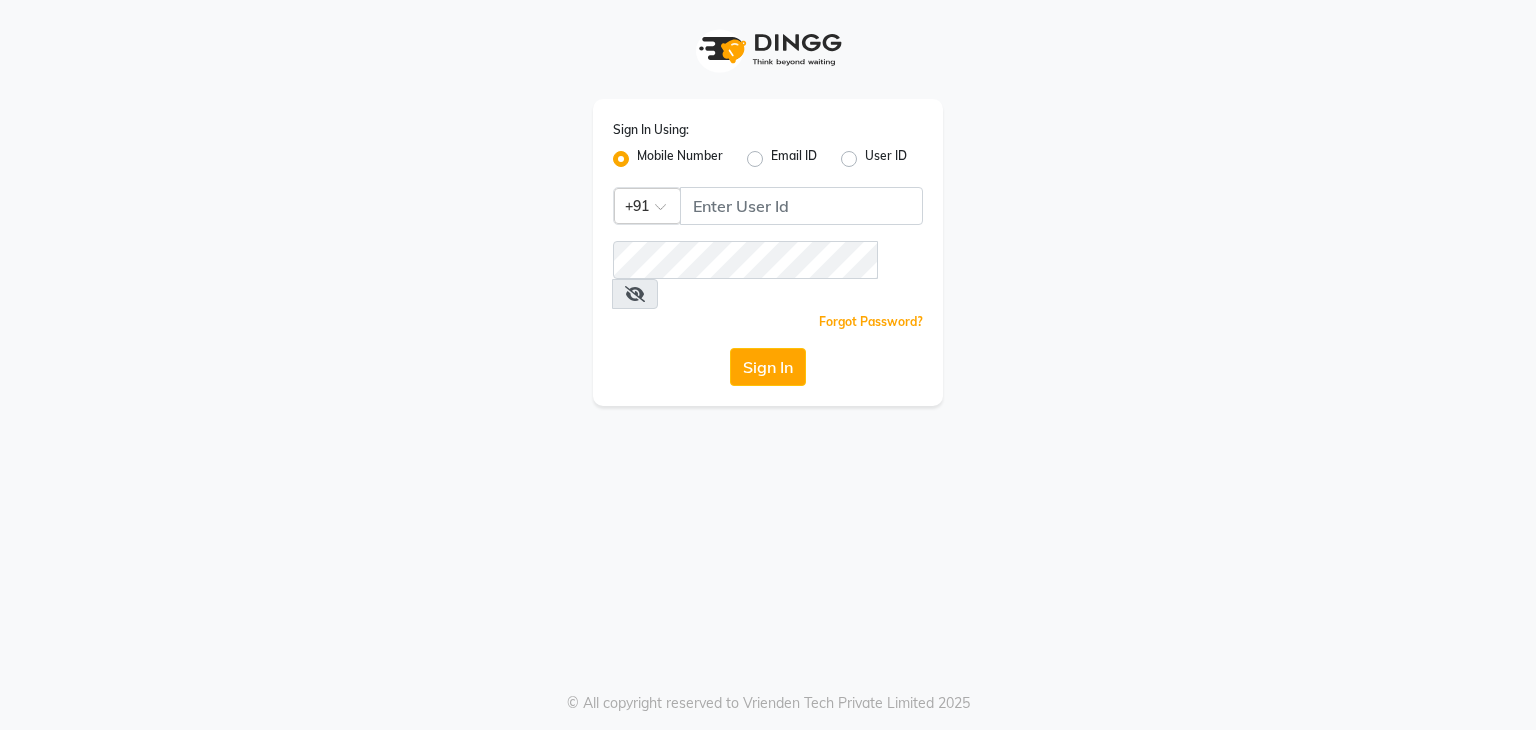 scroll, scrollTop: 0, scrollLeft: 0, axis: both 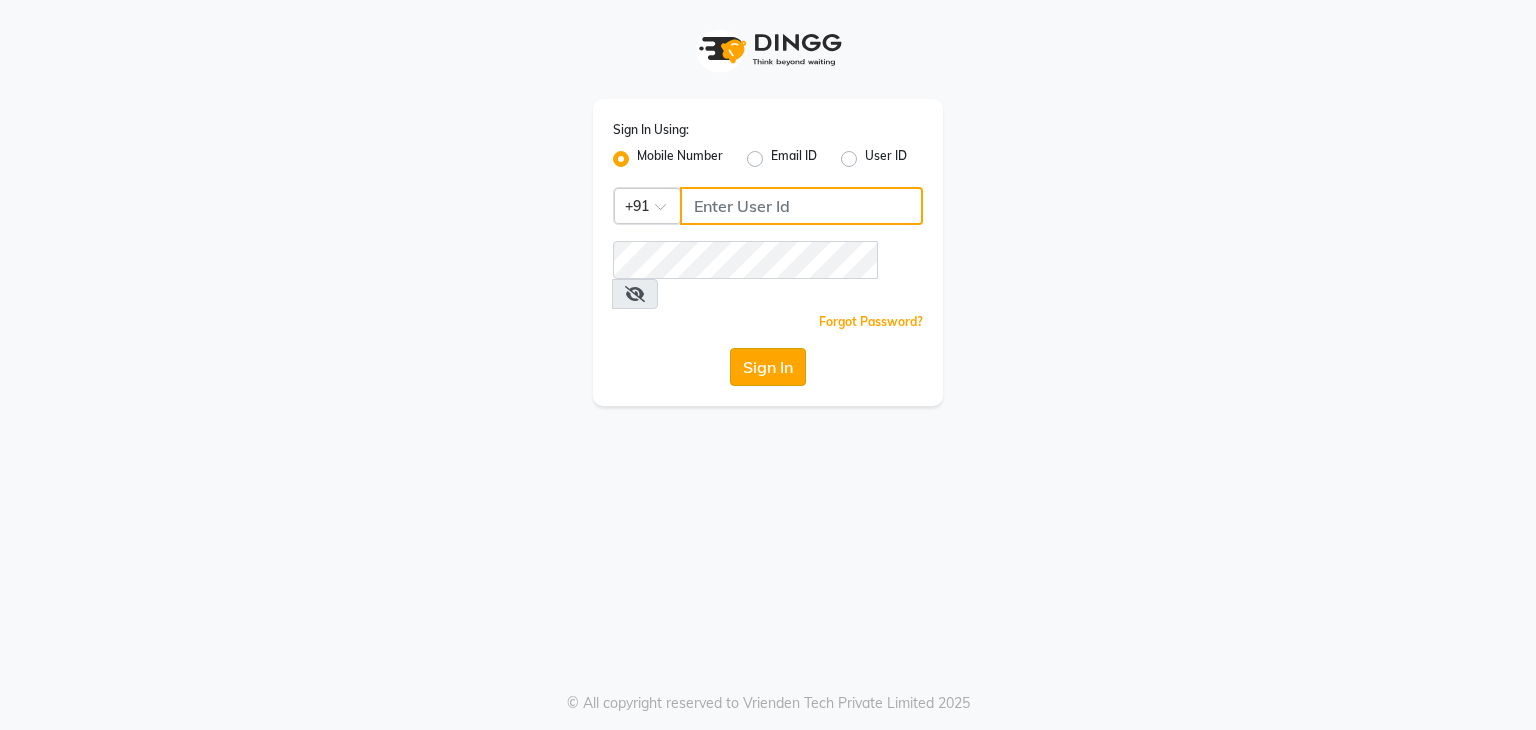 type on "[PHONE]" 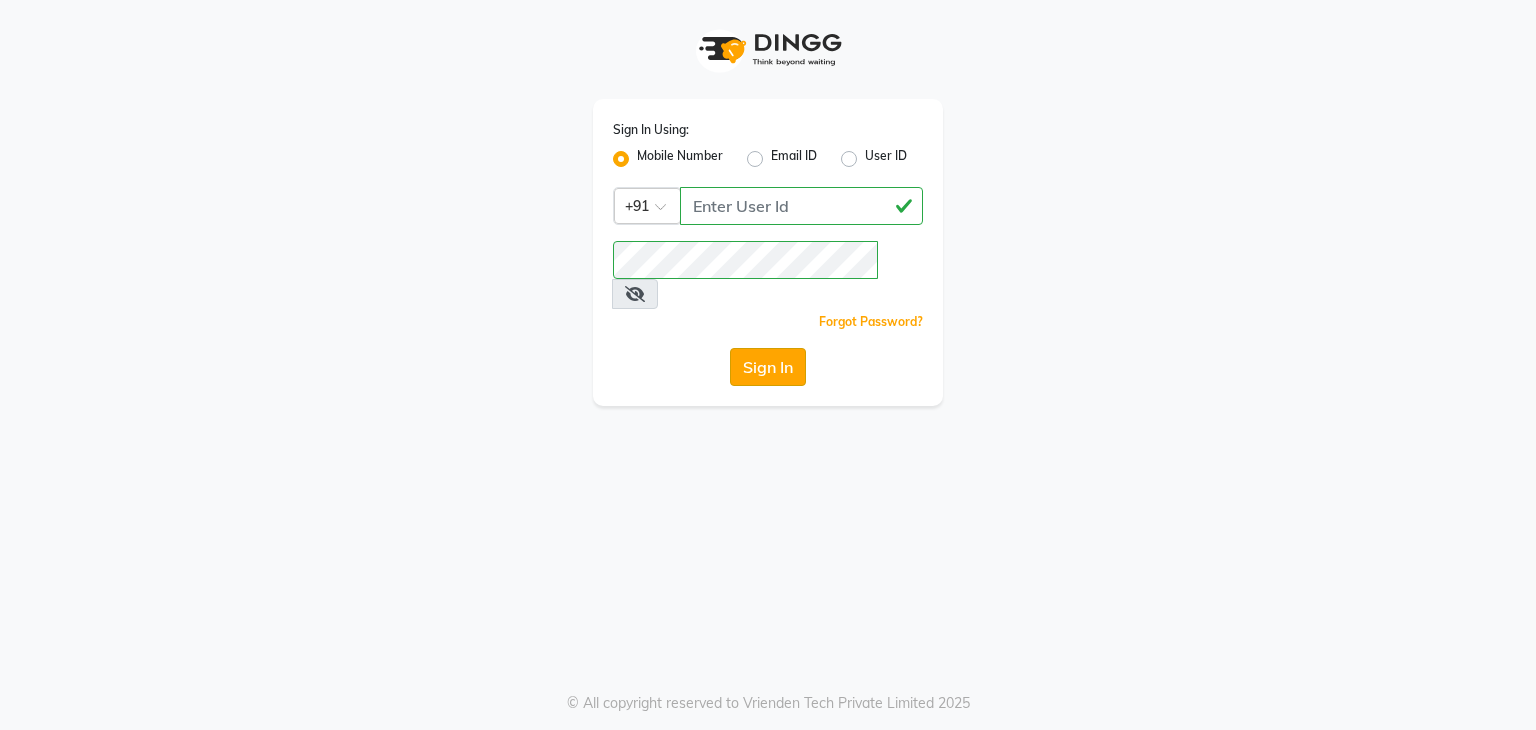 click on "Sign In" 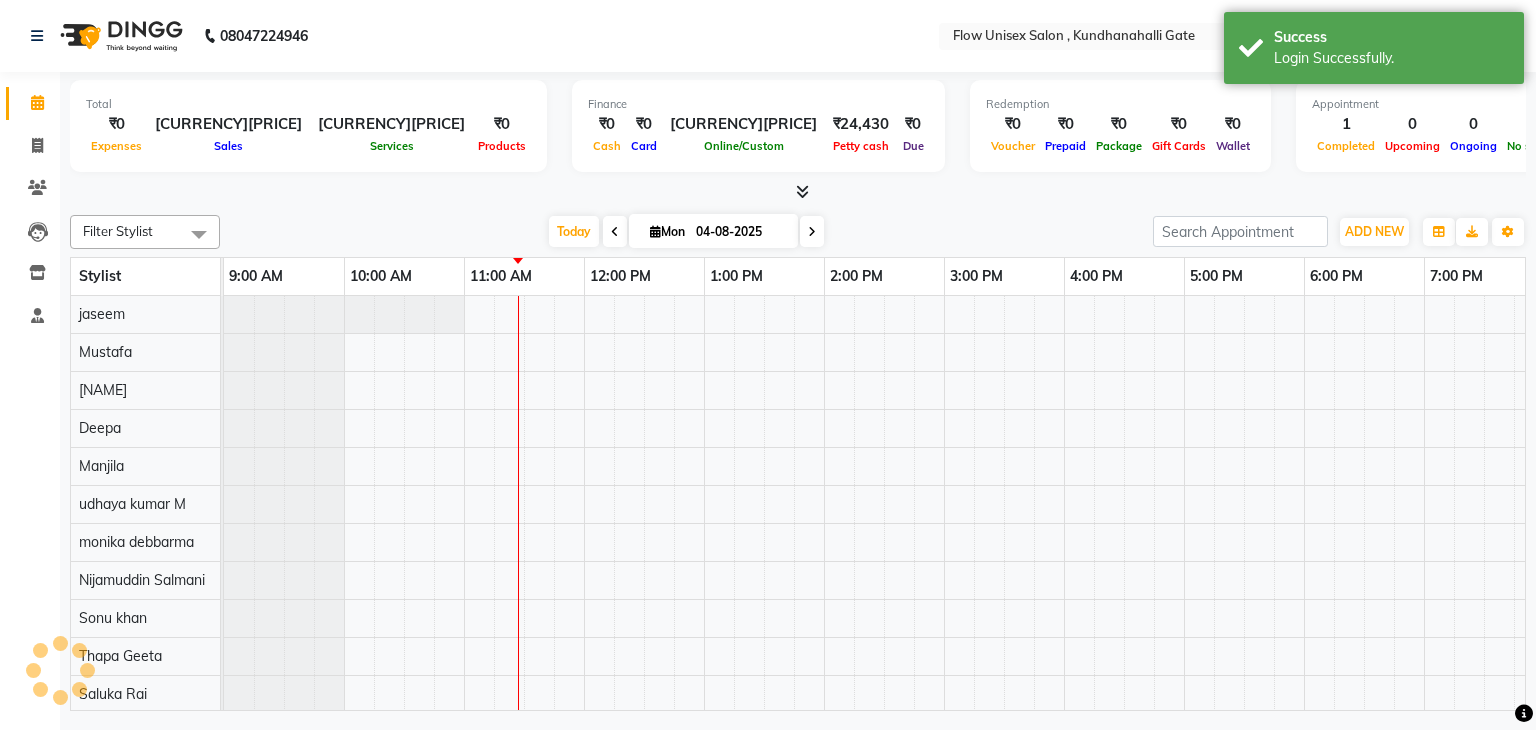 scroll, scrollTop: 0, scrollLeft: 0, axis: both 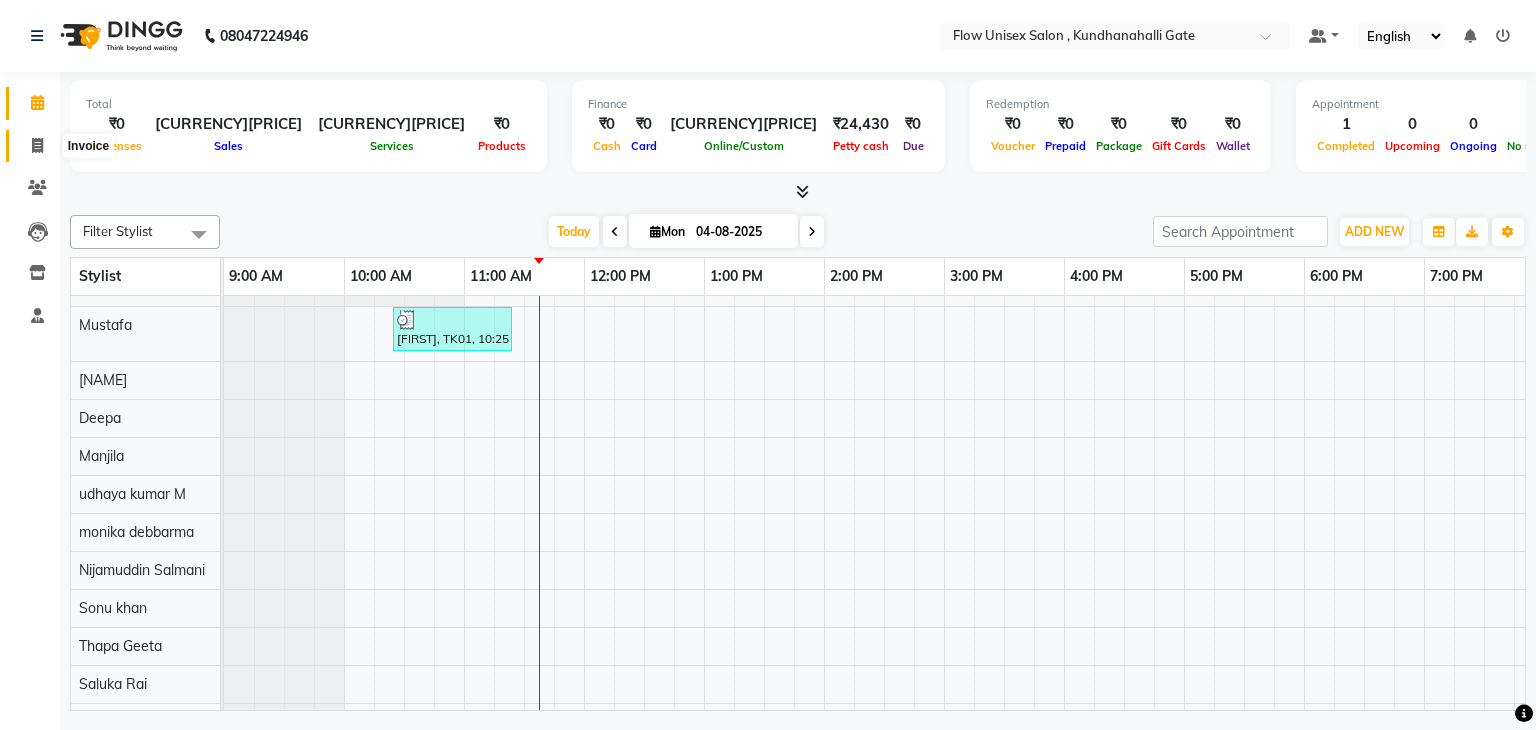 click 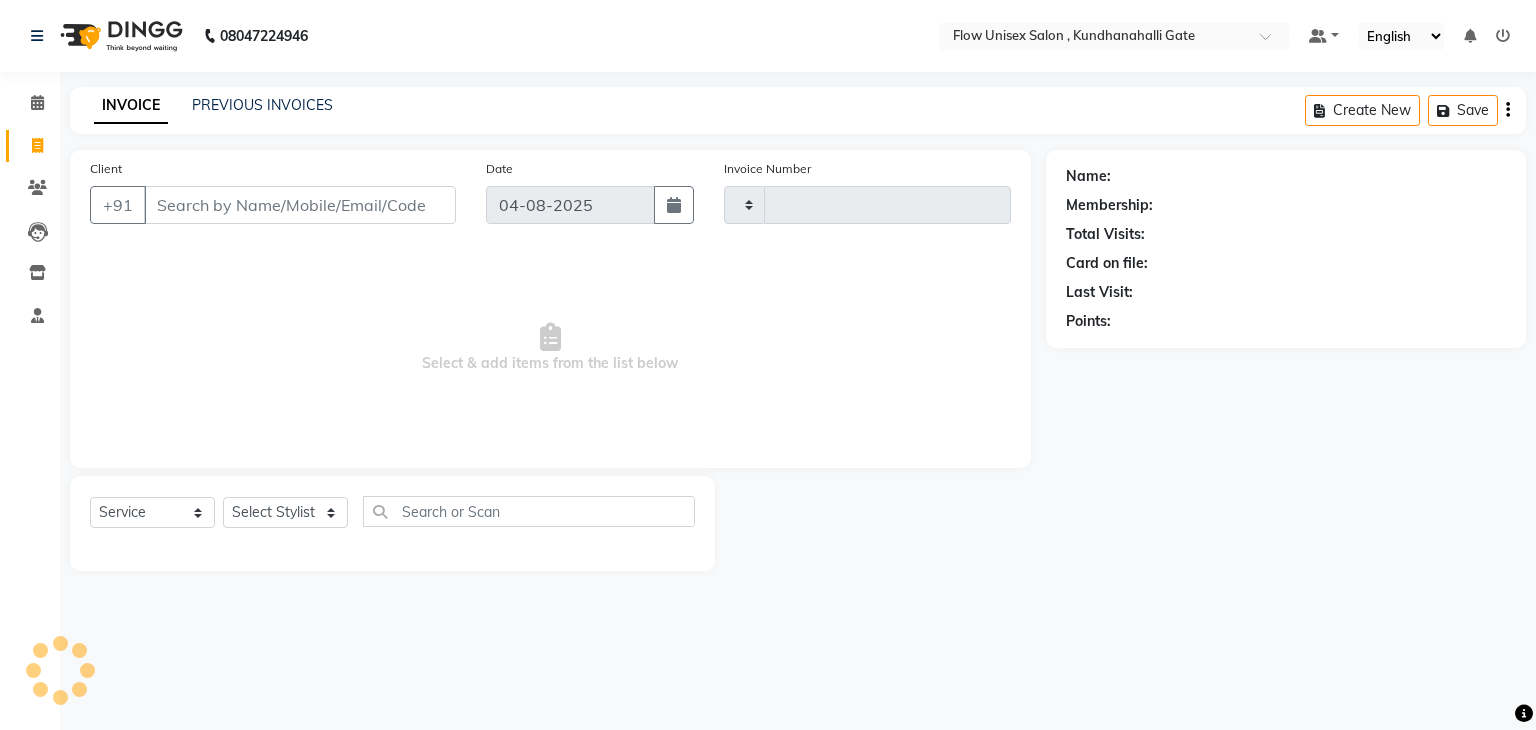 click 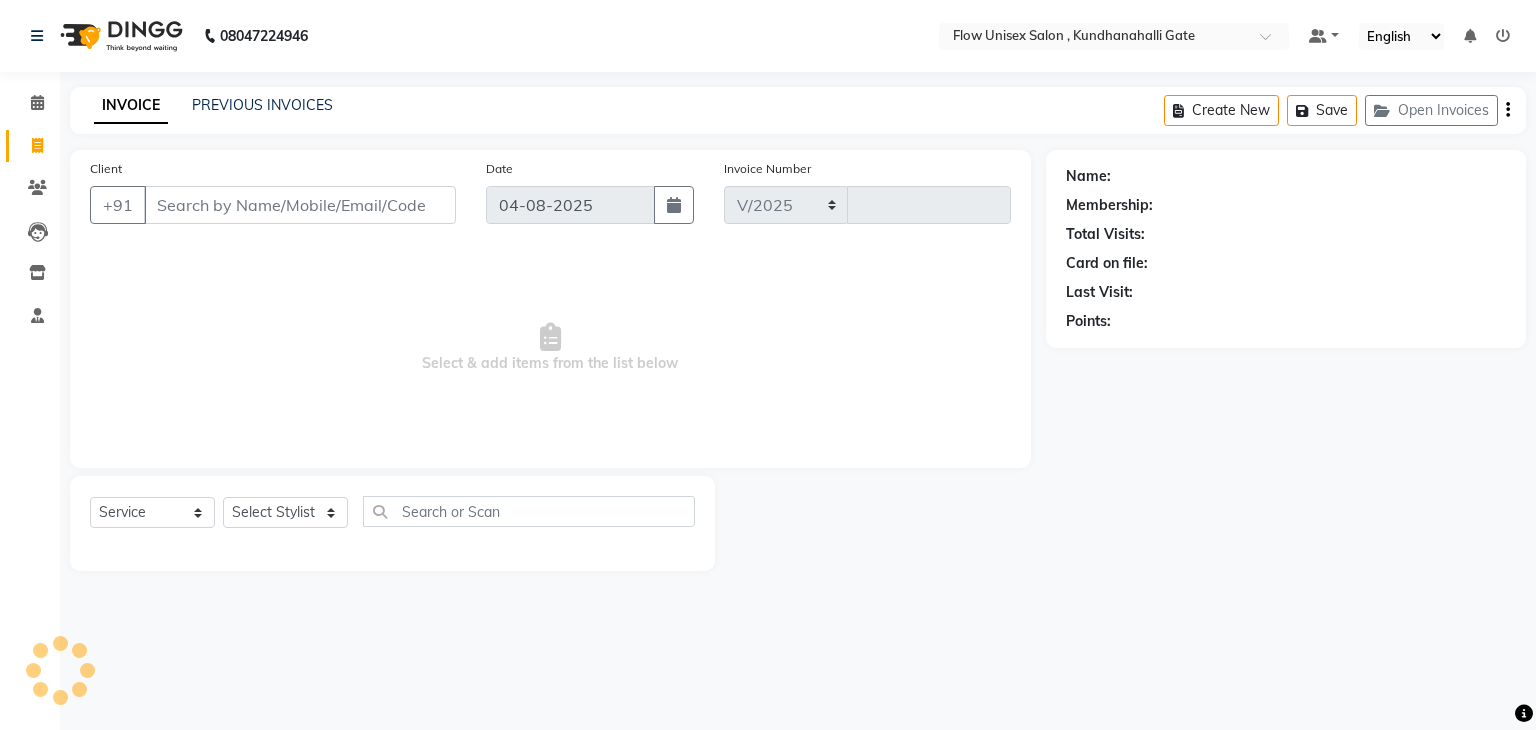 select on "5875" 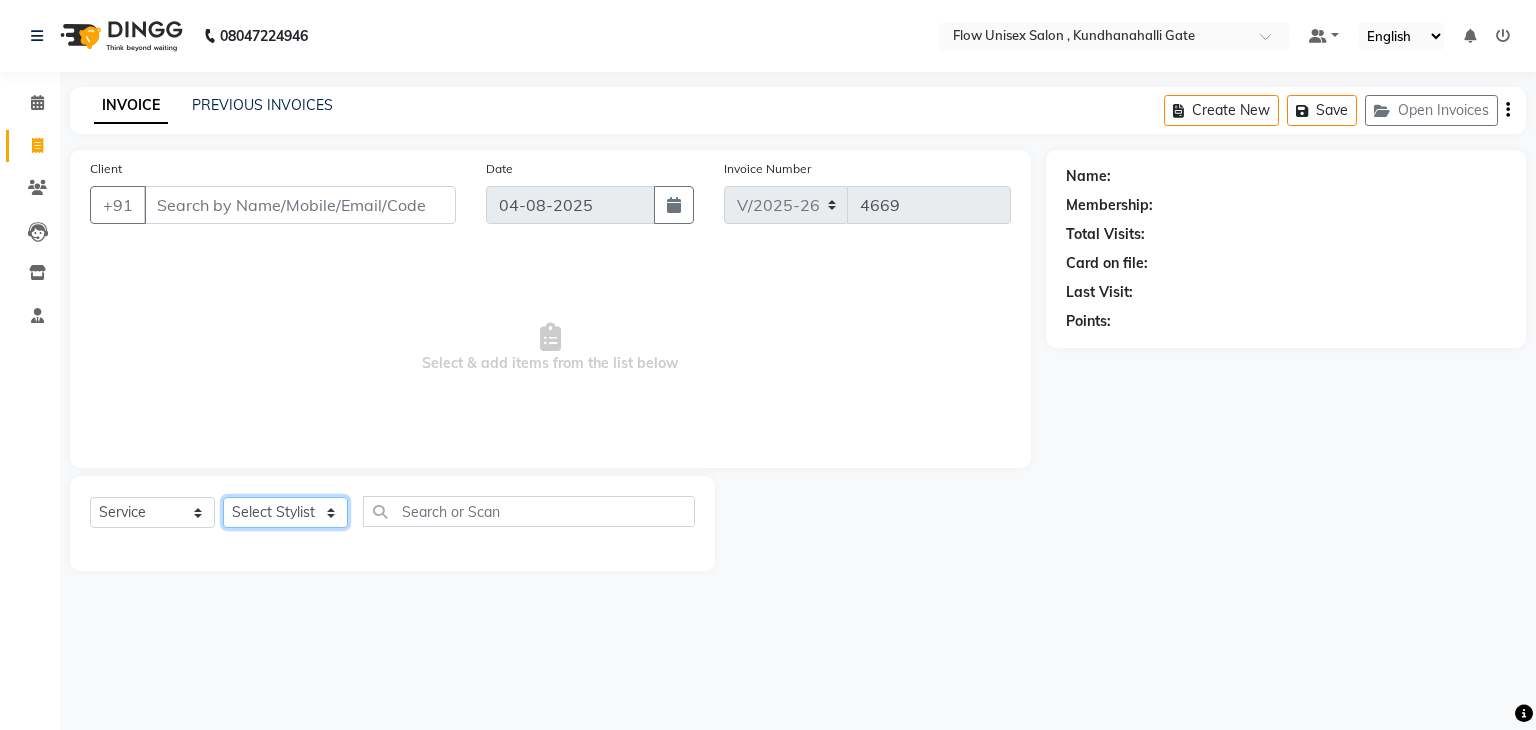 click on "Select Stylist arman Deepa emlen jaseem Kishore Manjila monika debbarma Mustafa Nijamuddin Salmani Saluka Rai Sonu khan Thapa Geeta udhaya kumar M Vishnu Bhati" 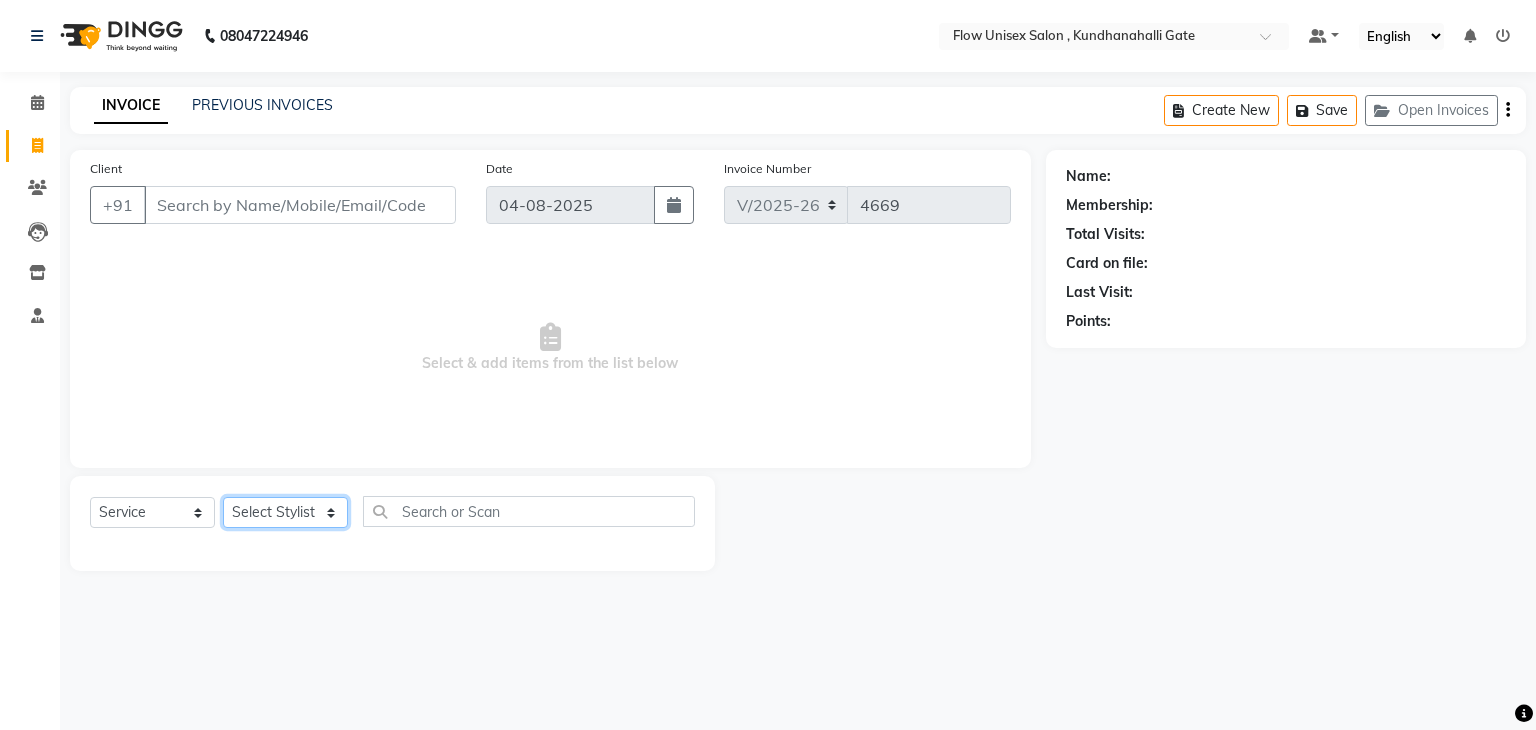 select on "49208" 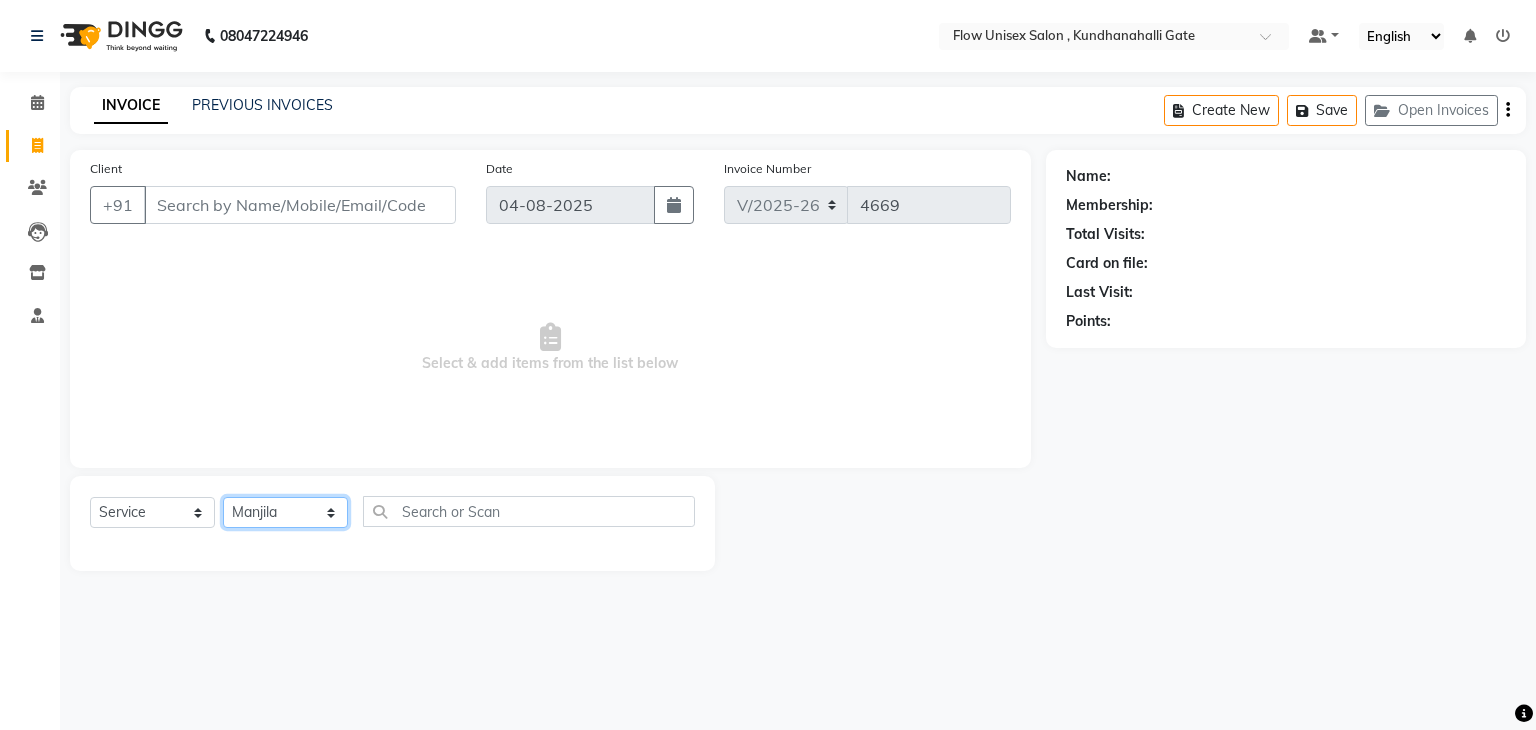 click on "Select Stylist arman Deepa emlen jaseem Kishore Manjila monika debbarma Mustafa Nijamuddin Salmani Saluka Rai Sonu khan Thapa Geeta udhaya kumar M Vishnu Bhati" 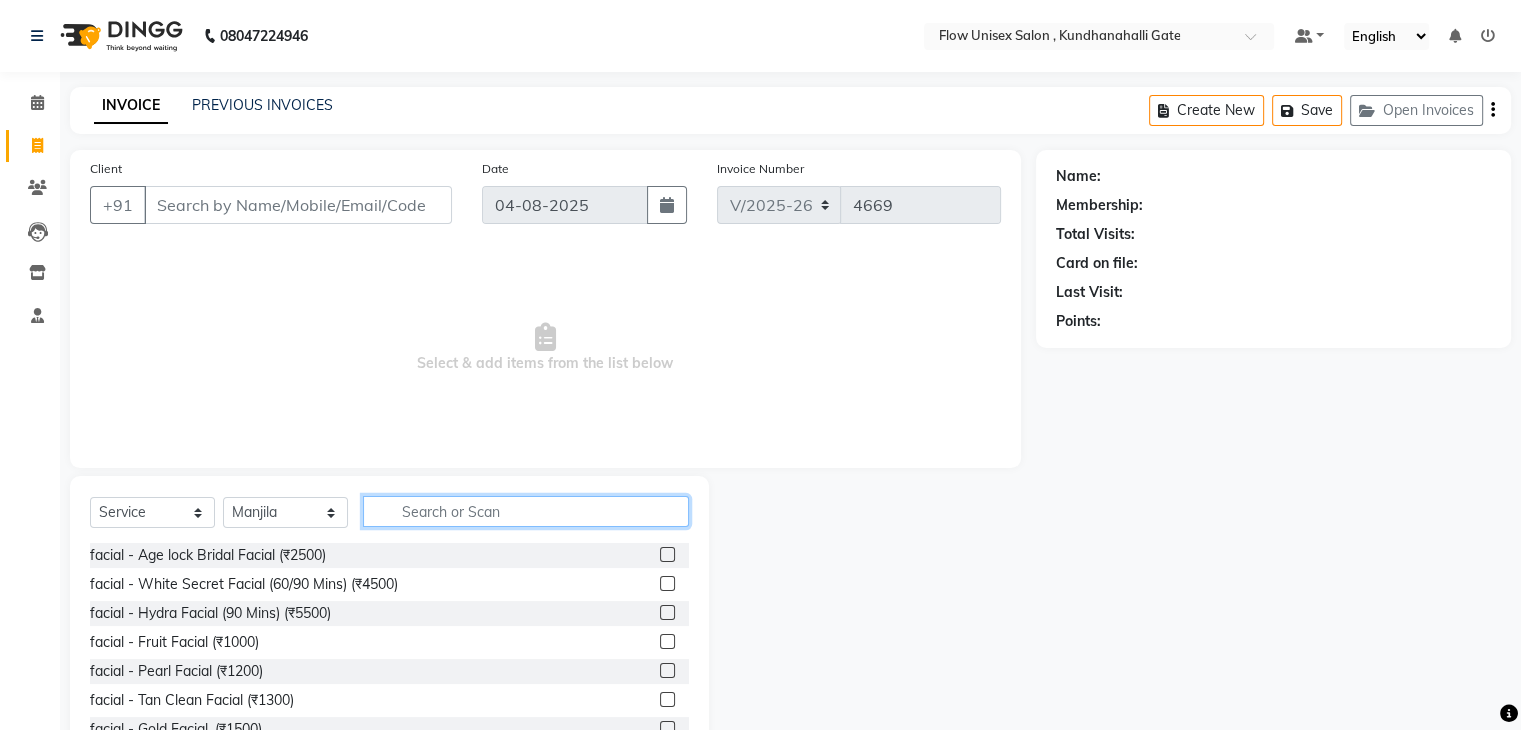 click 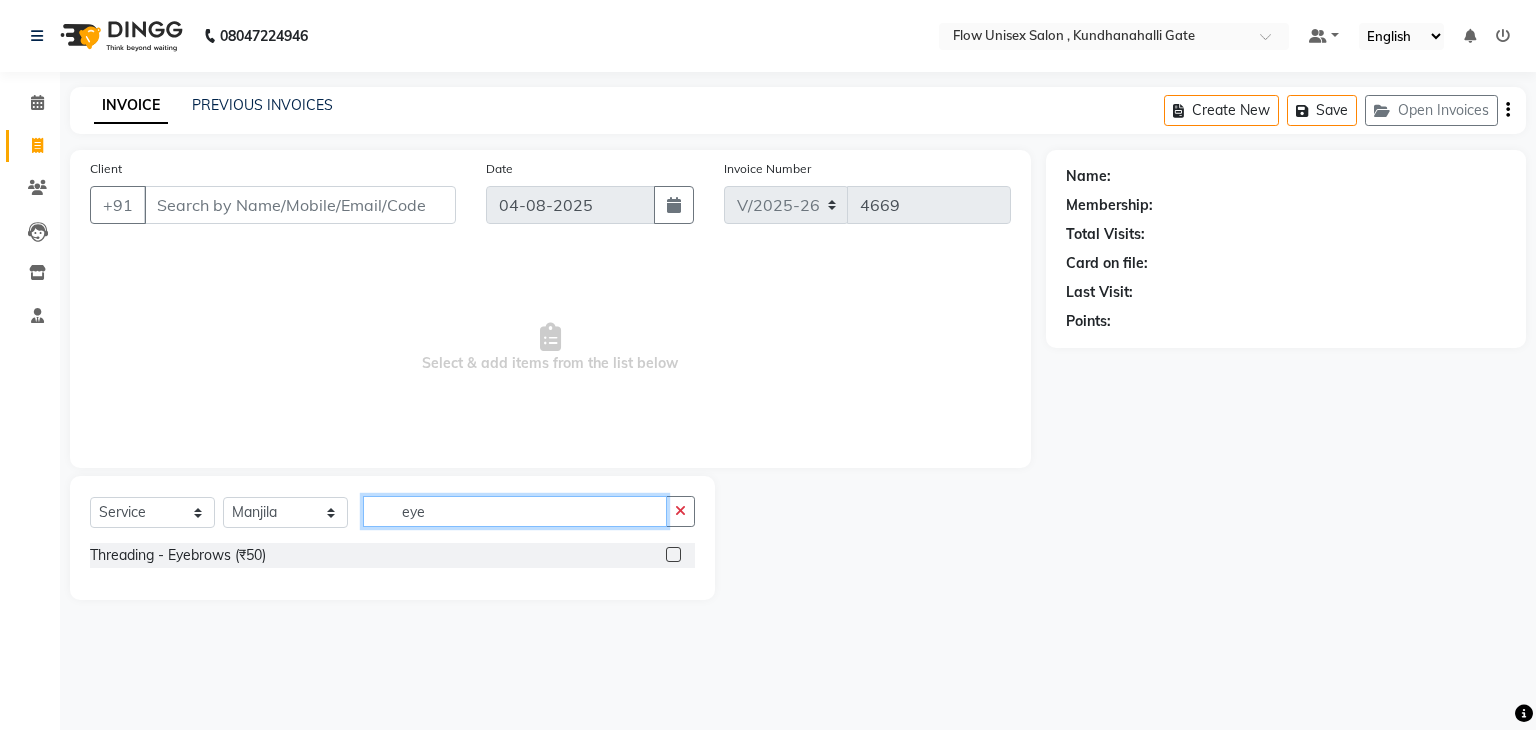type on "eye" 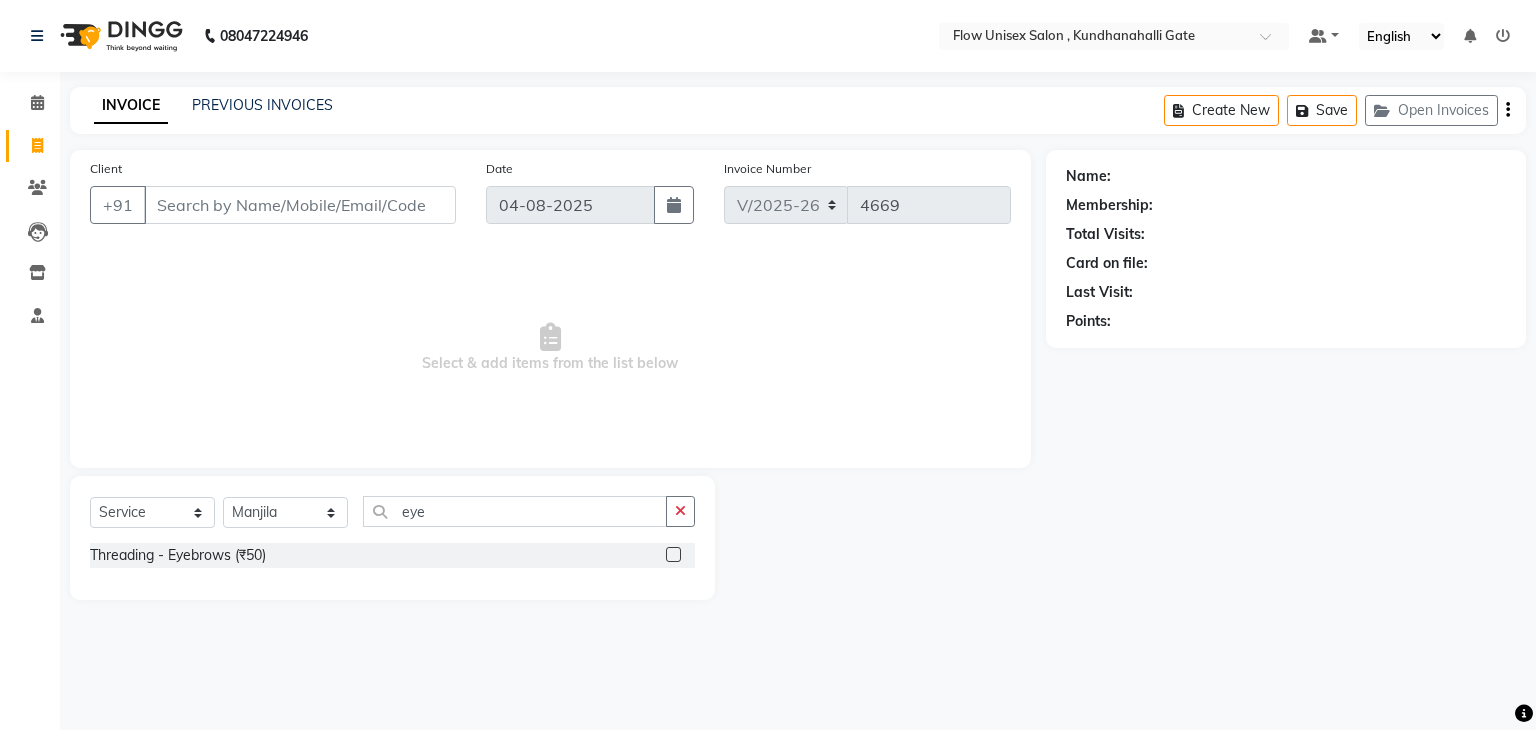 click 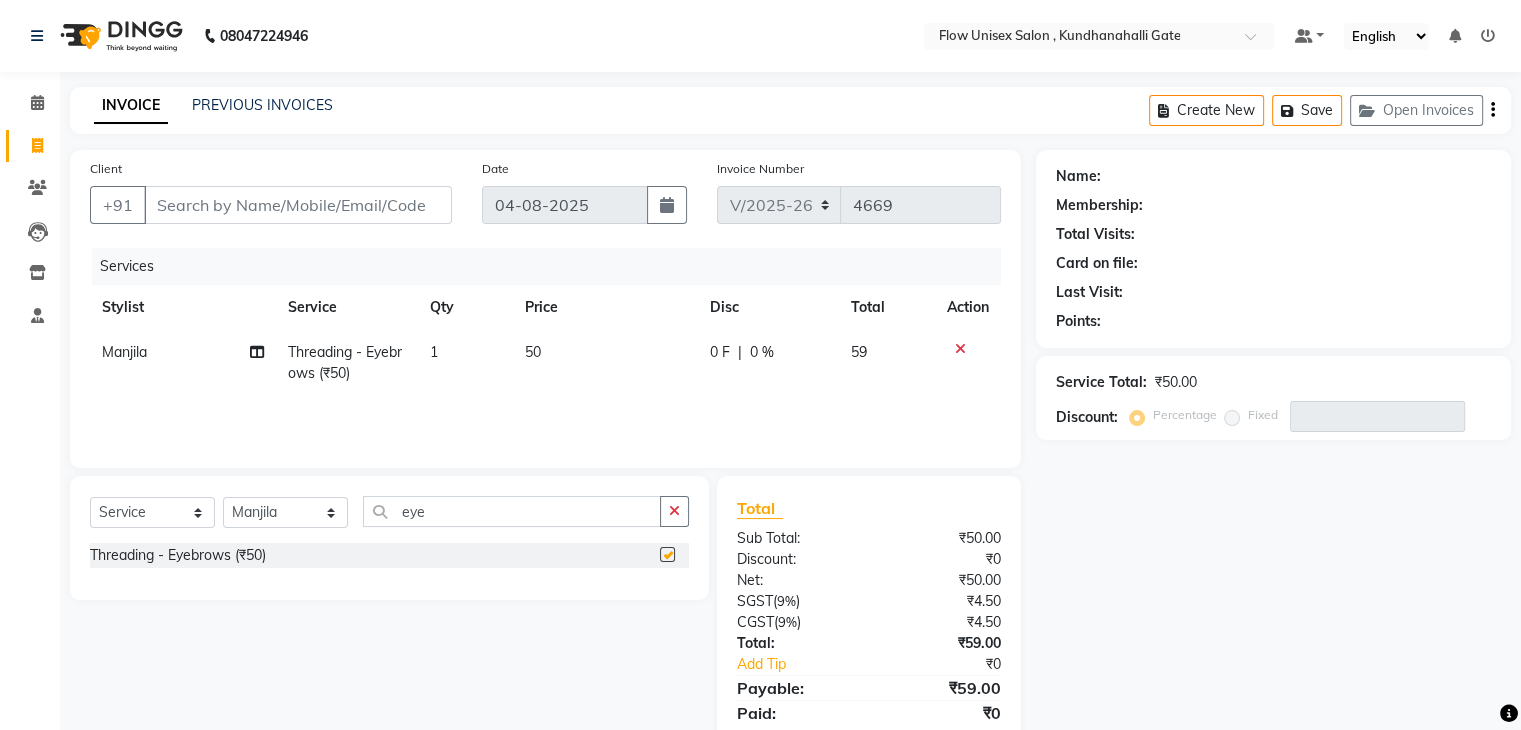 checkbox on "false" 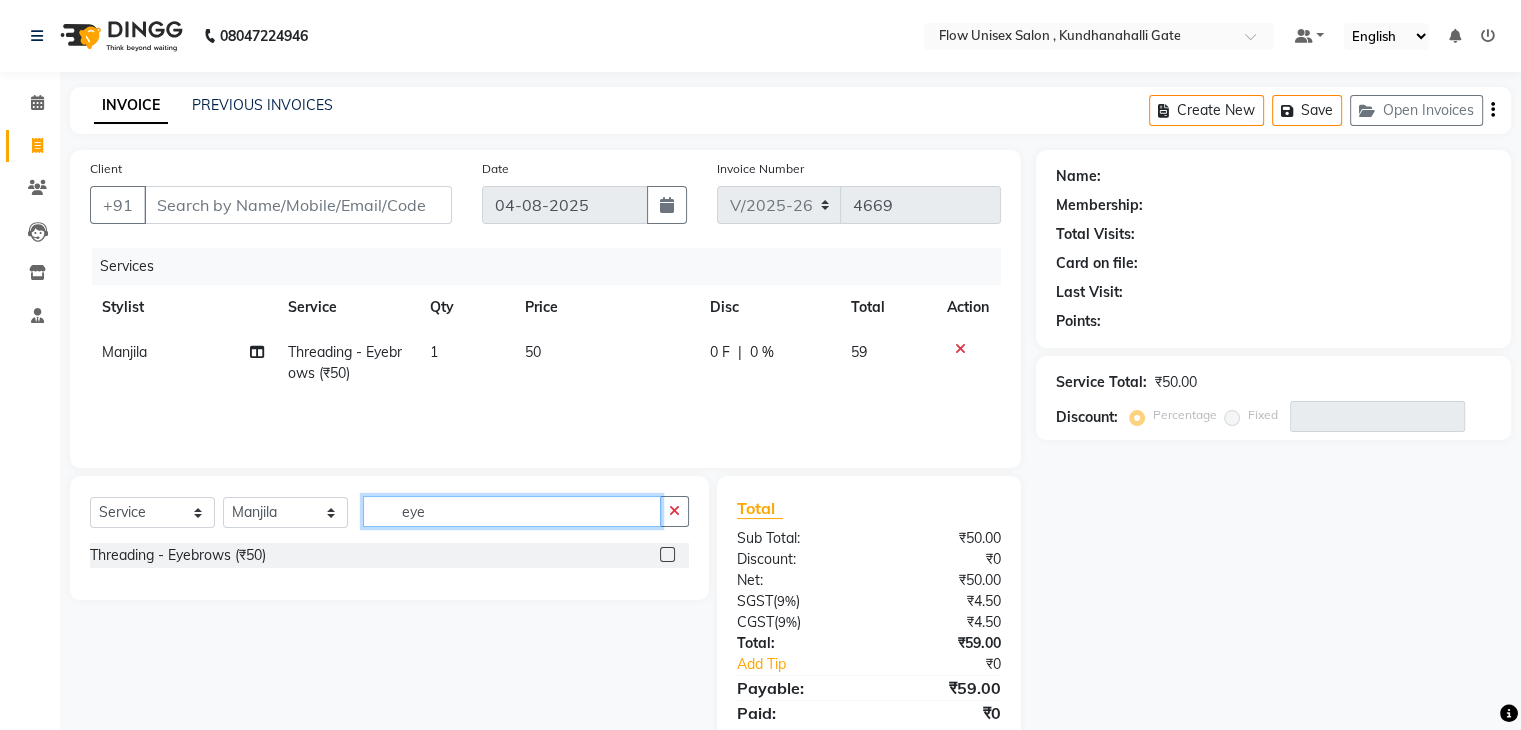 click on "eye" 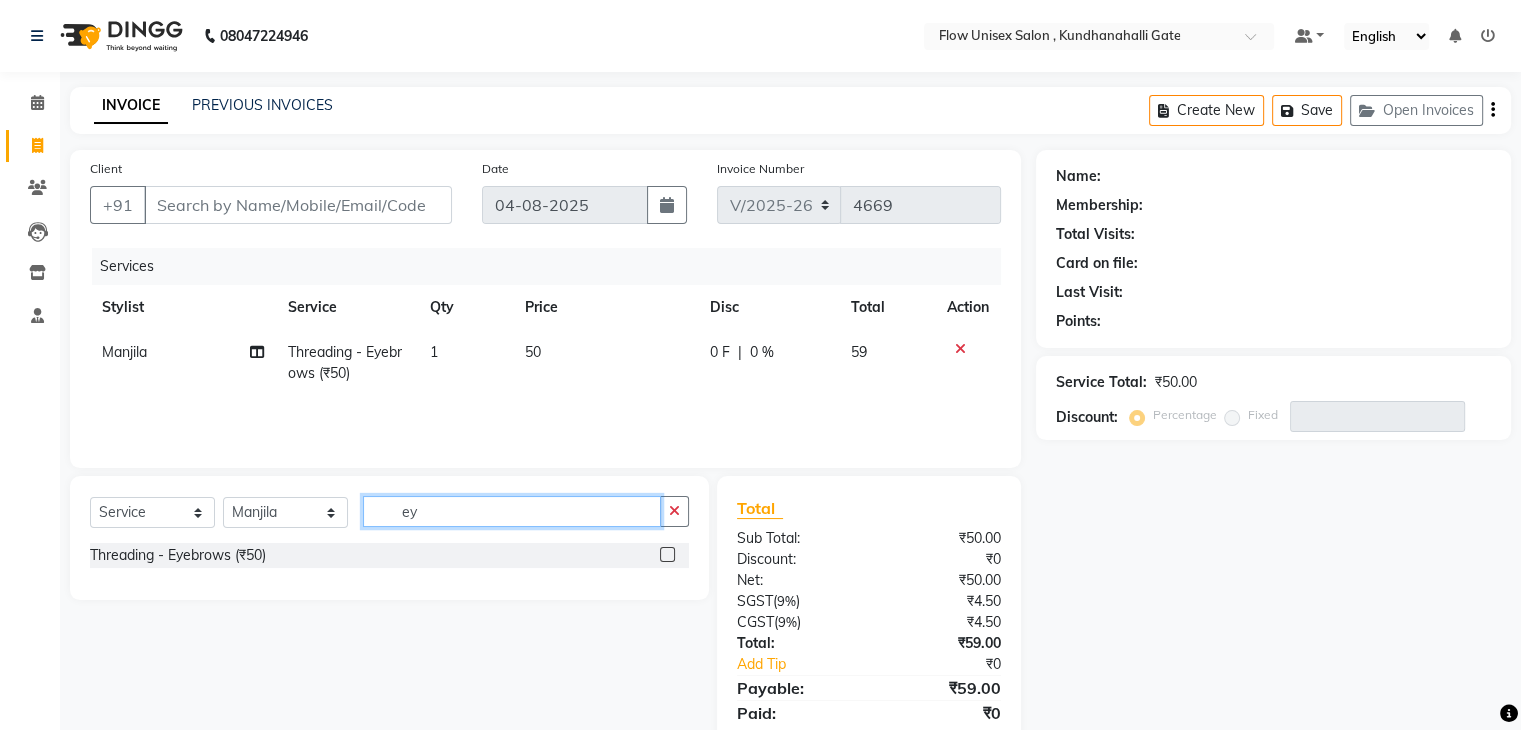 type on "e" 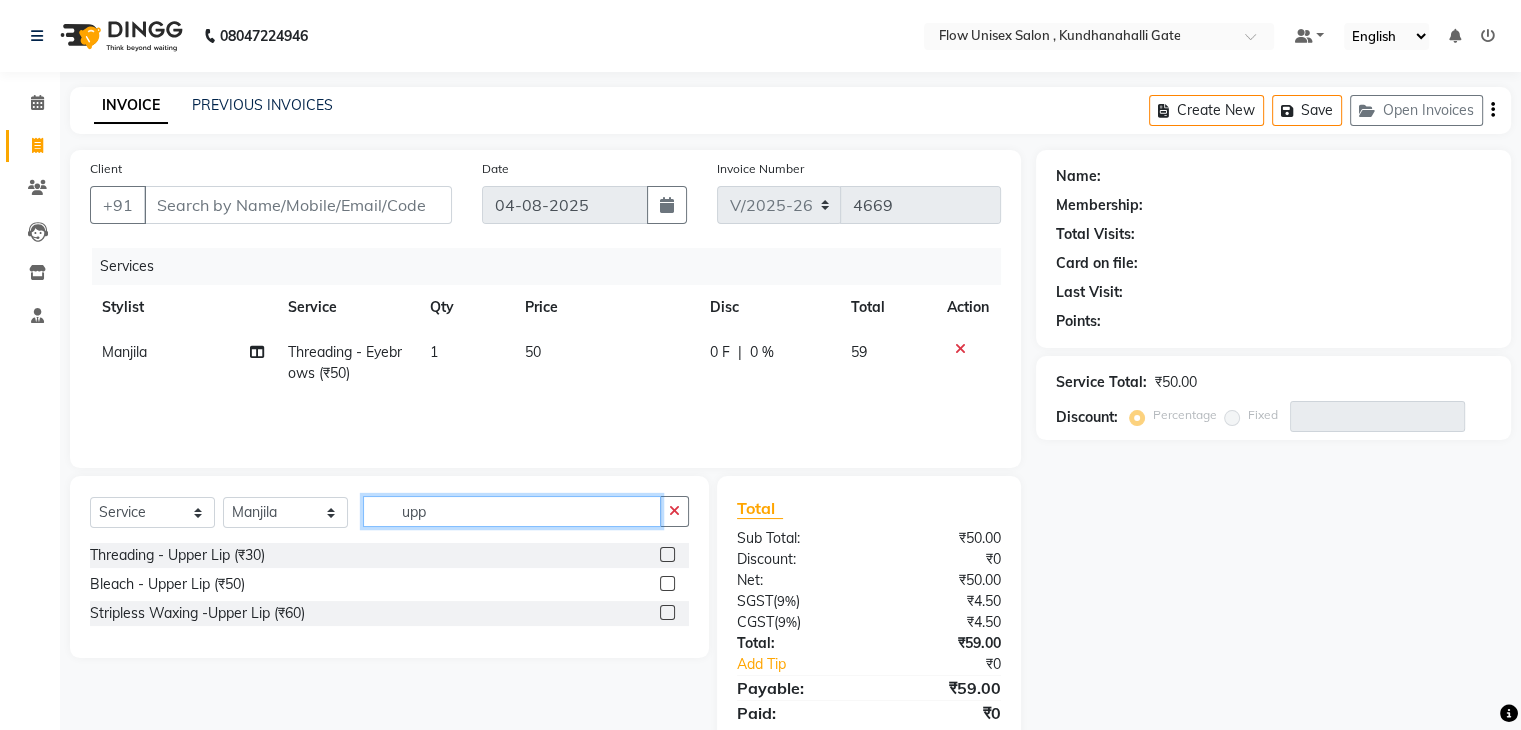 type on "upp" 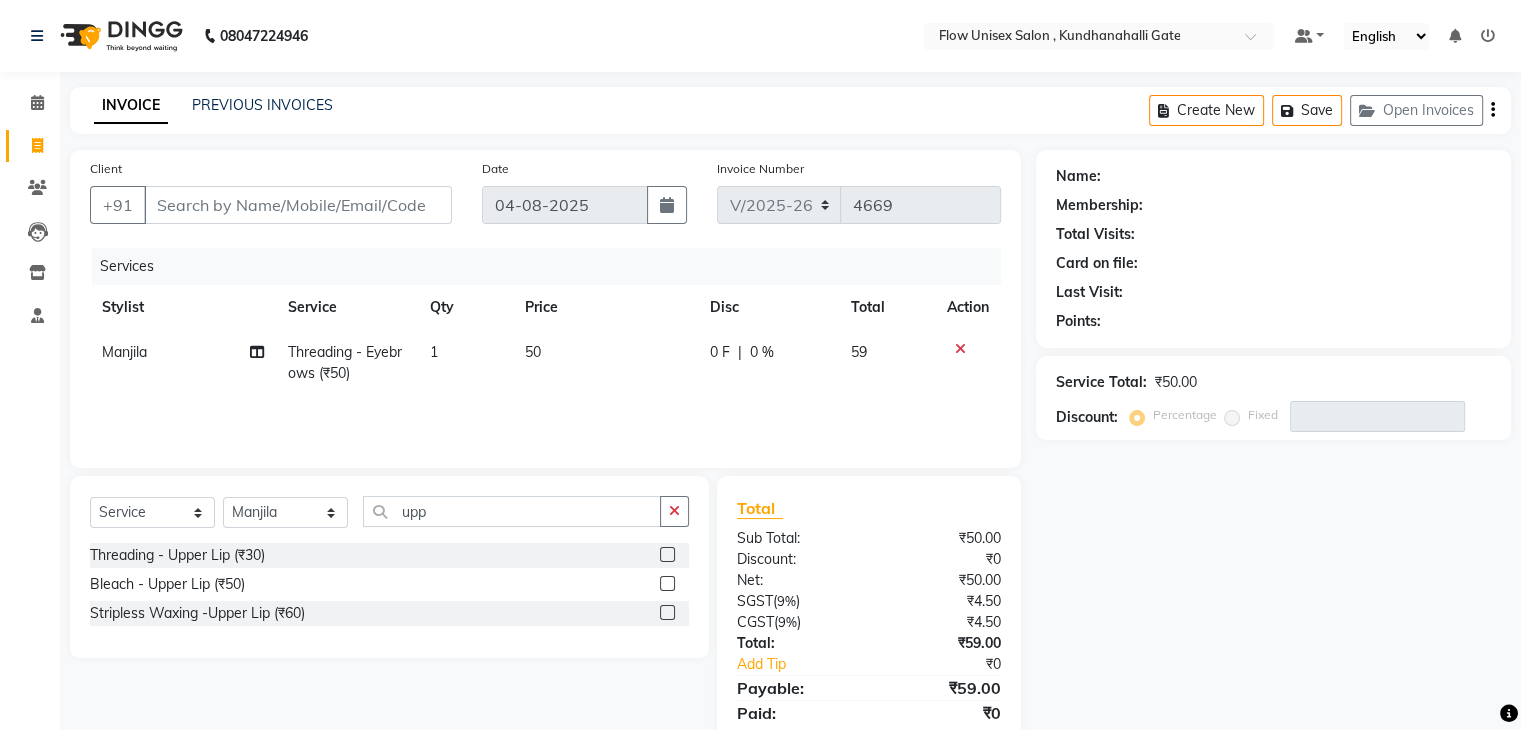 click 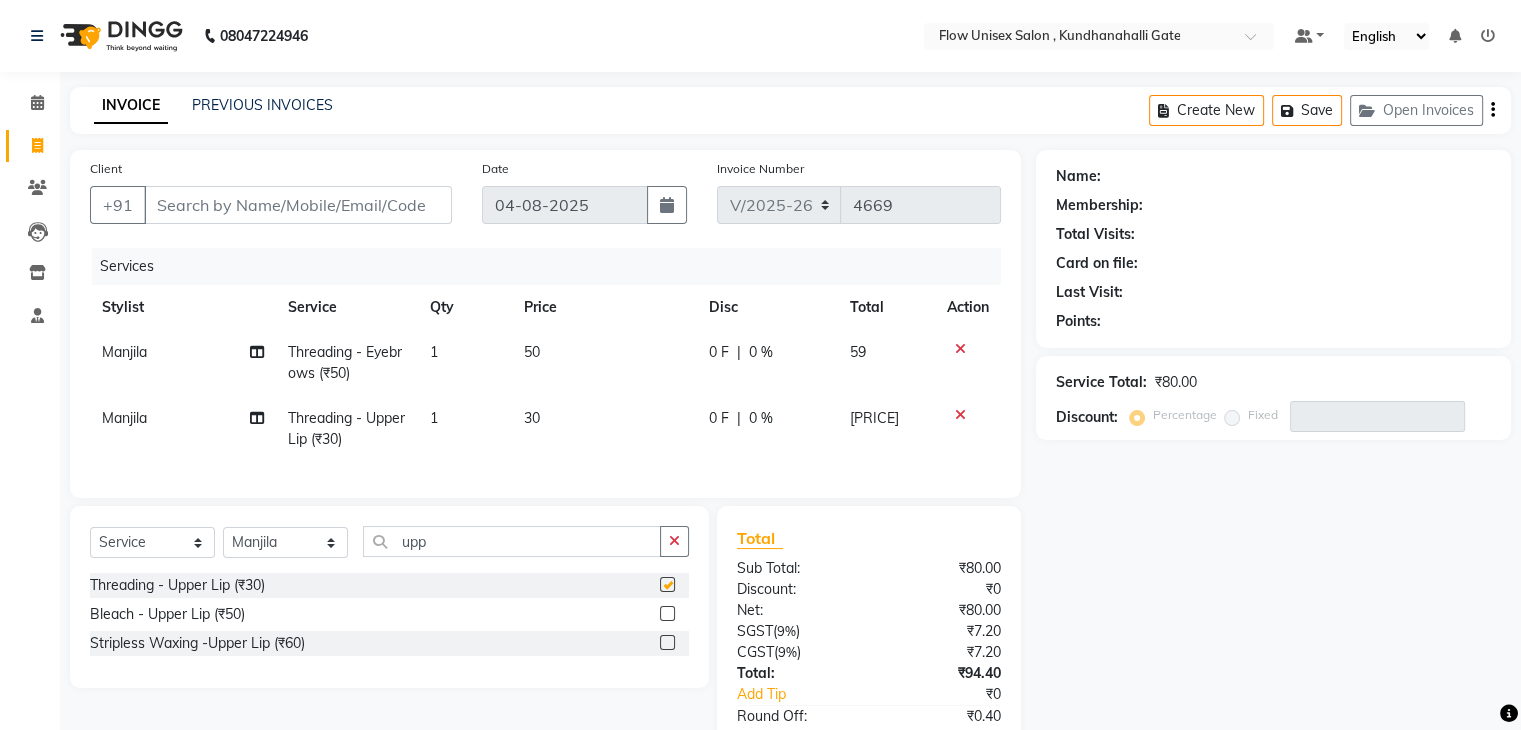 checkbox on "false" 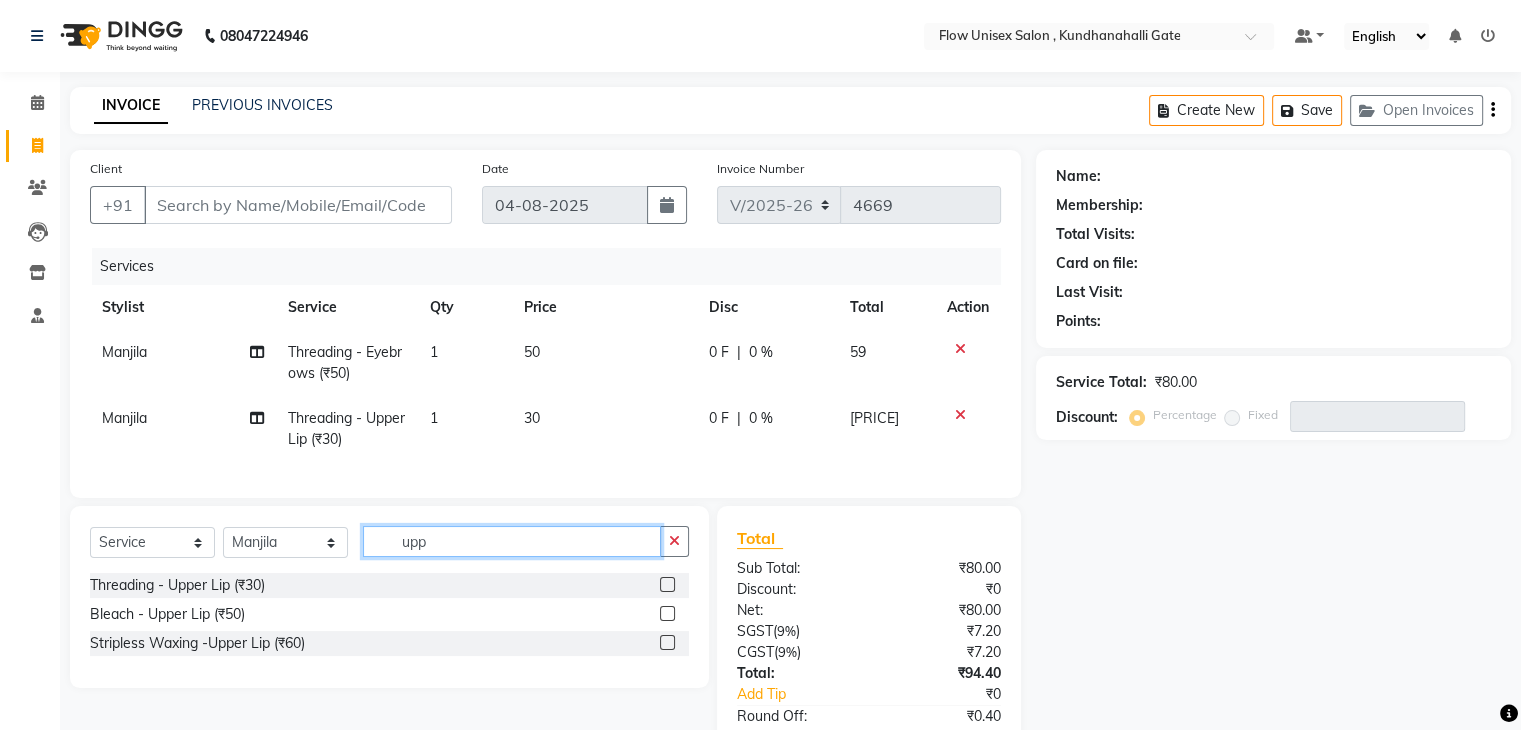 click on "upp" 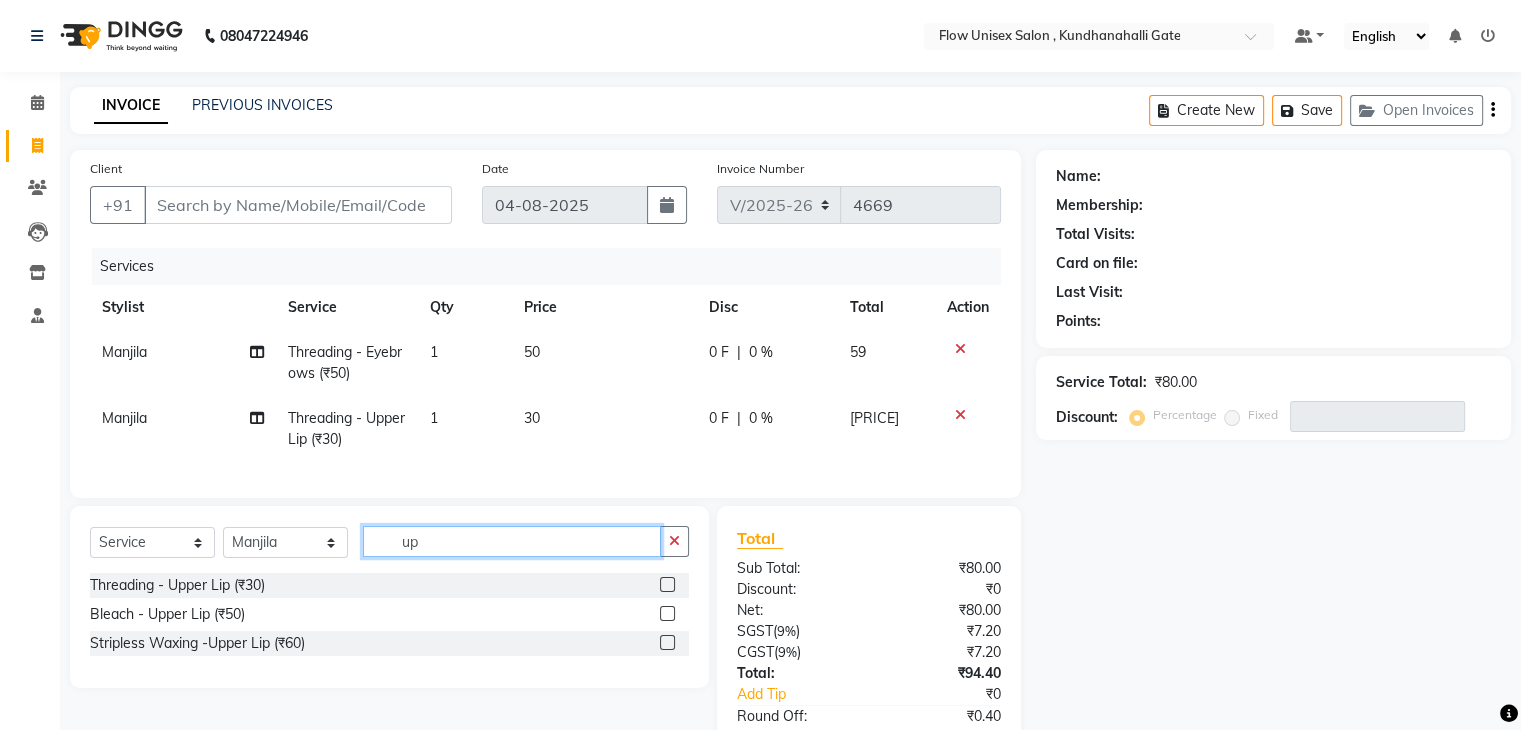 type on "u" 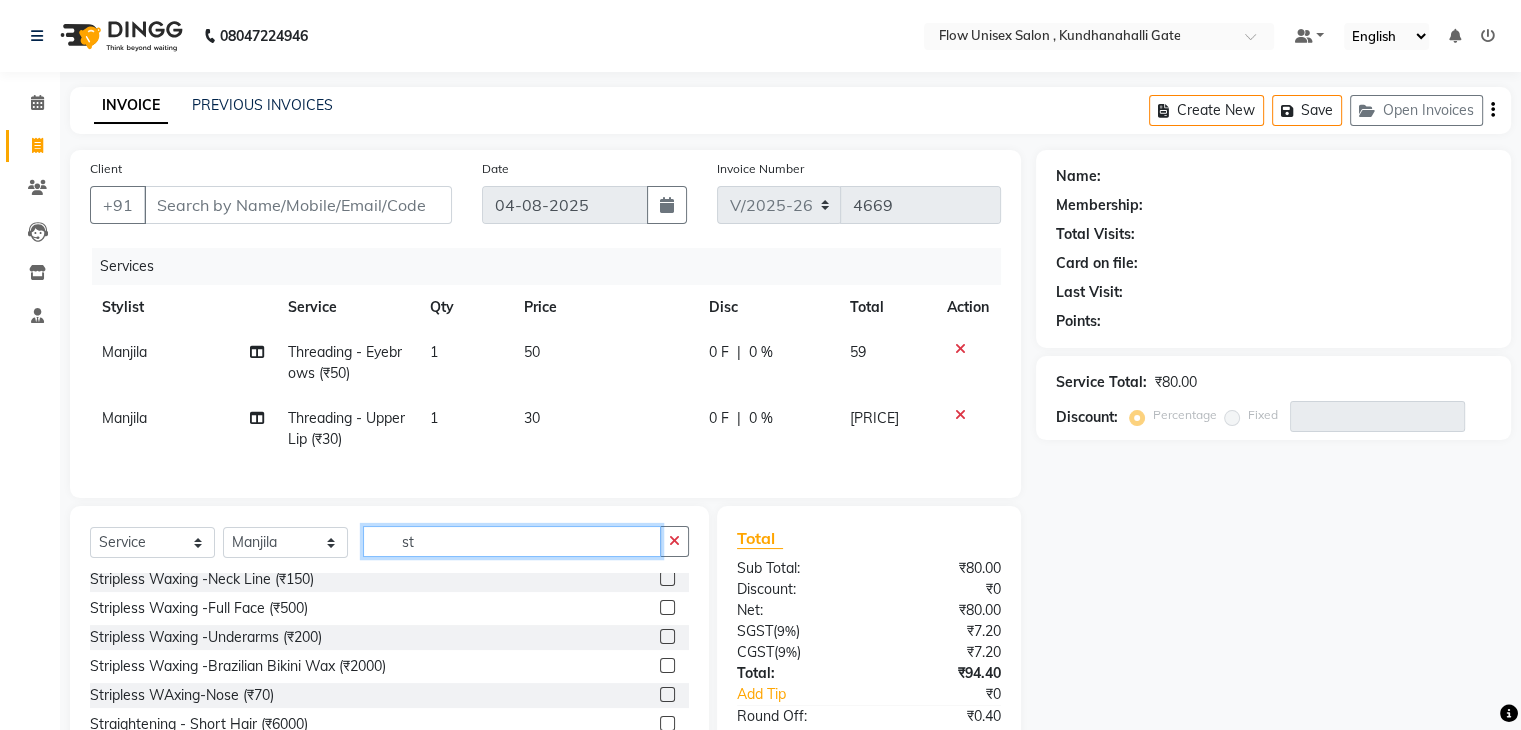 scroll, scrollTop: 200, scrollLeft: 0, axis: vertical 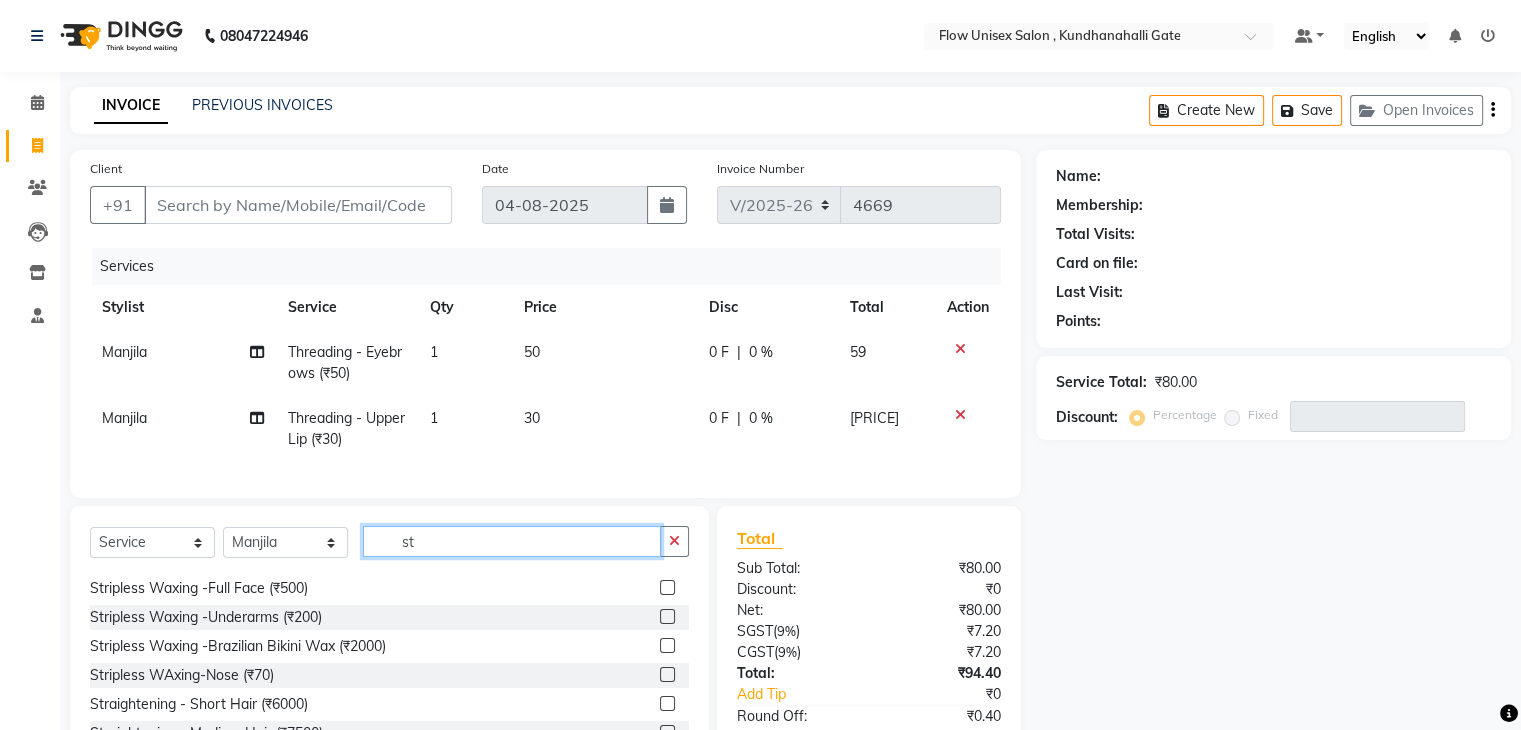 type on "st" 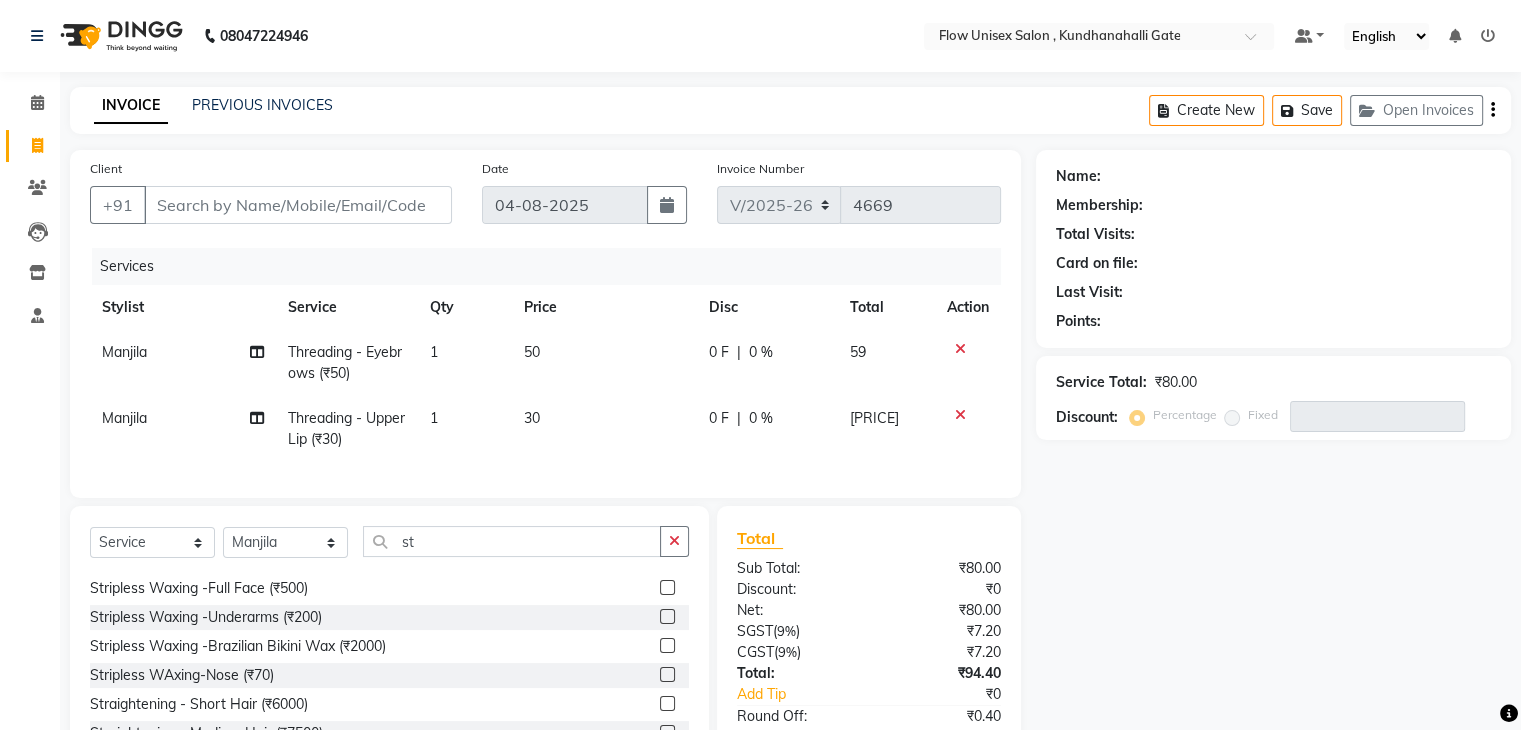 click 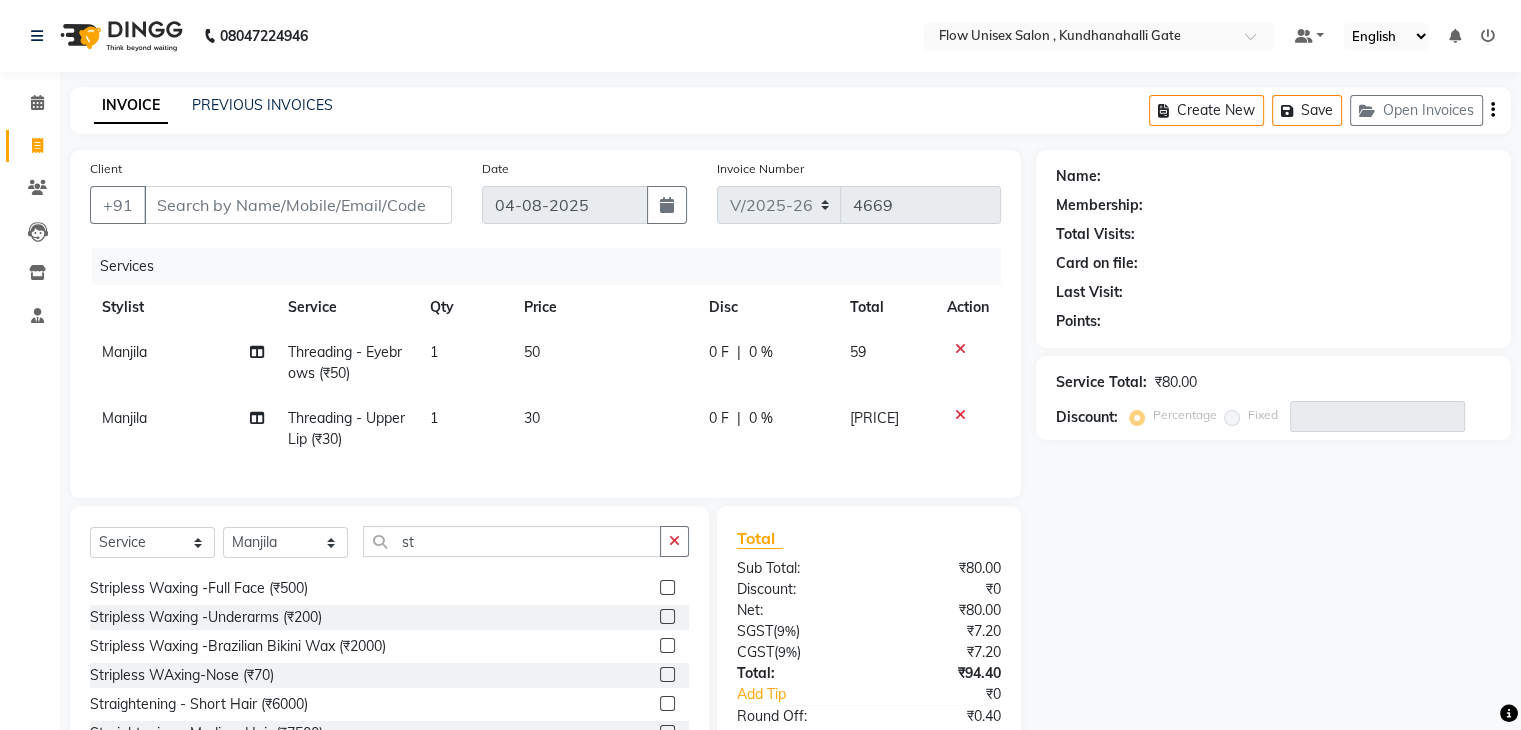 click at bounding box center [666, 617] 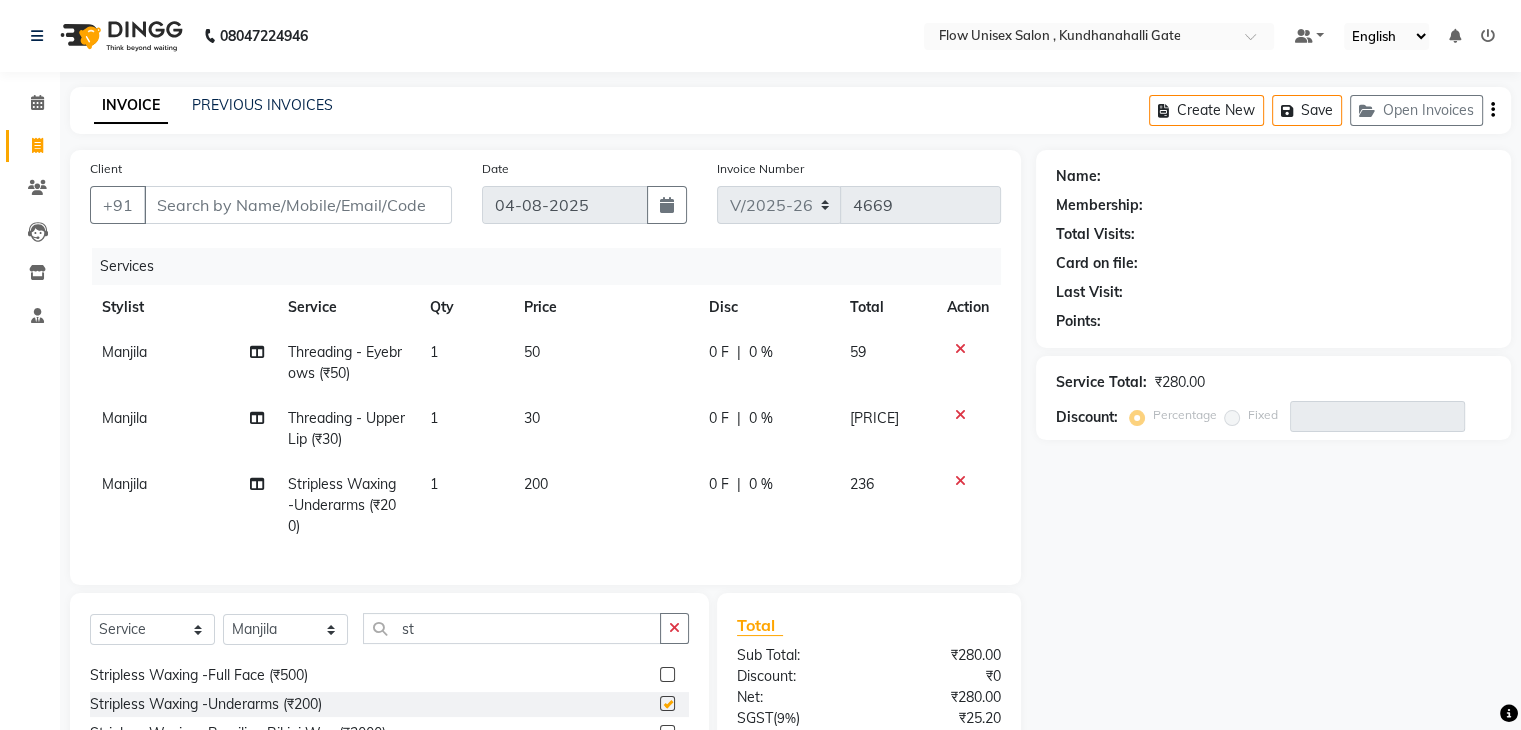 checkbox on "false" 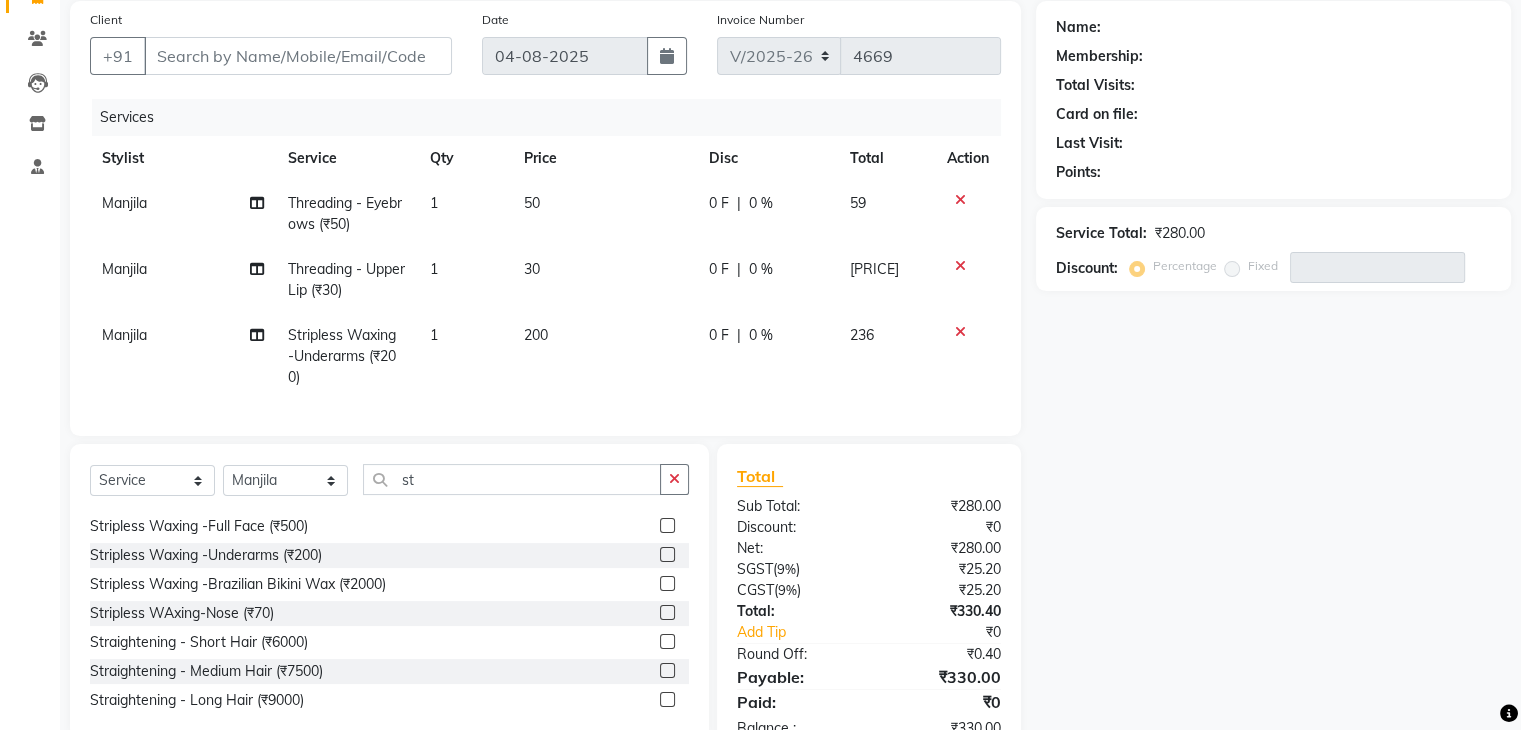 scroll, scrollTop: 224, scrollLeft: 0, axis: vertical 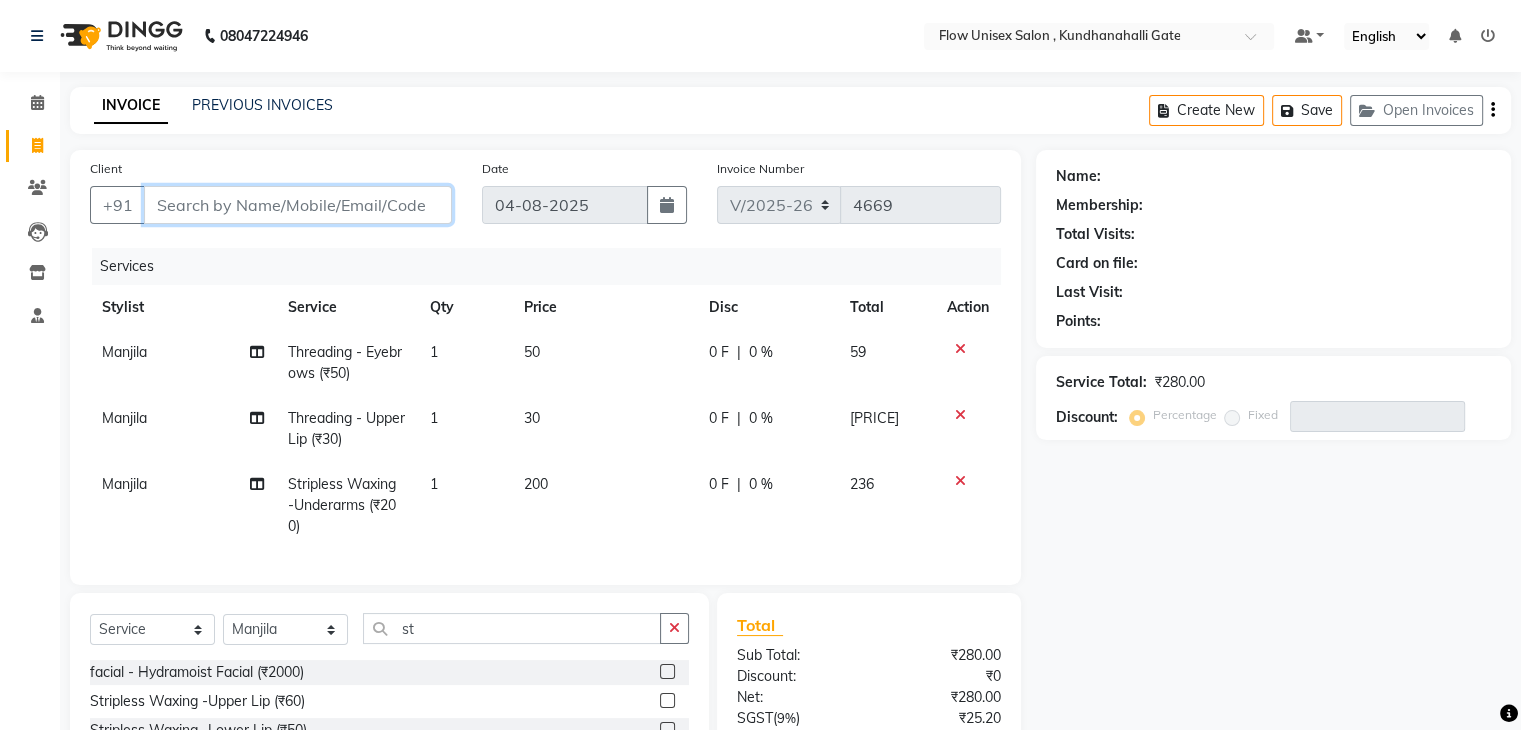 click on "Client" at bounding box center (298, 205) 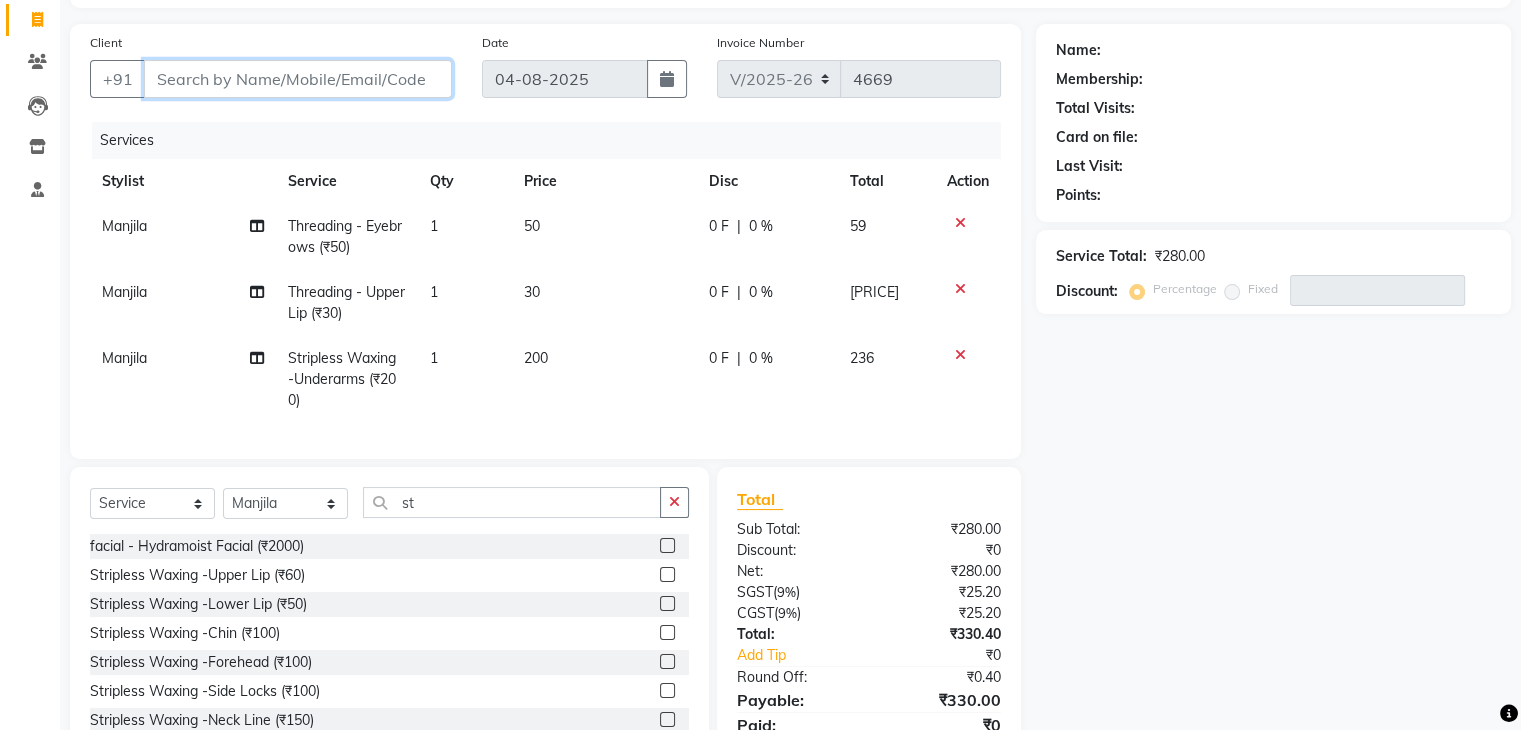 scroll, scrollTop: 0, scrollLeft: 0, axis: both 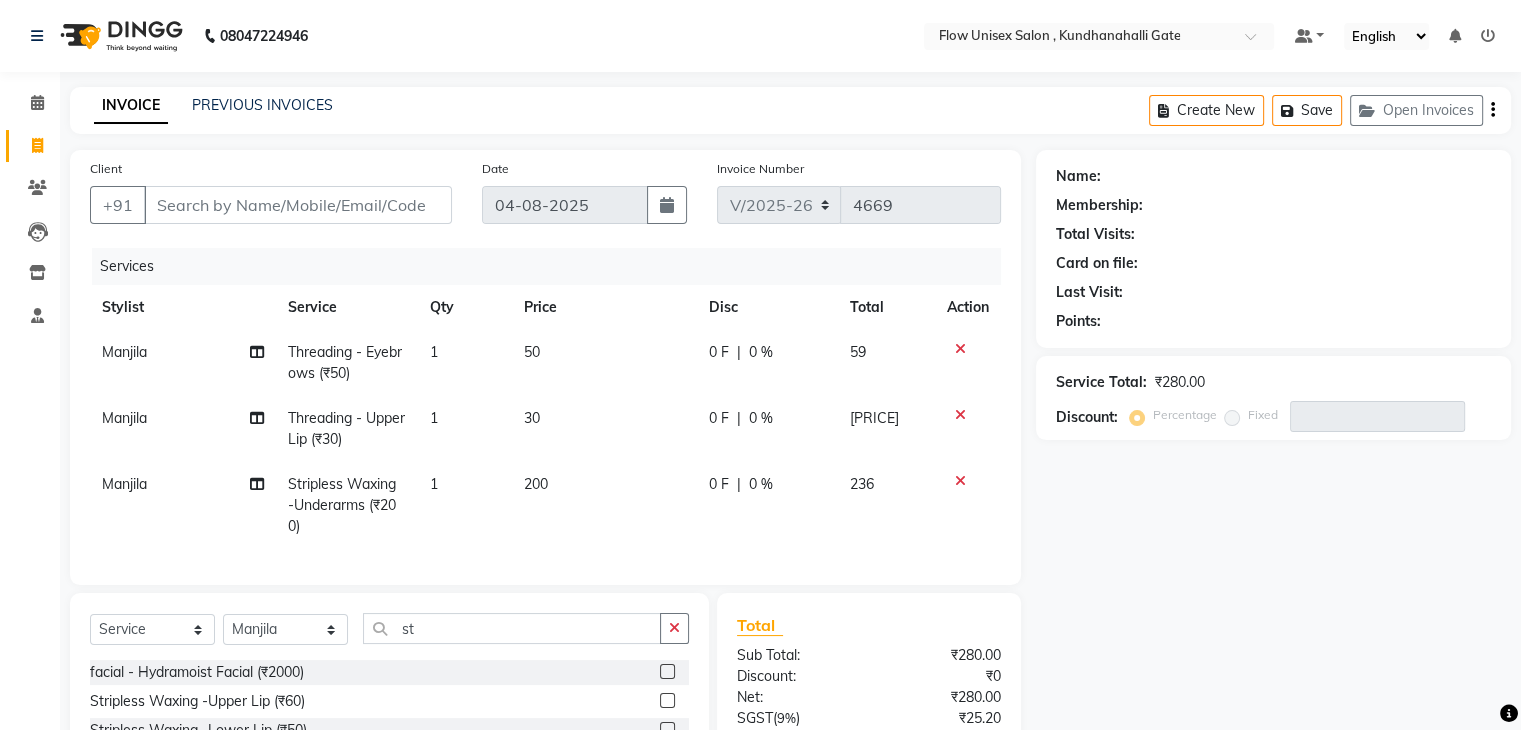 click 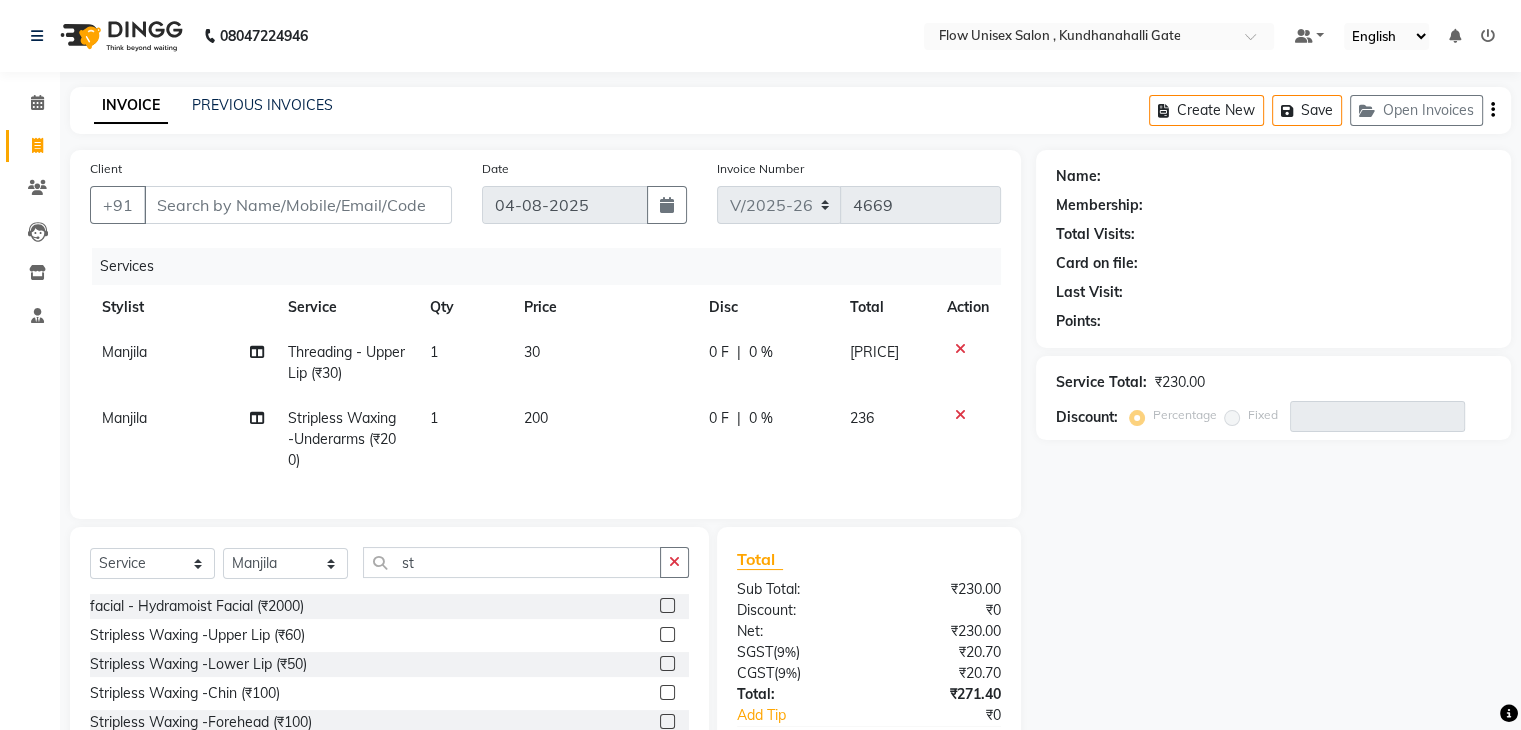 click 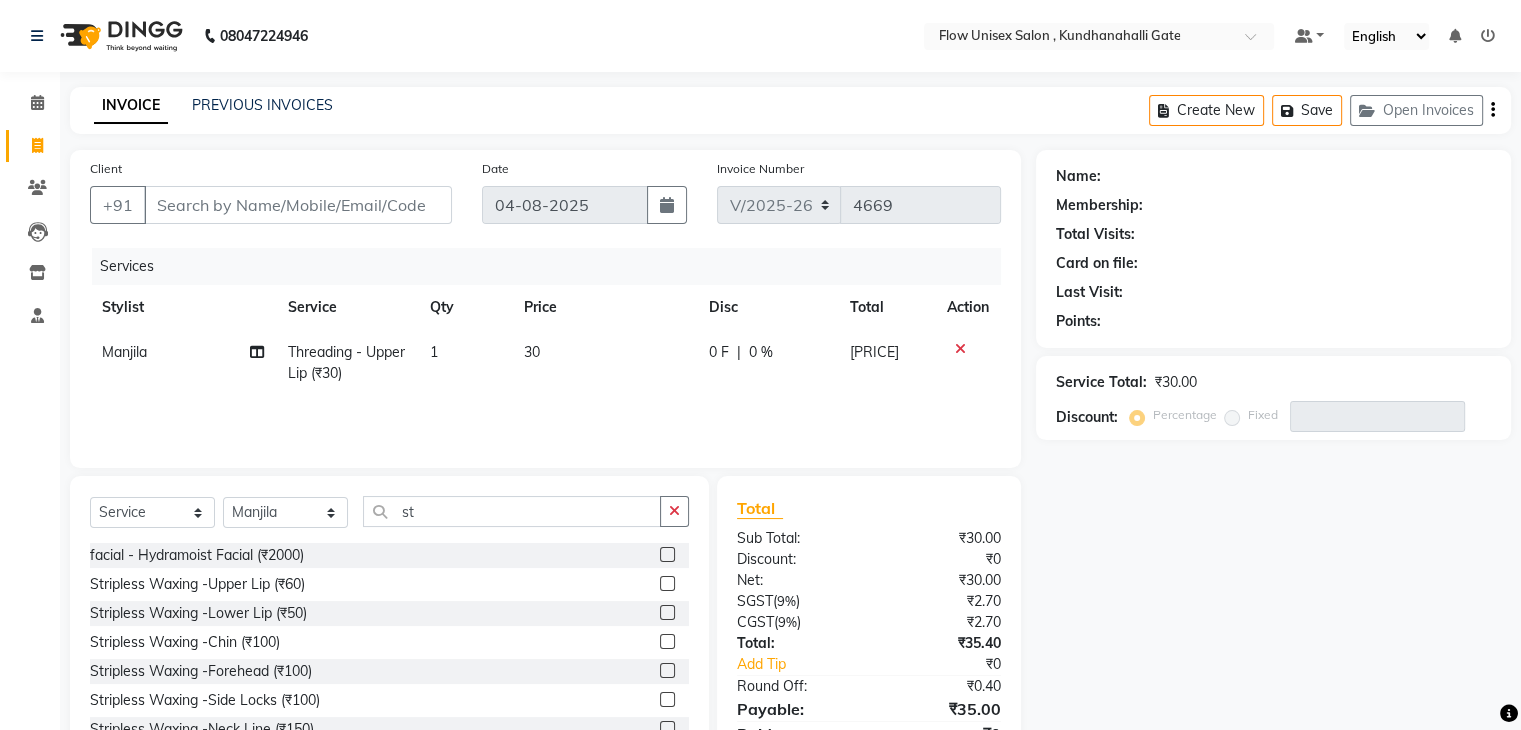 click 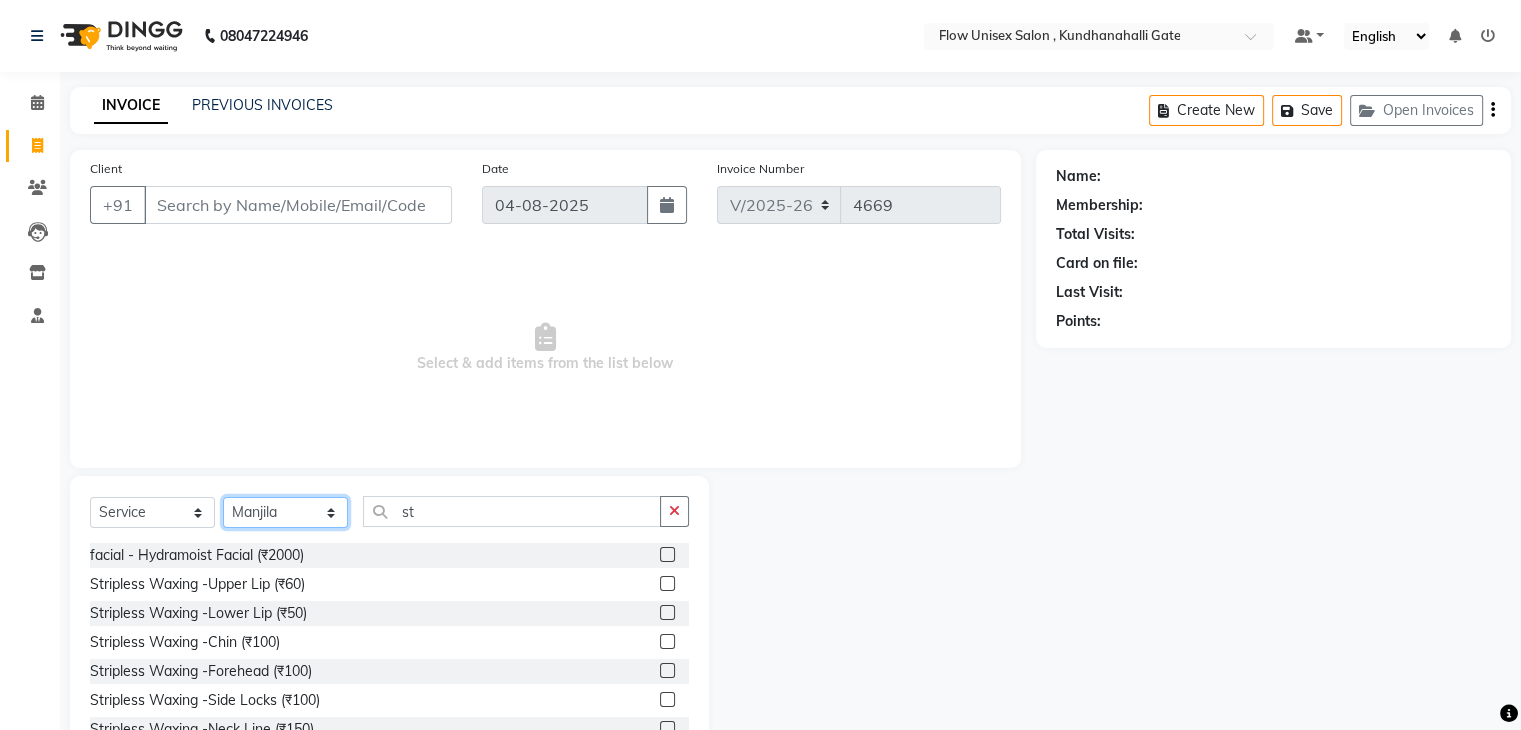 click on "Select Stylist arman Deepa emlen jaseem Kishore Manjila monika debbarma Mustafa Nijamuddin Salmani Saluka Rai Sonu khan Thapa Geeta udhaya kumar M Vishnu Bhati" 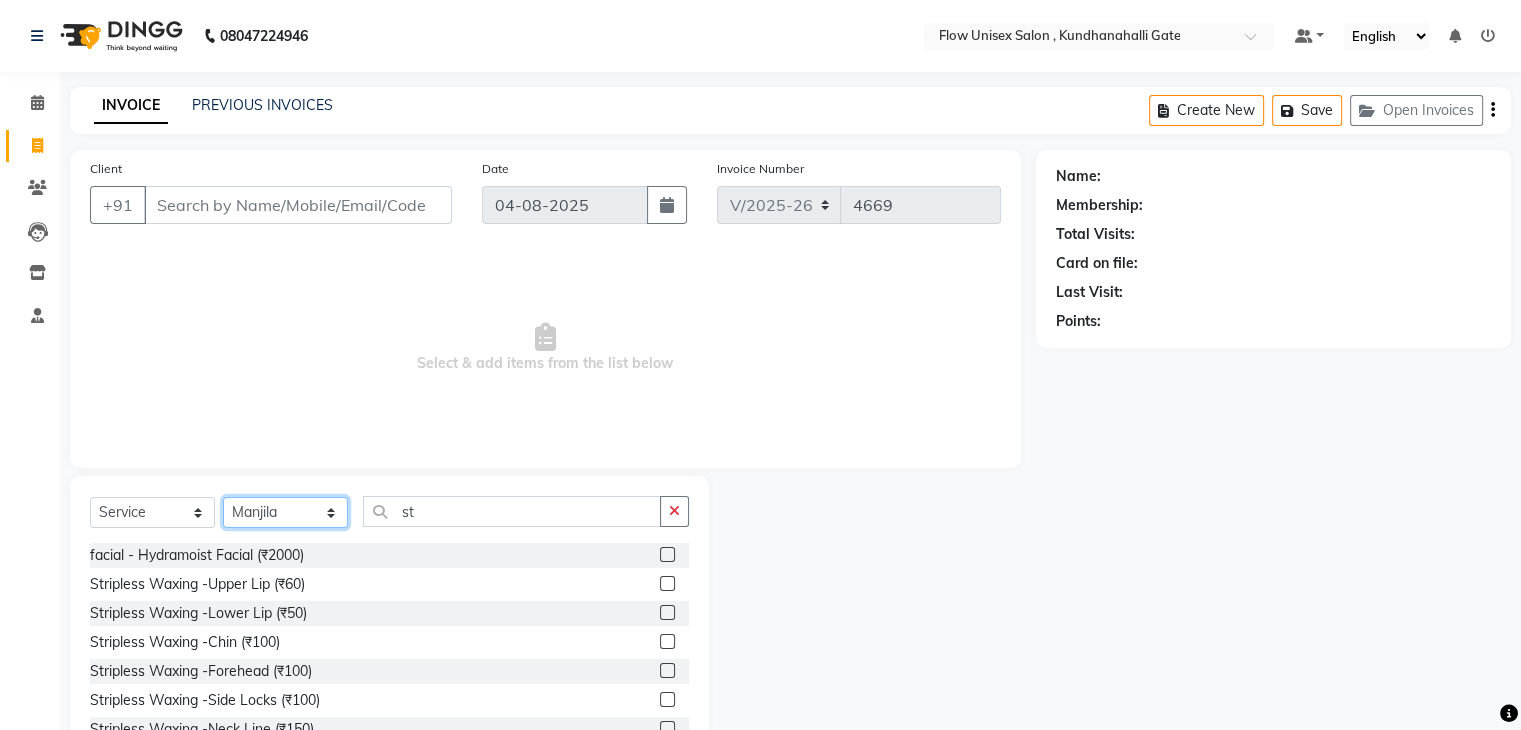 select on "62210" 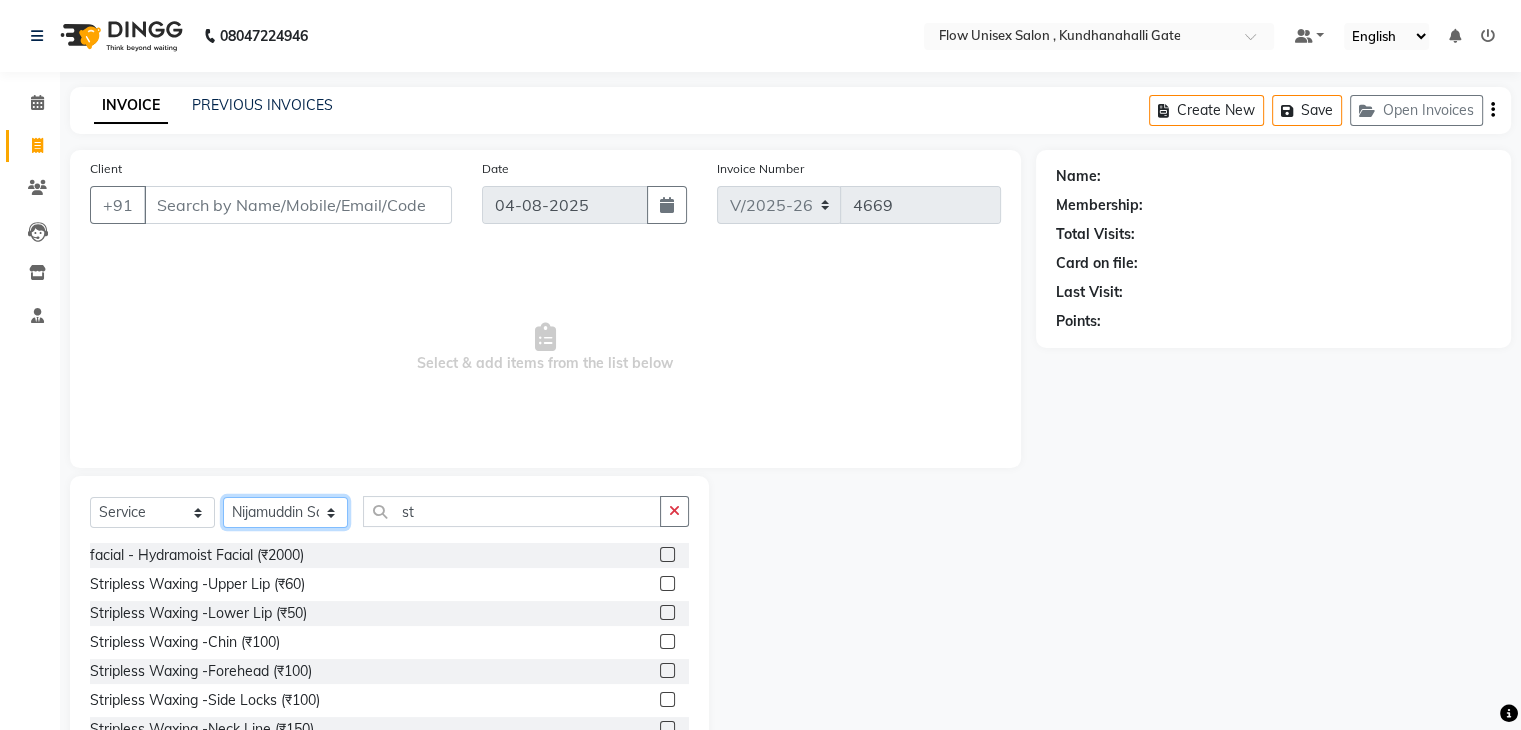 click on "Select Stylist arman Deepa emlen jaseem Kishore Manjila monika debbarma Mustafa Nijamuddin Salmani Saluka Rai Sonu khan Thapa Geeta udhaya kumar M Vishnu Bhati" 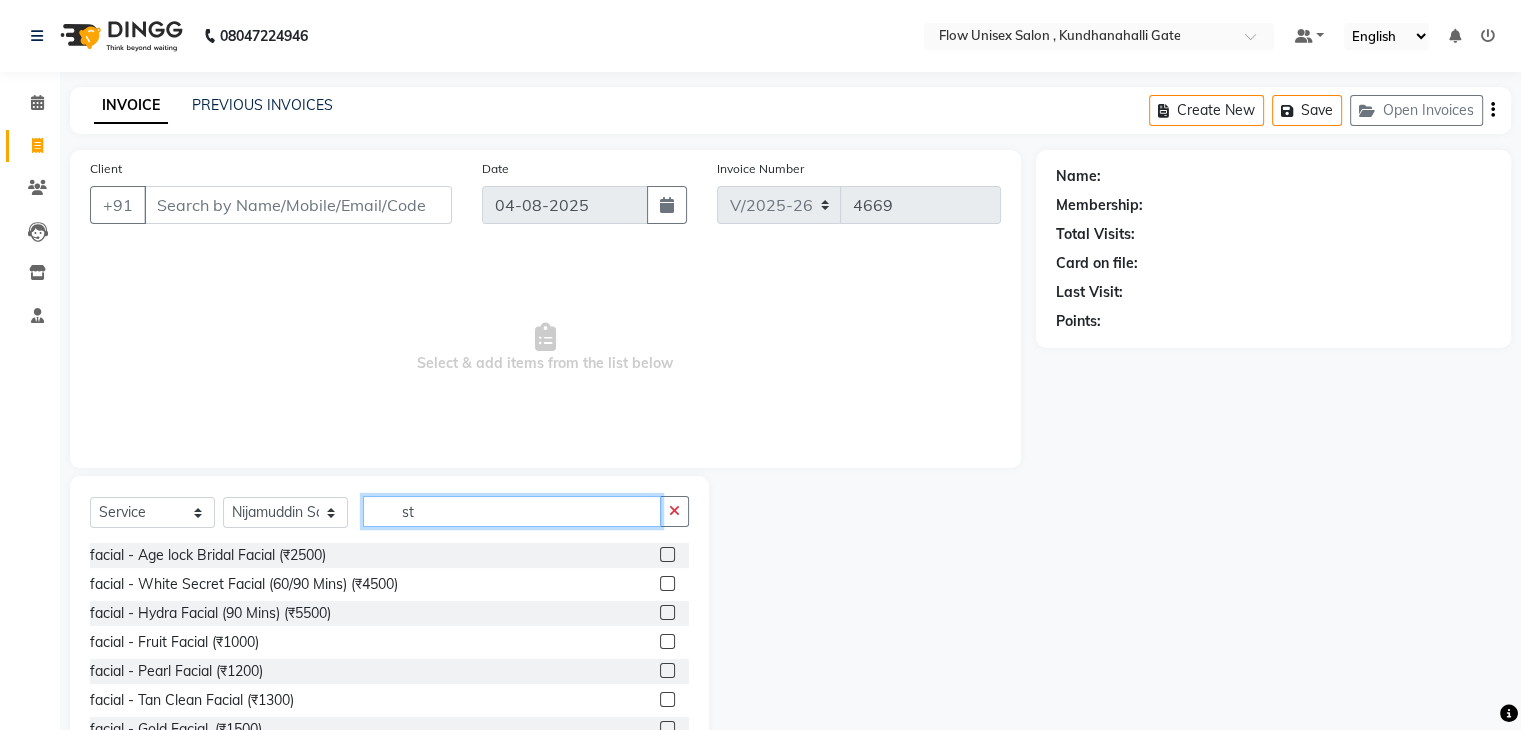 click on "st" 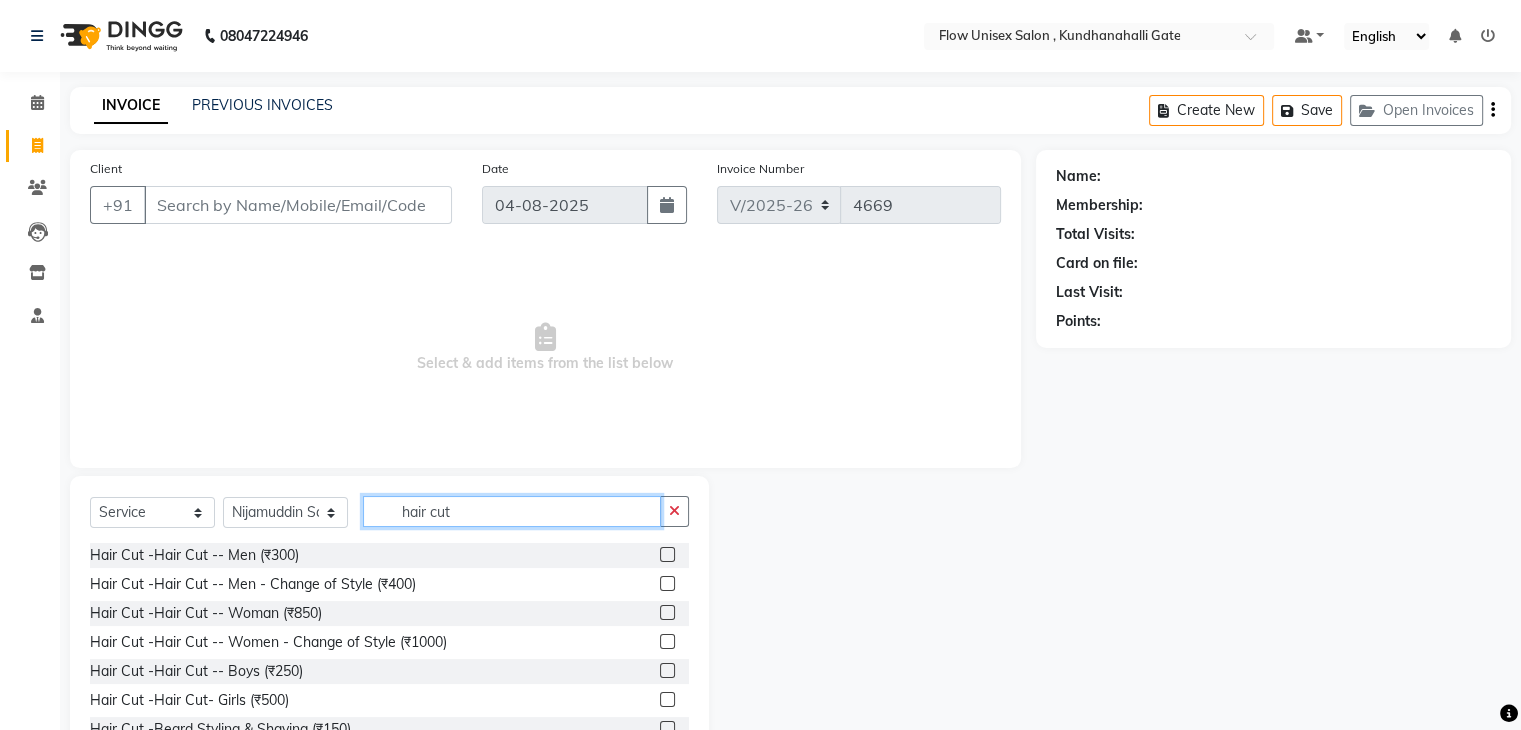 scroll, scrollTop: 119, scrollLeft: 0, axis: vertical 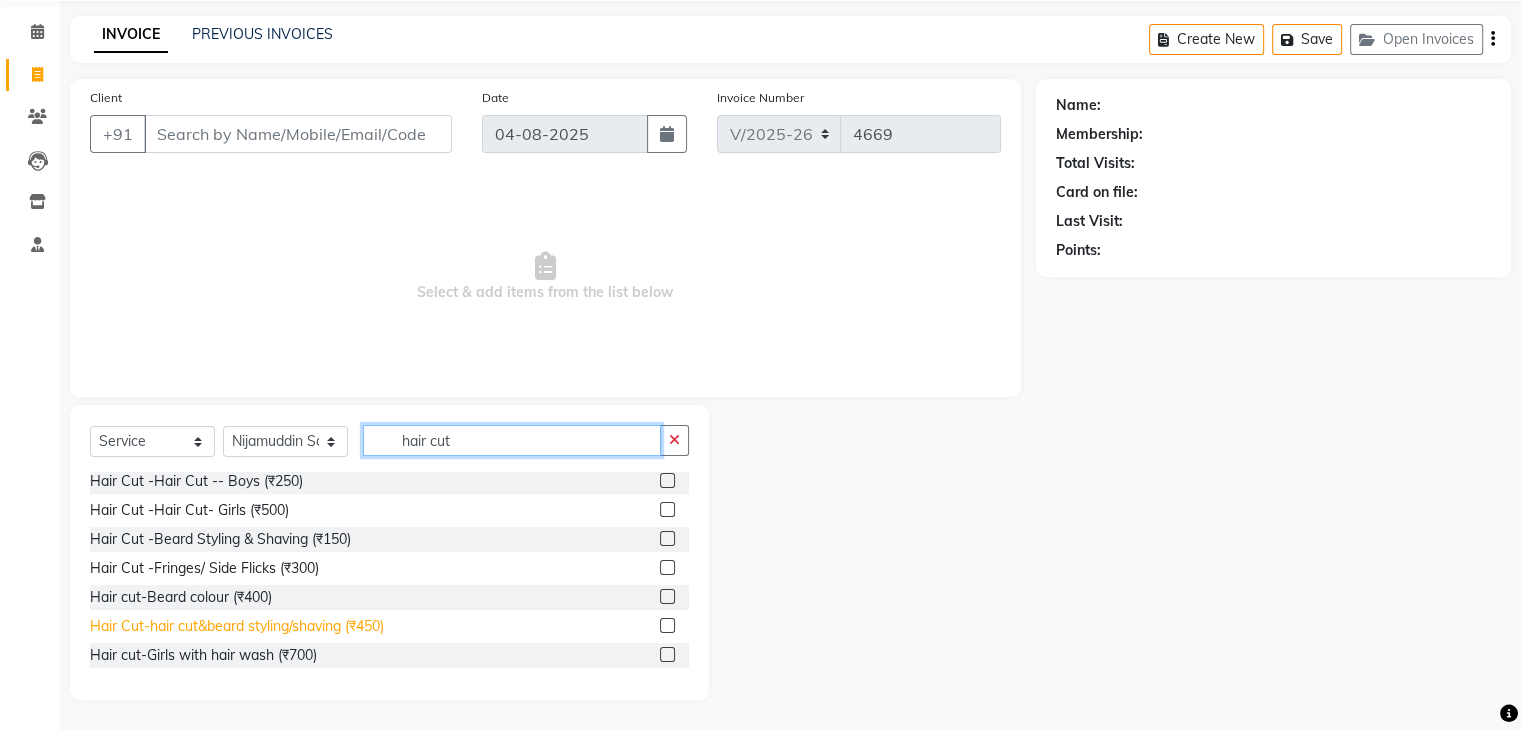 type on "hair cut" 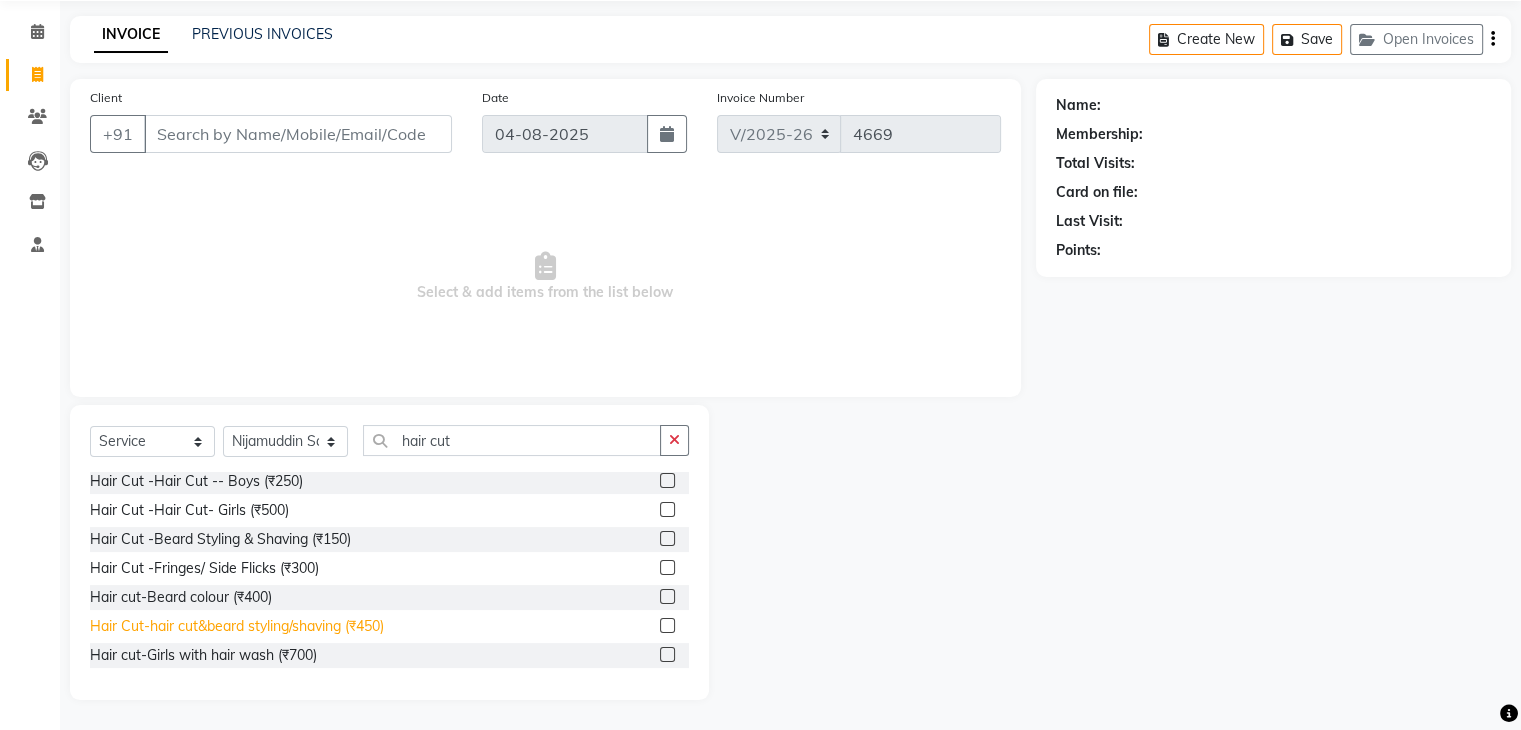 click on "Hair Cut-hair cut&beard styling/shaving (₹450)" 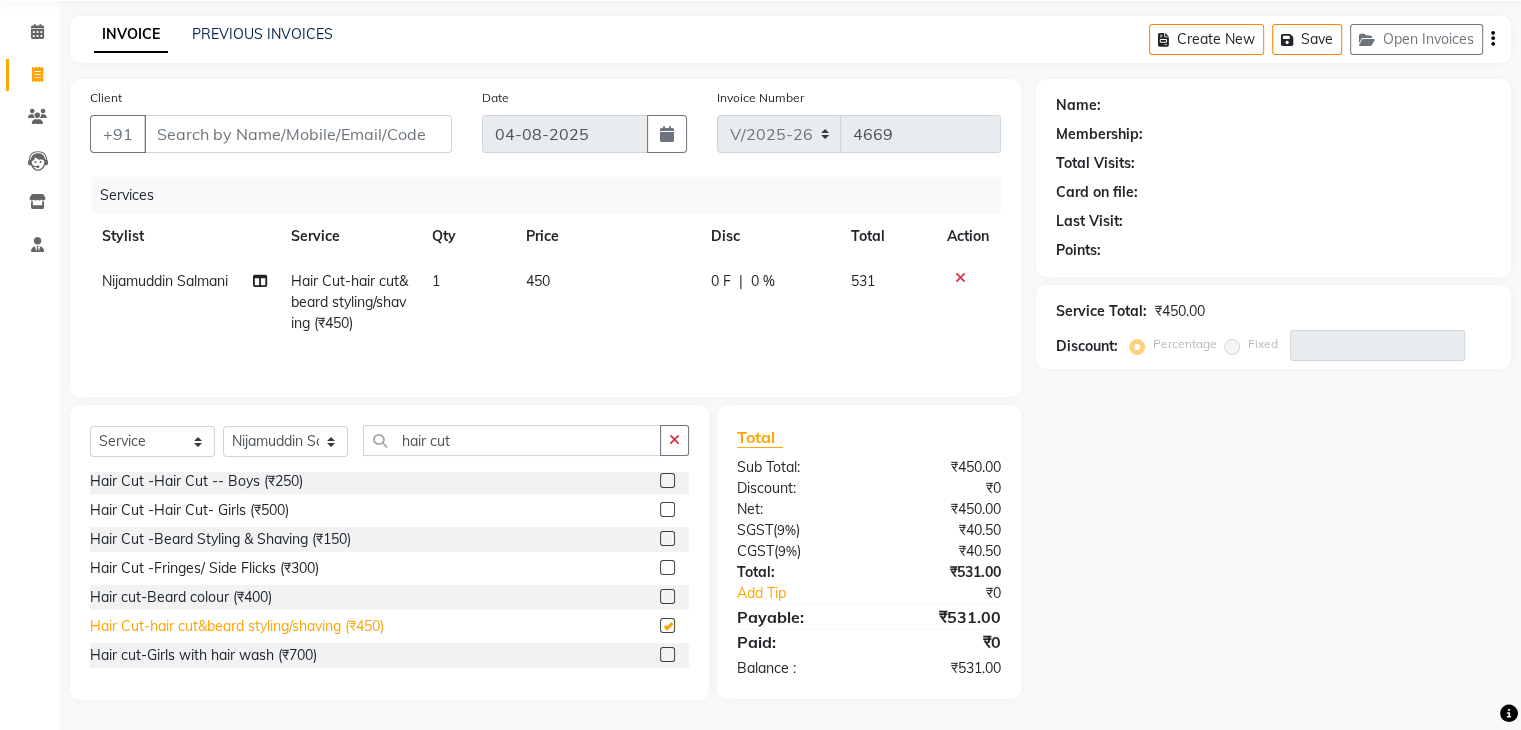 checkbox on "false" 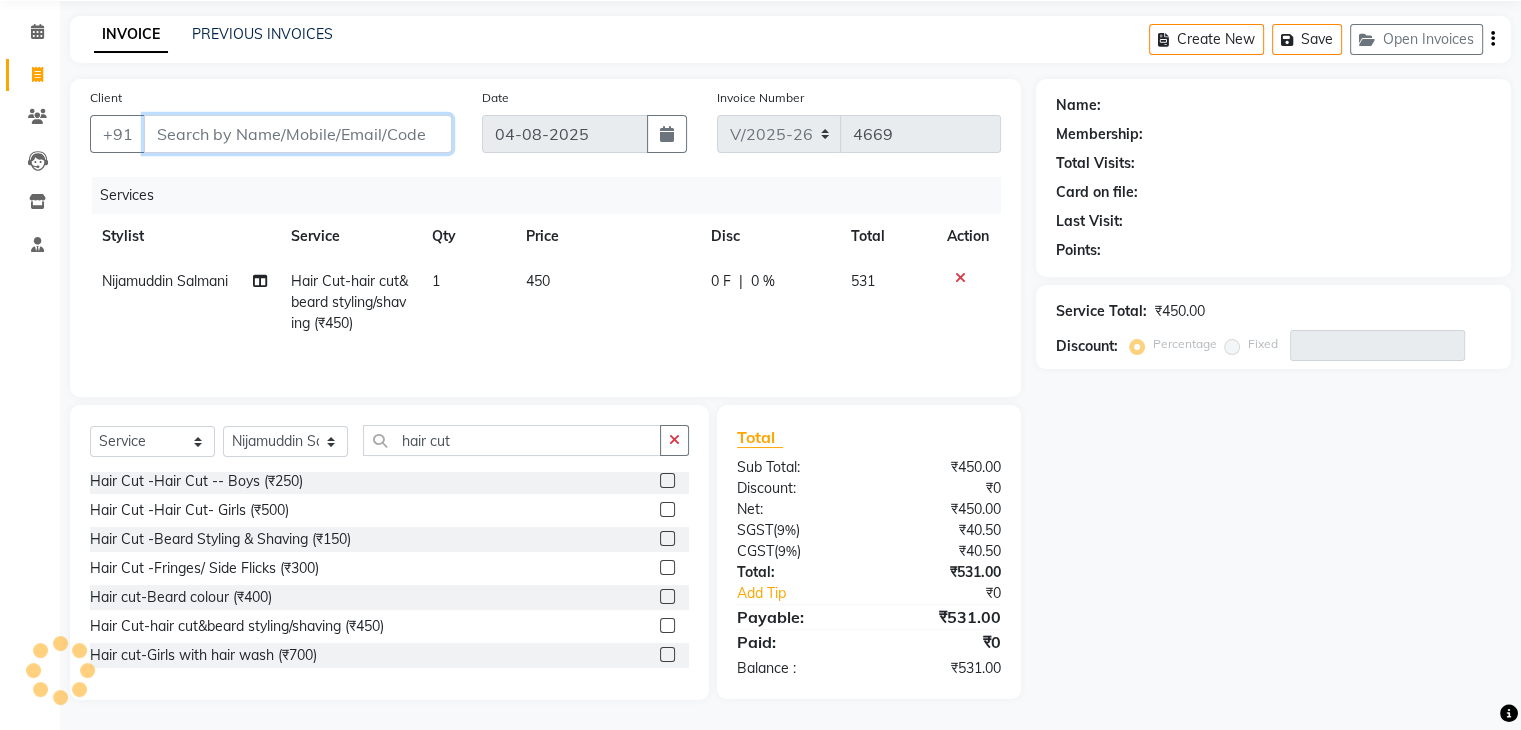 click on "Client" at bounding box center [298, 134] 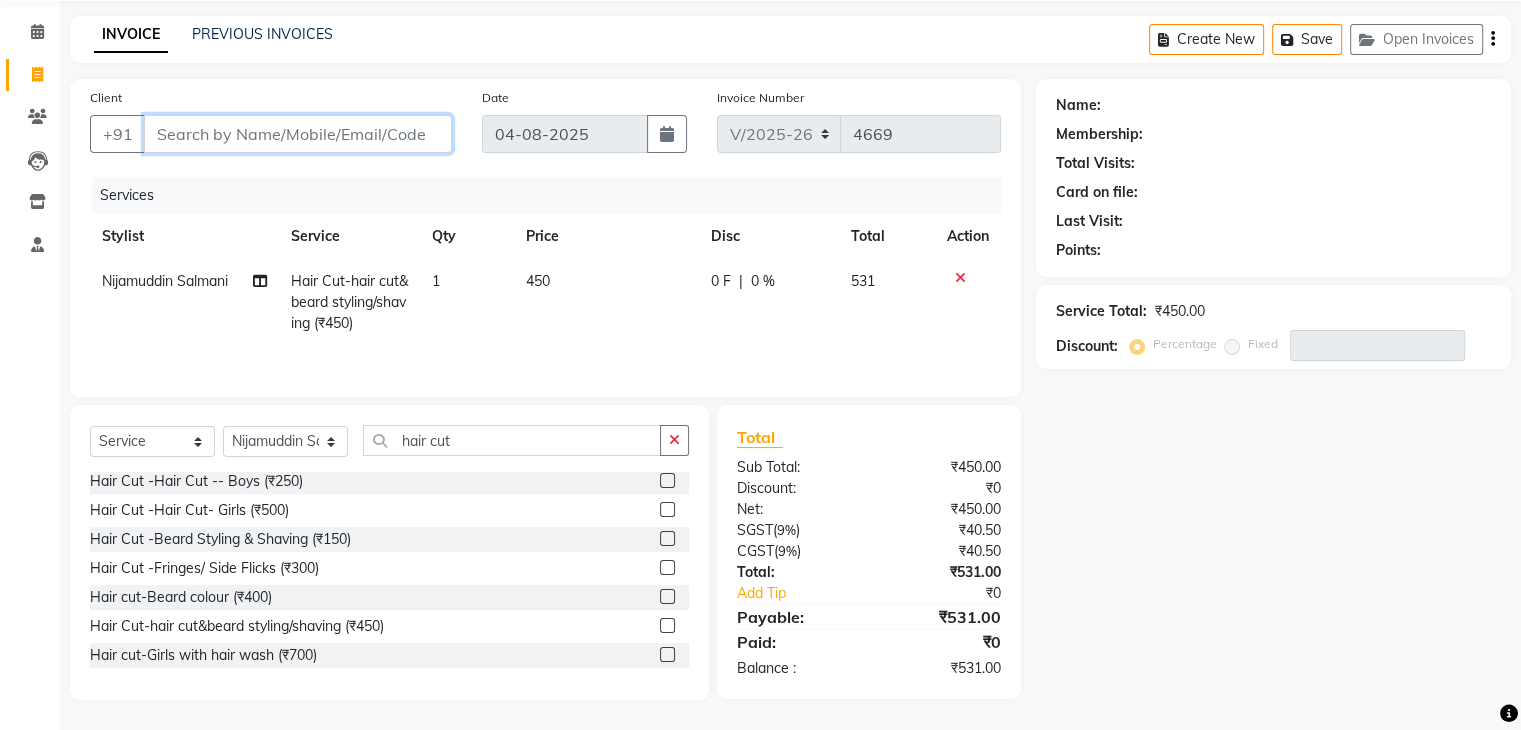 type on "9" 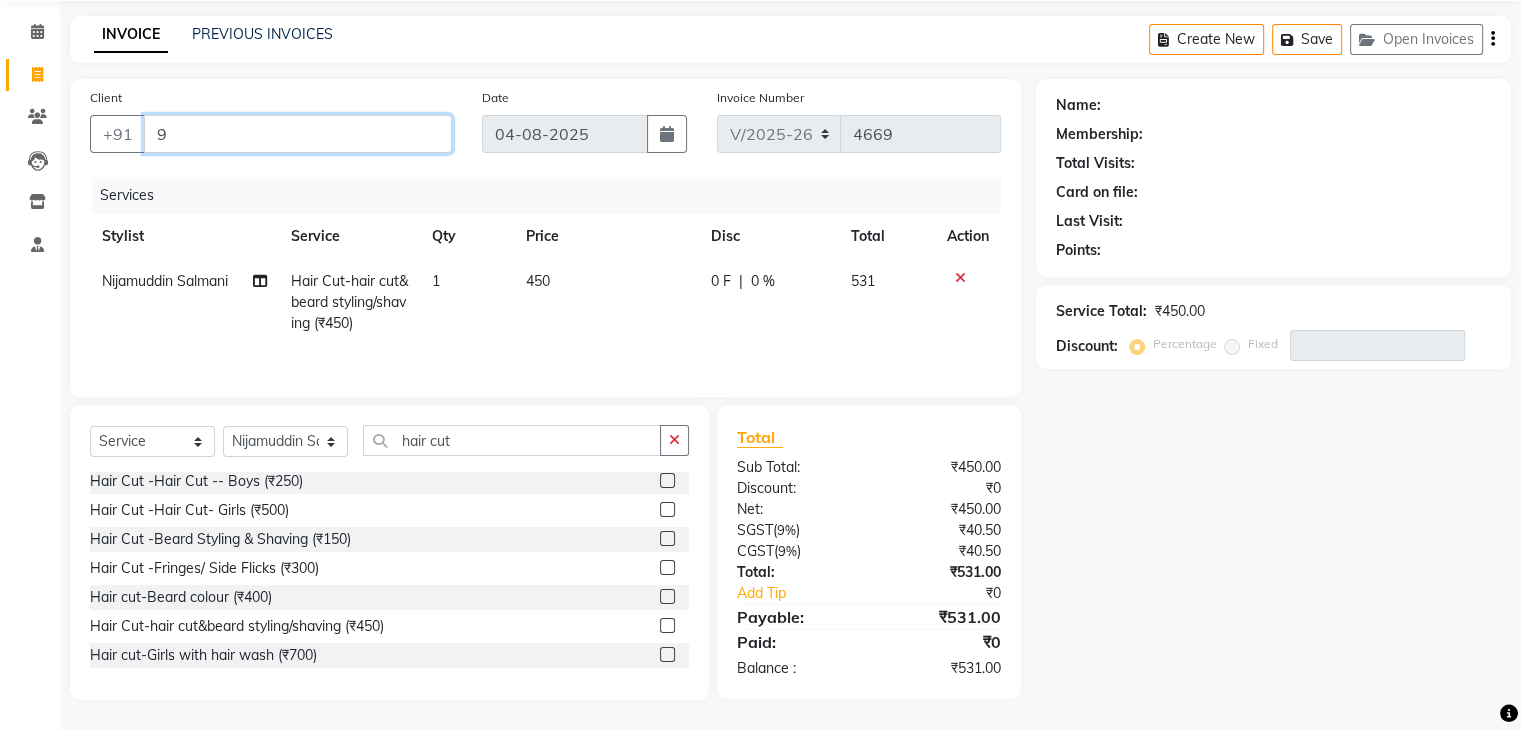 type on "0" 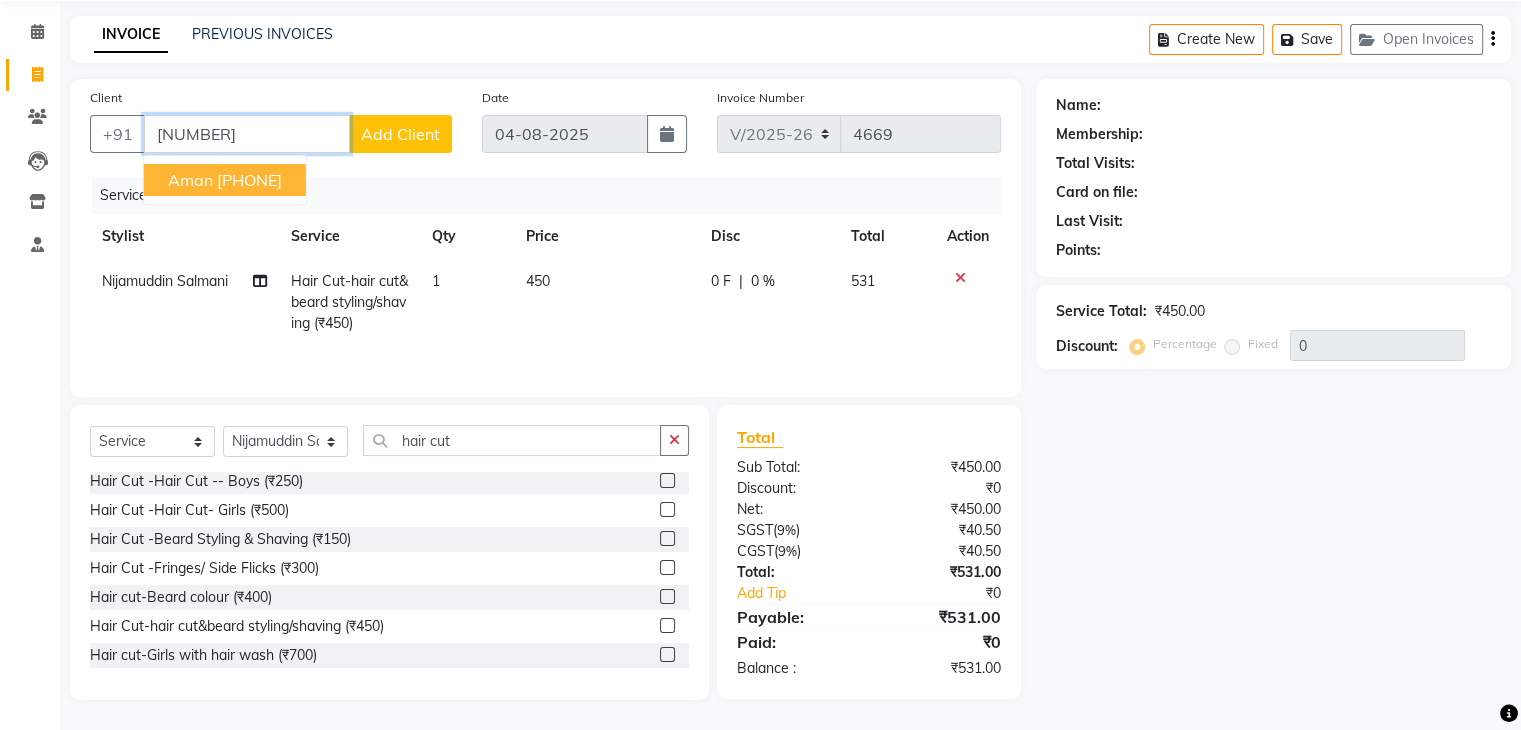 click on "Aman" at bounding box center (190, 180) 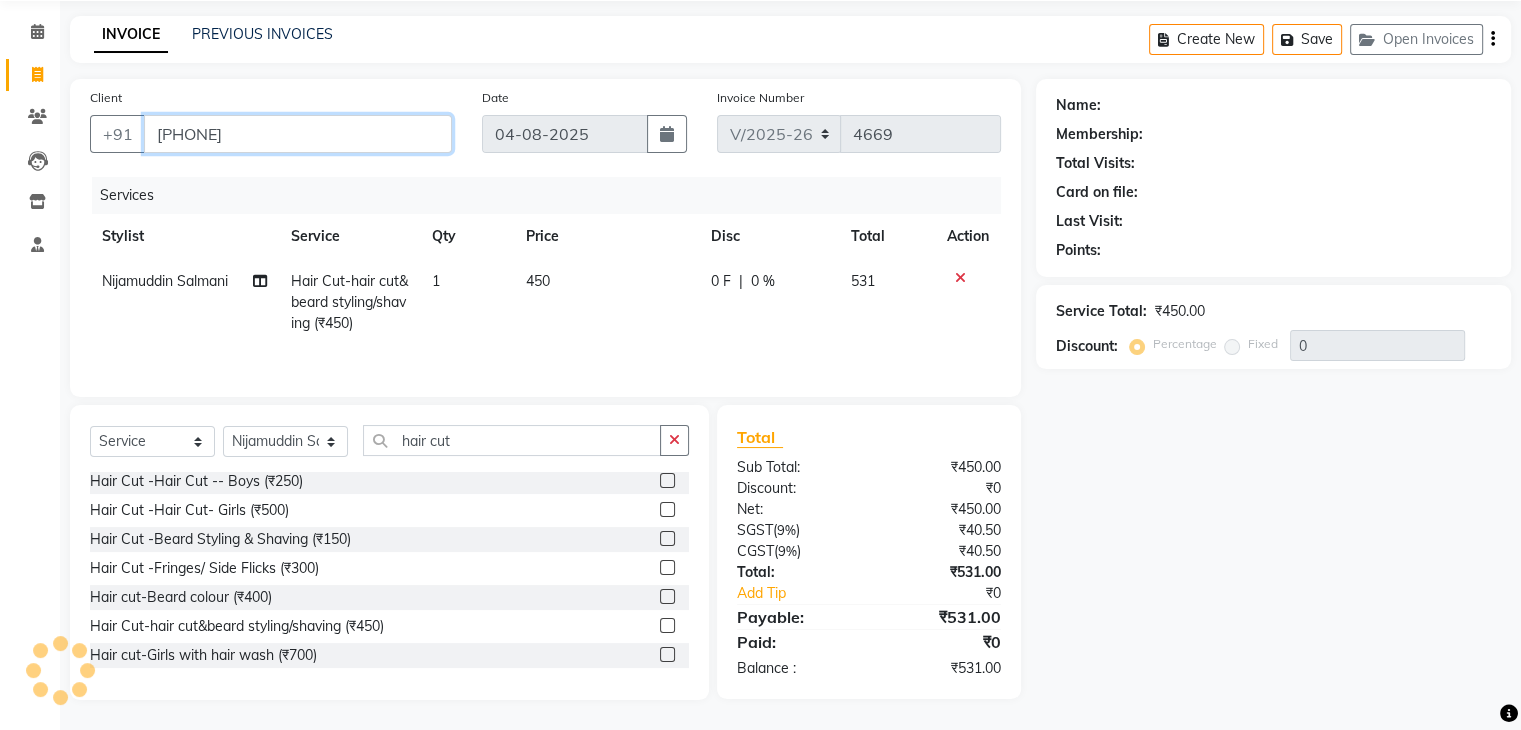 type on "[PHONE]" 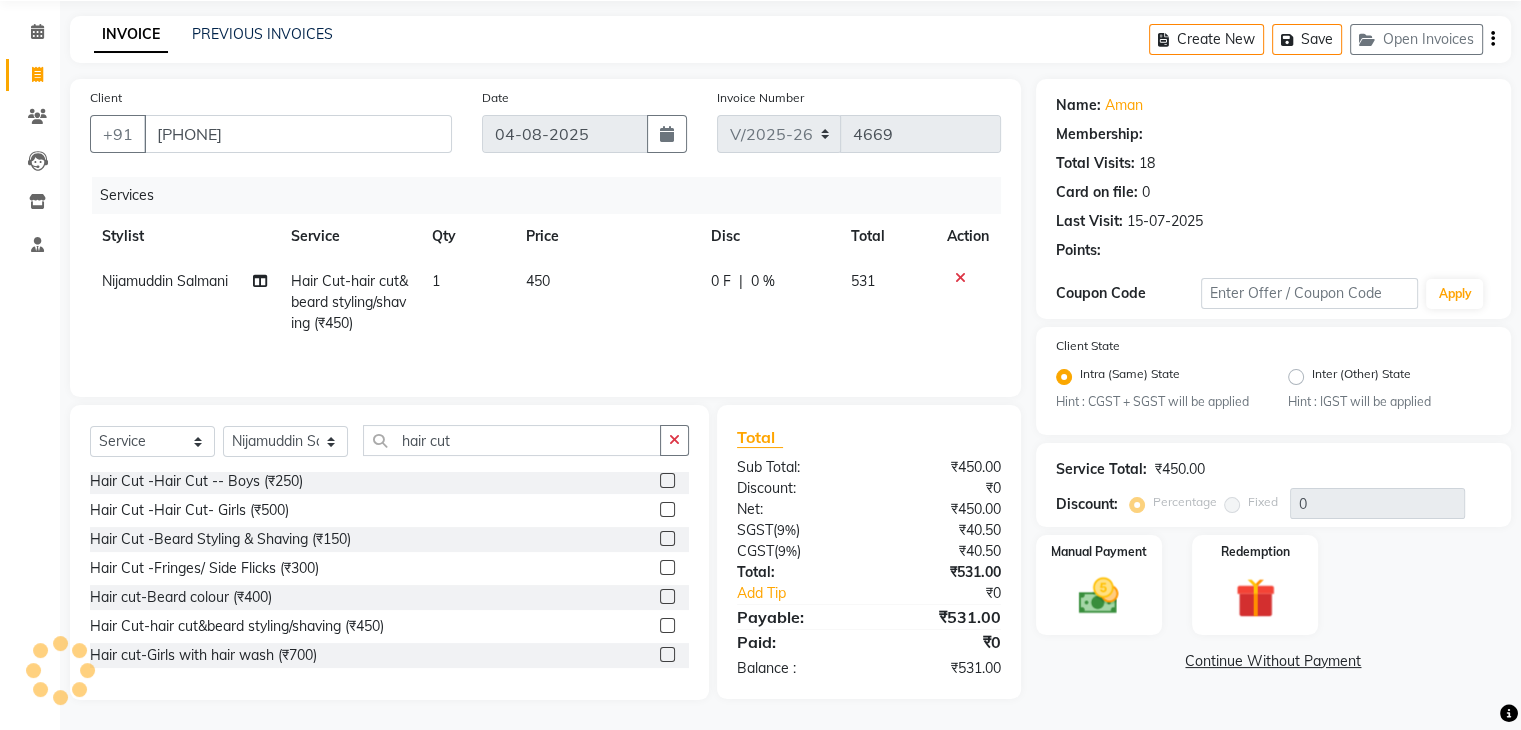 radio on "false" 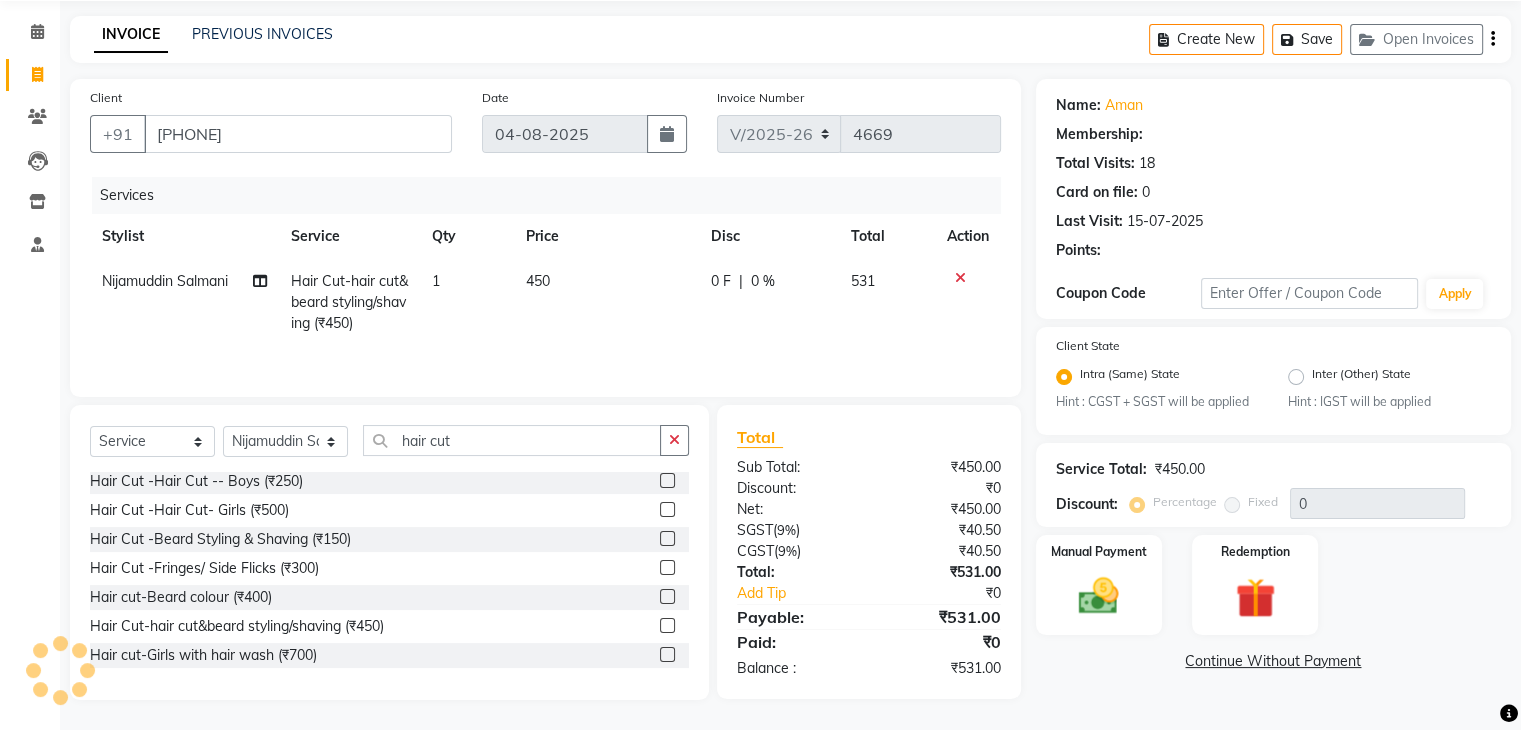 radio on "true" 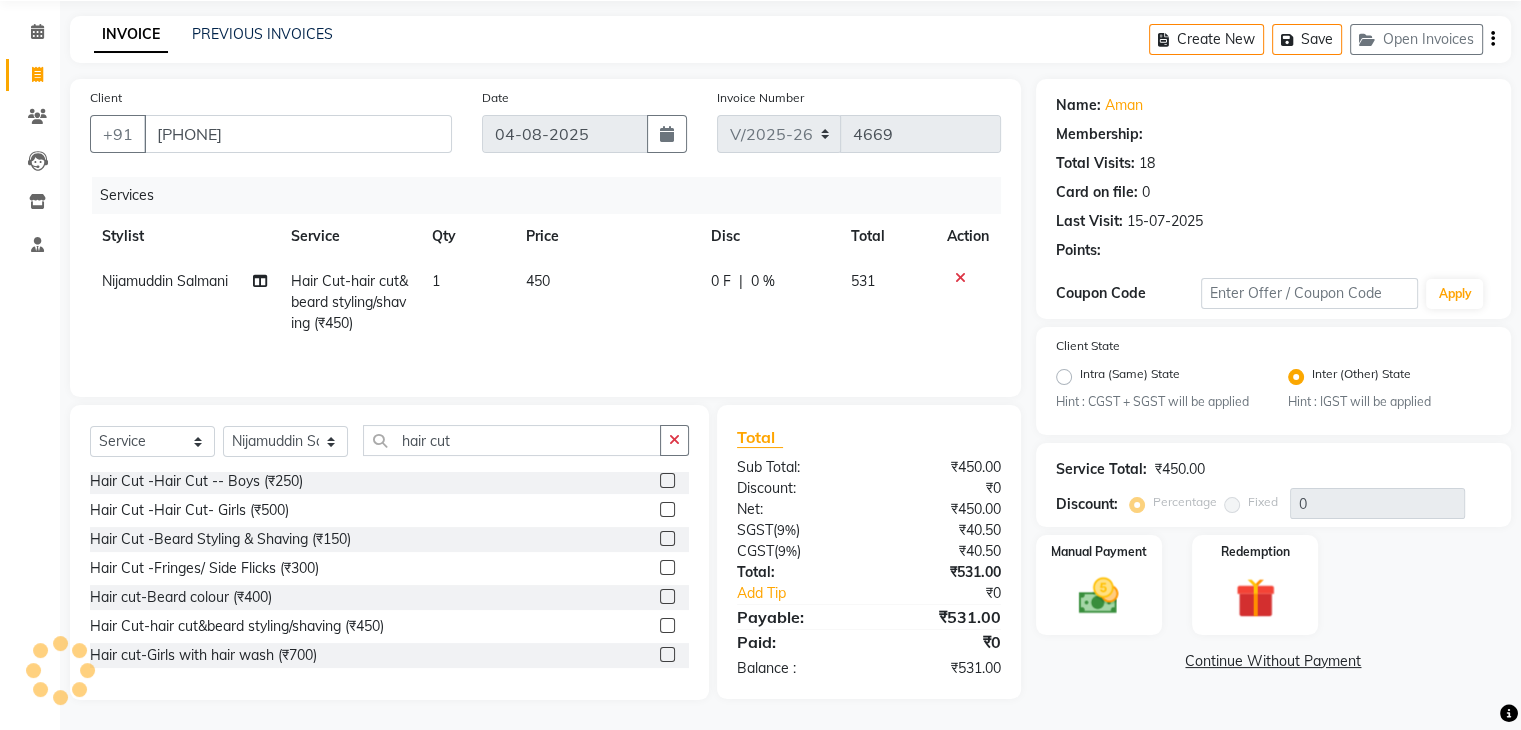 select on "1: Object" 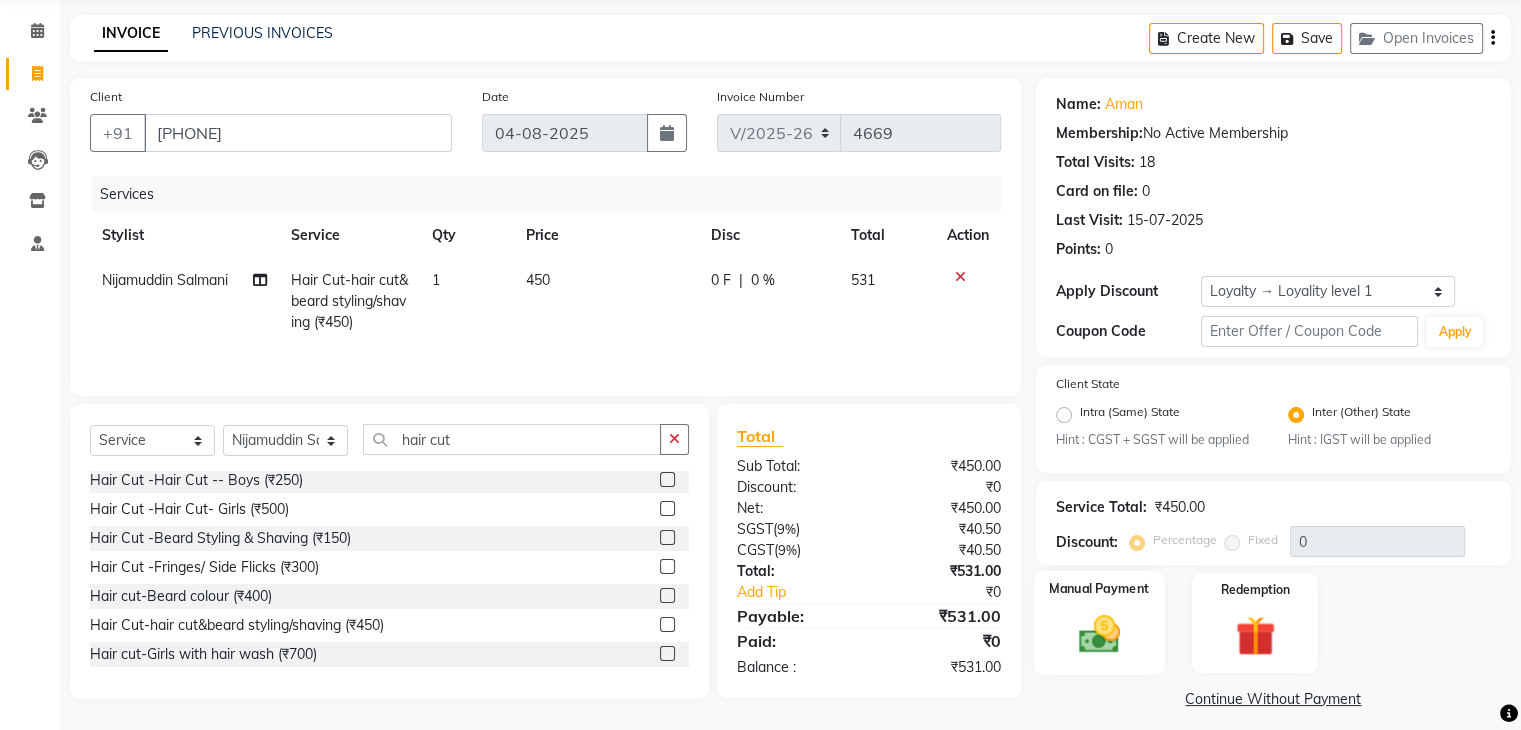 click on "Manual Payment" 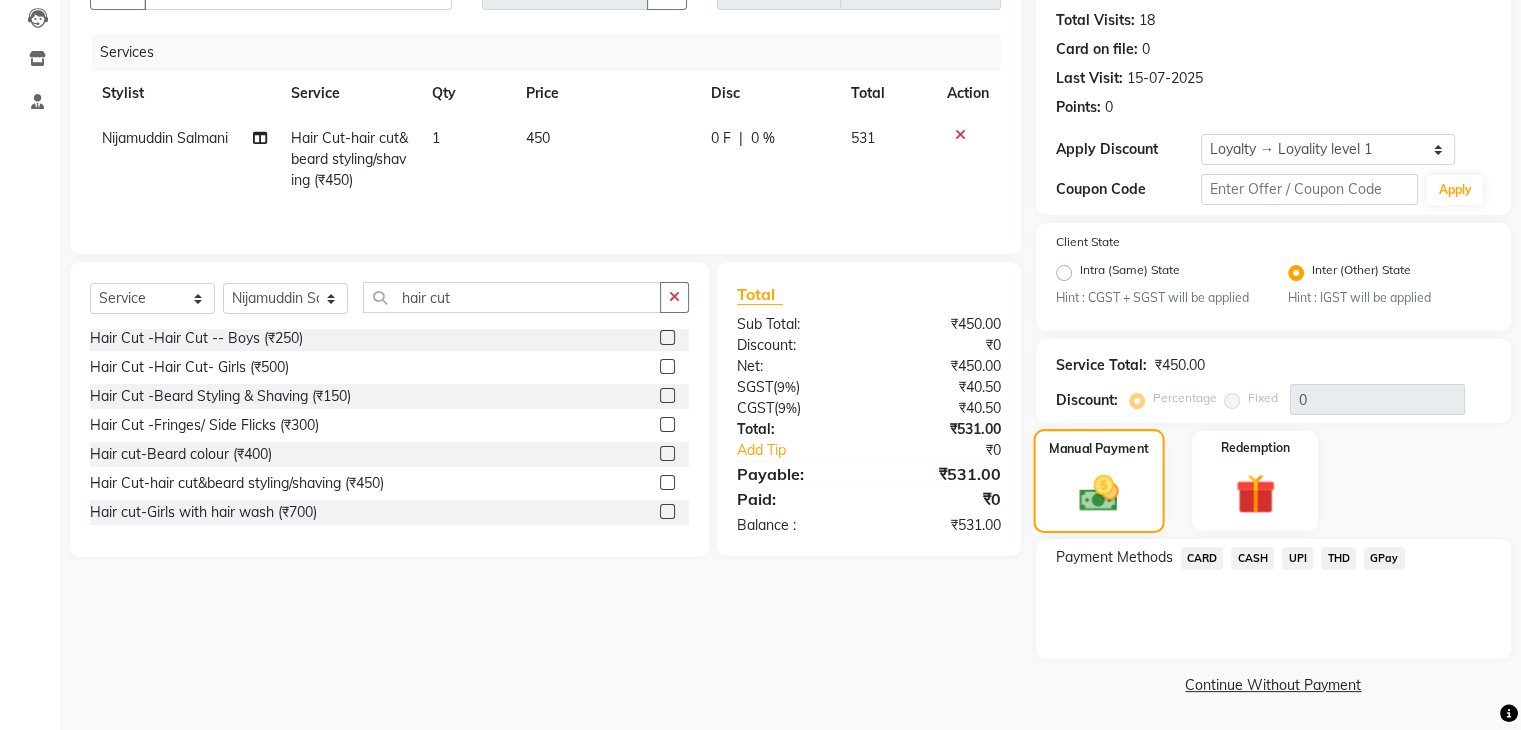 scroll, scrollTop: 216, scrollLeft: 0, axis: vertical 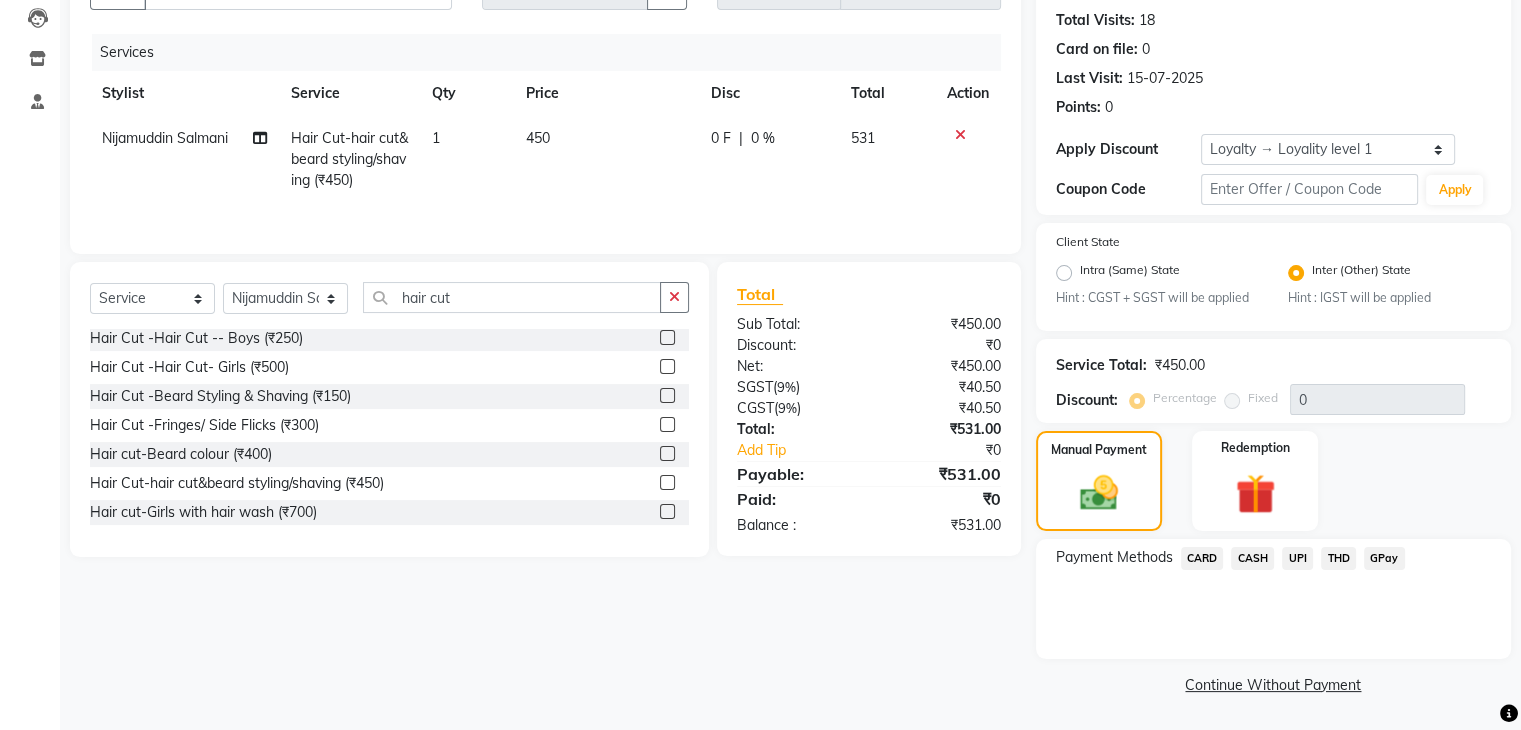click on "UPI" 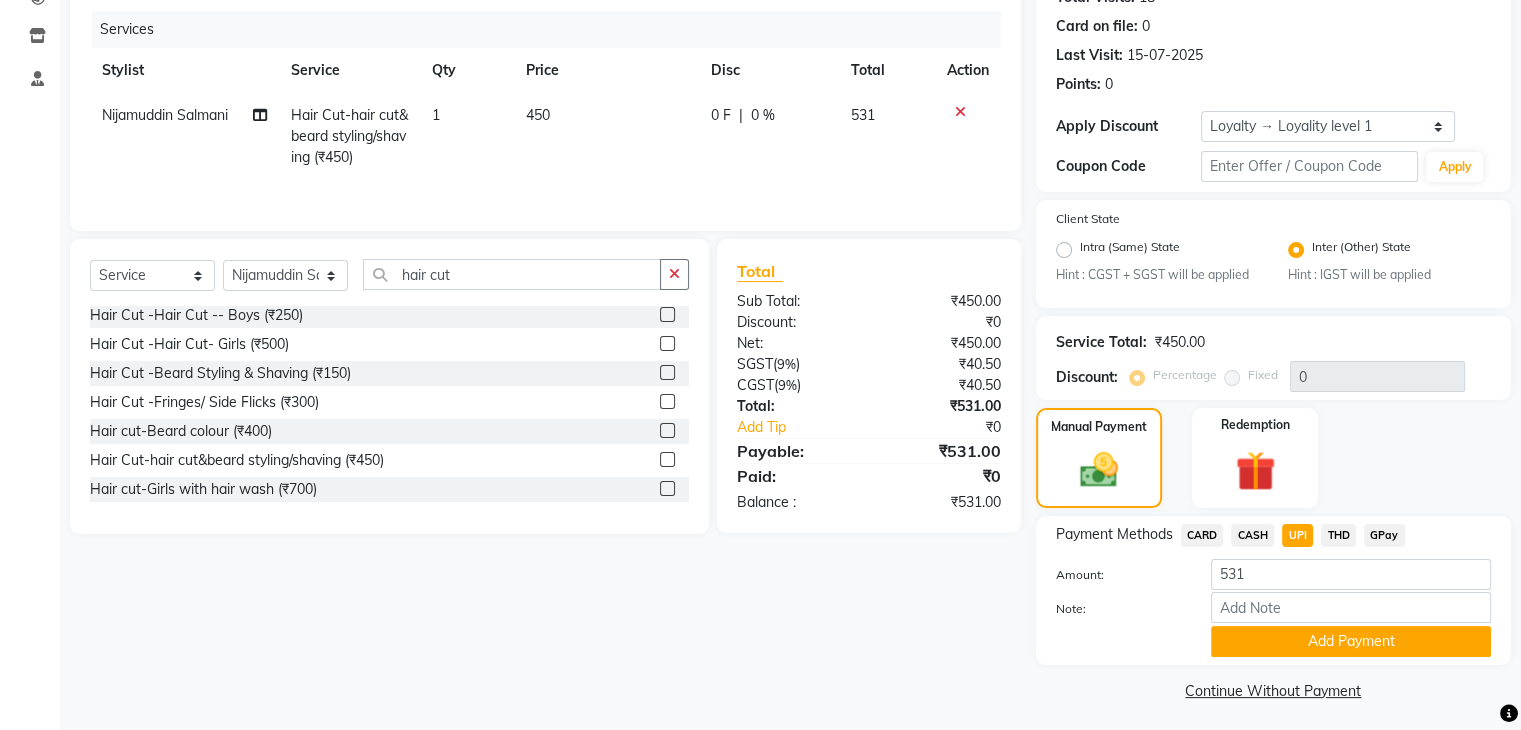 scroll, scrollTop: 247, scrollLeft: 0, axis: vertical 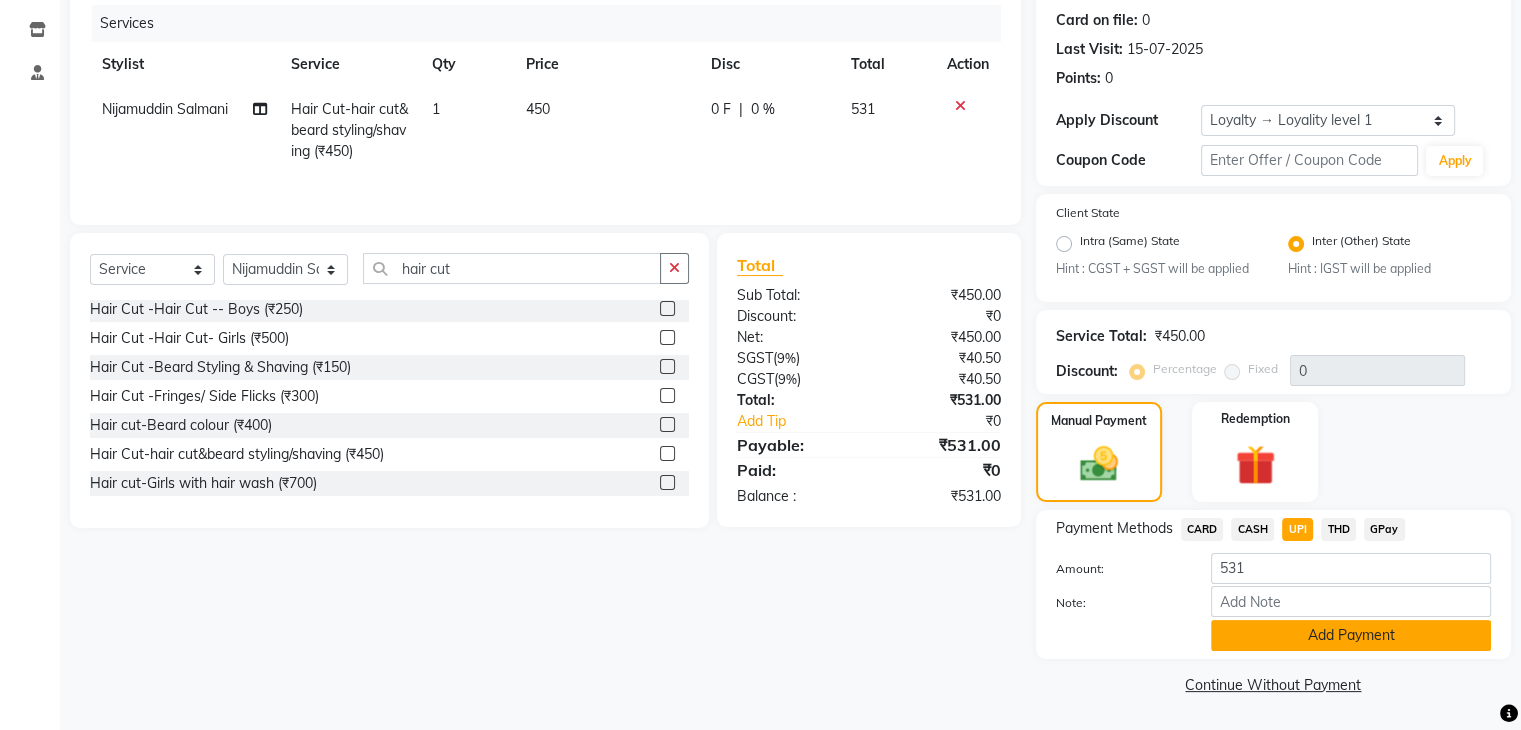 click on "Add Payment" 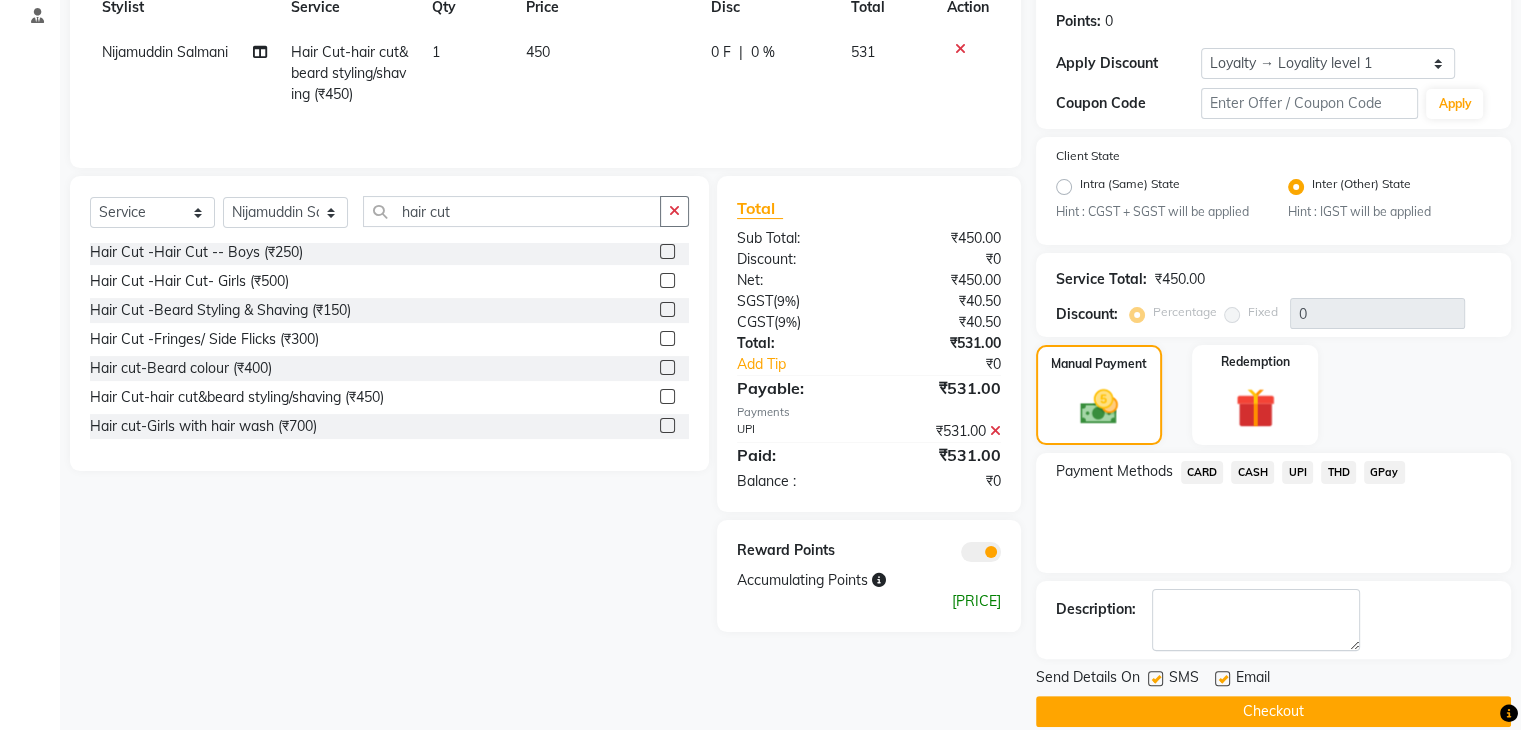 scroll, scrollTop: 328, scrollLeft: 0, axis: vertical 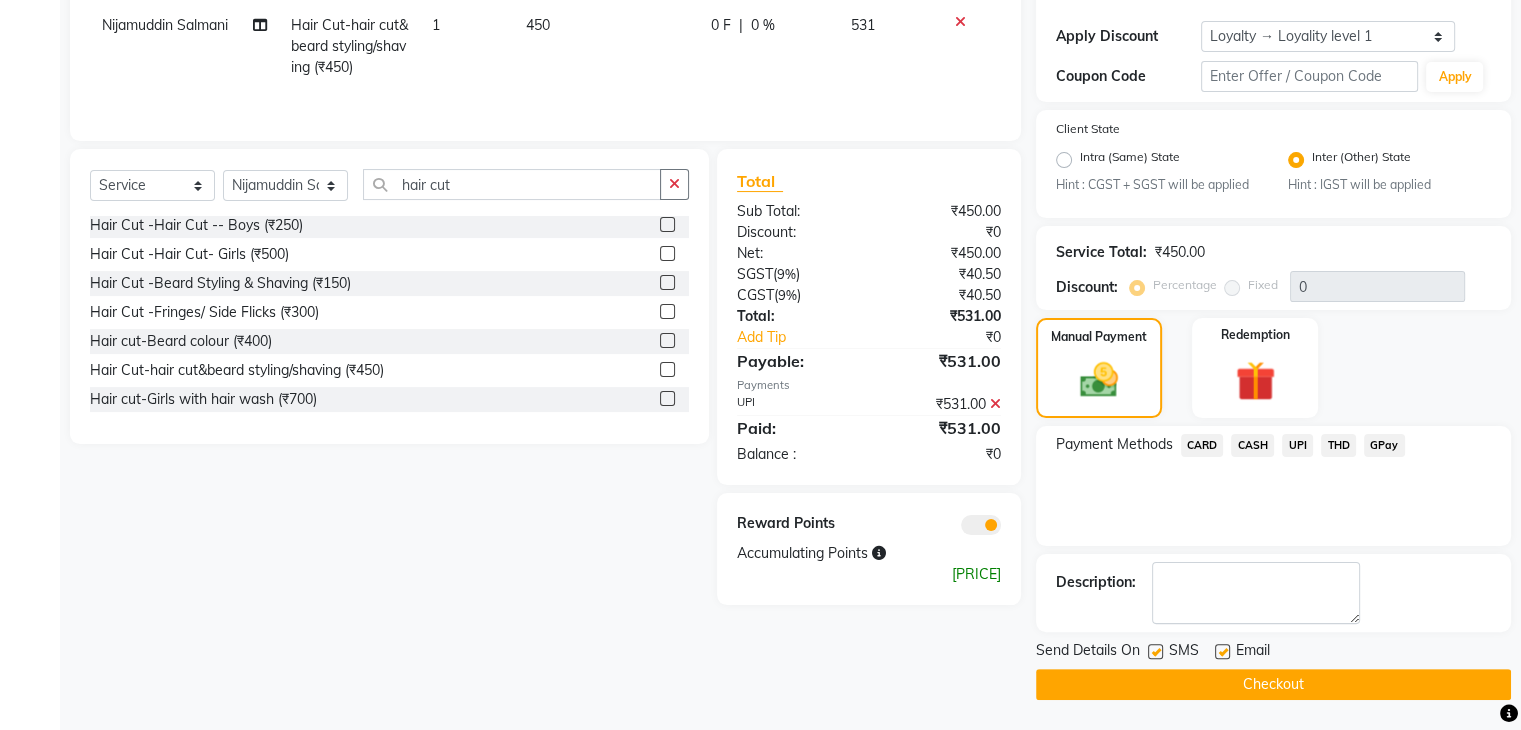 click 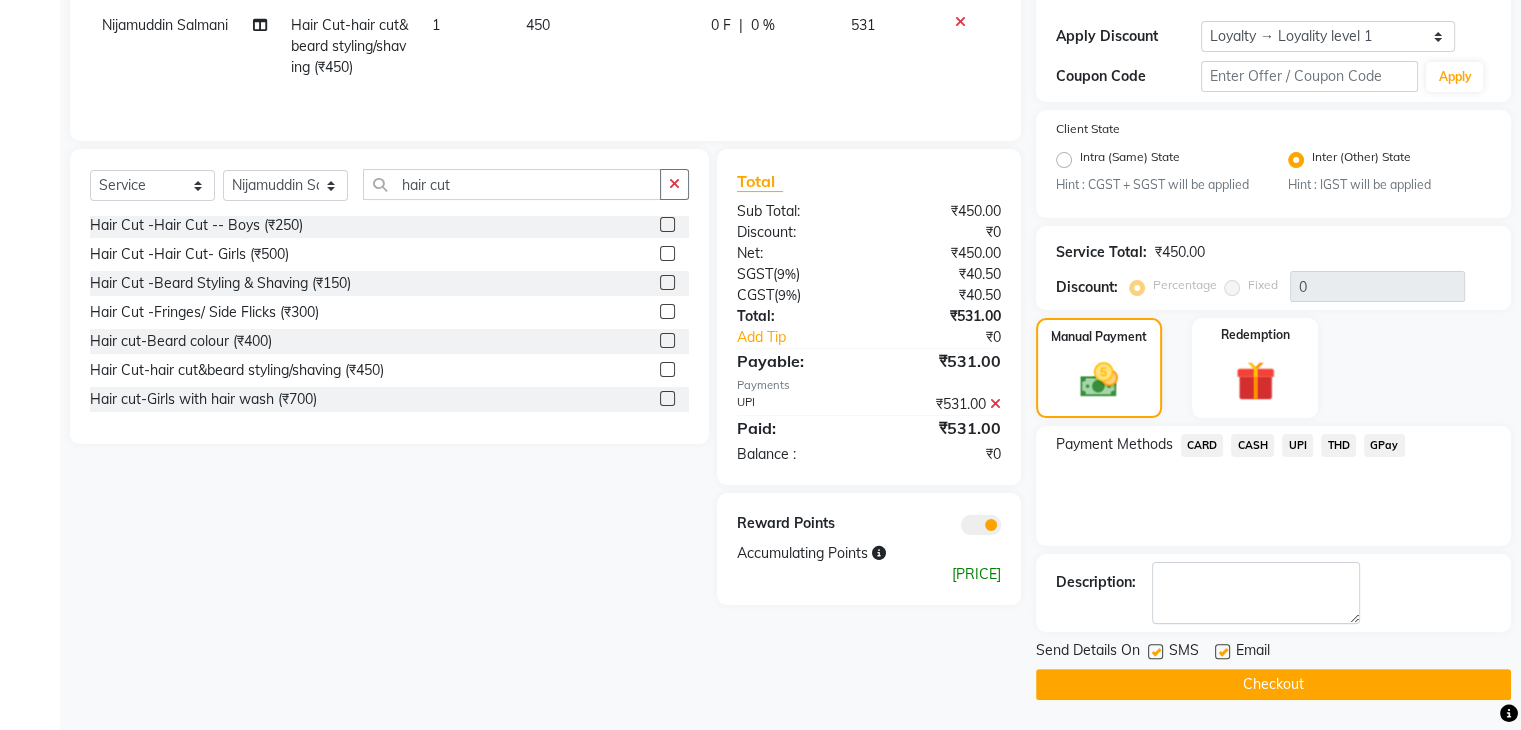 click 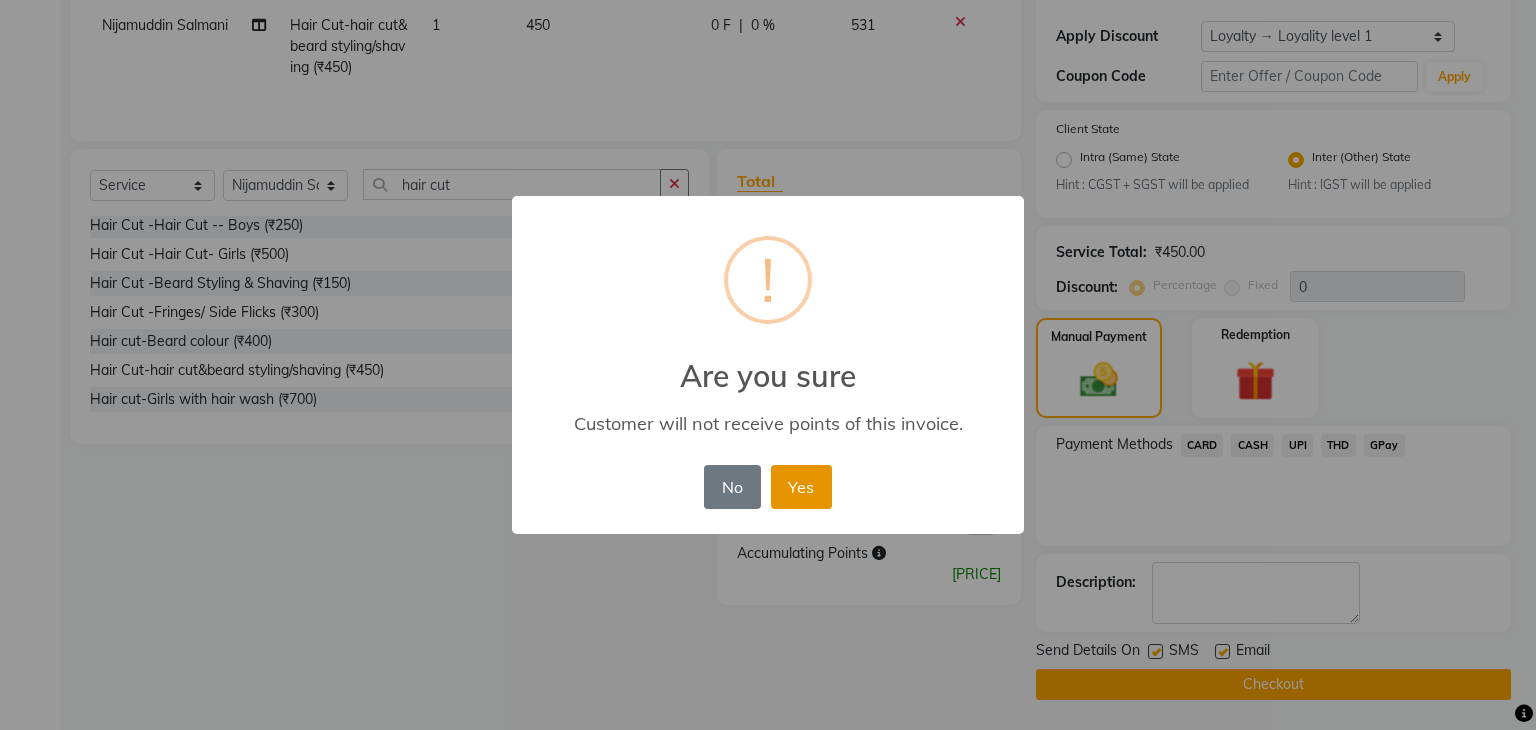 click on "Yes" at bounding box center (801, 487) 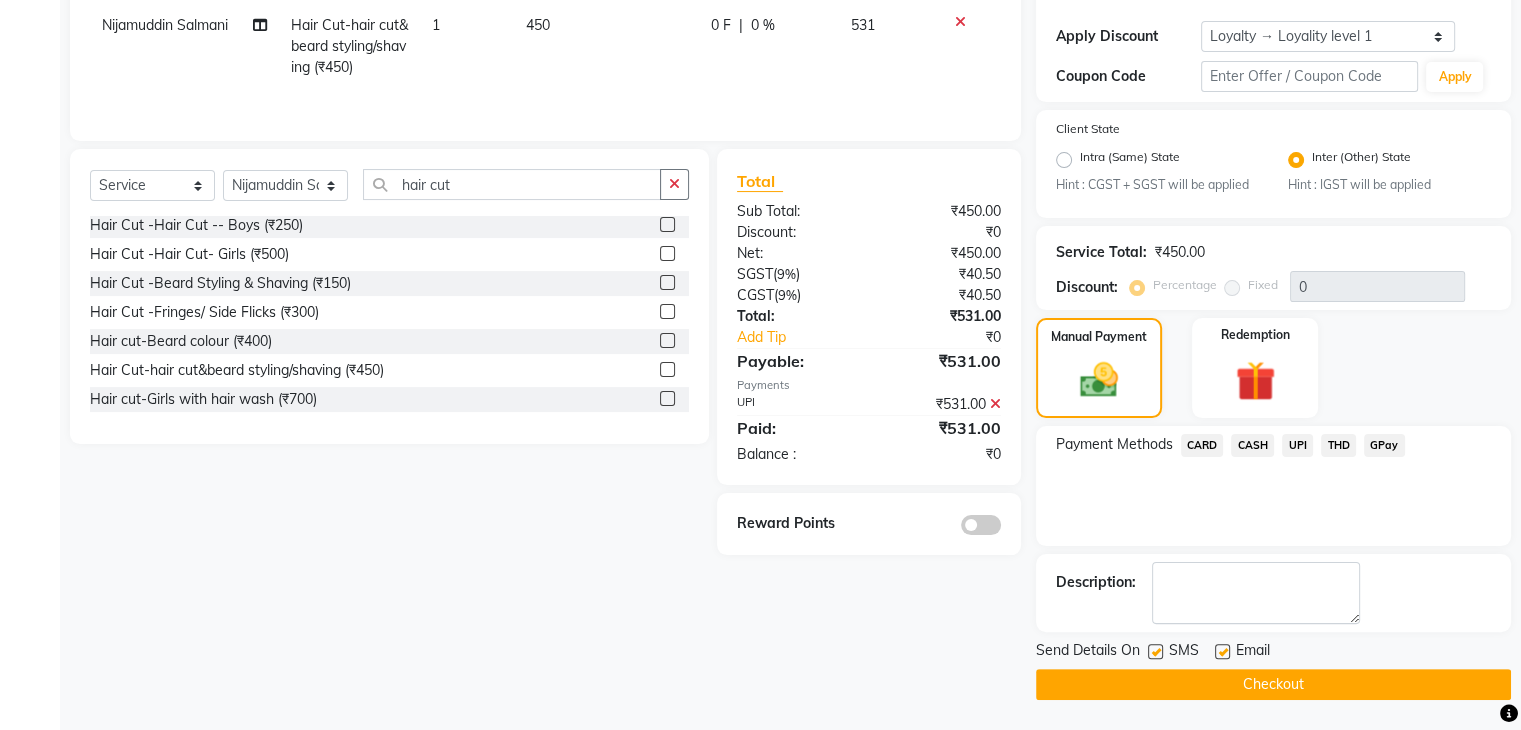 click on "Checkout" 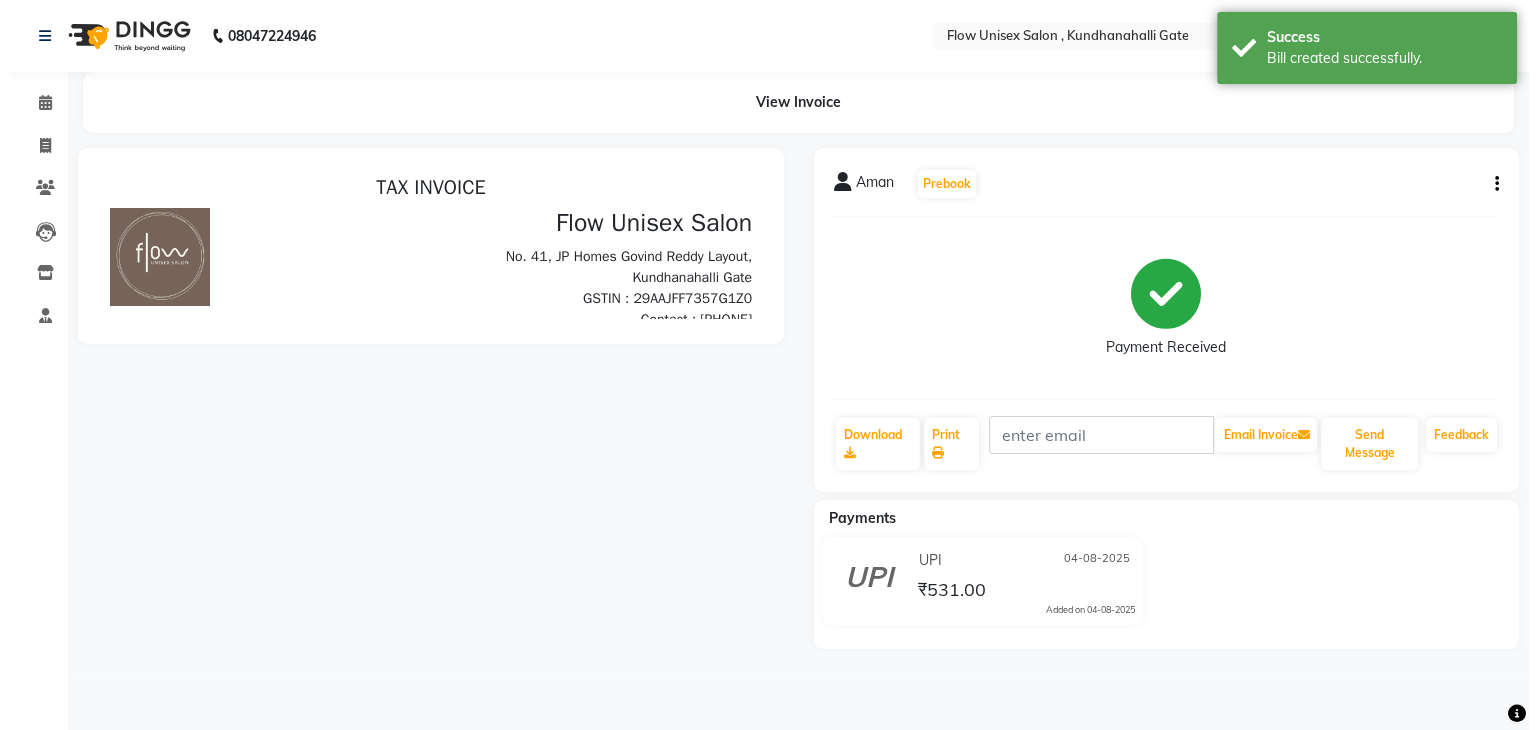 scroll, scrollTop: 0, scrollLeft: 0, axis: both 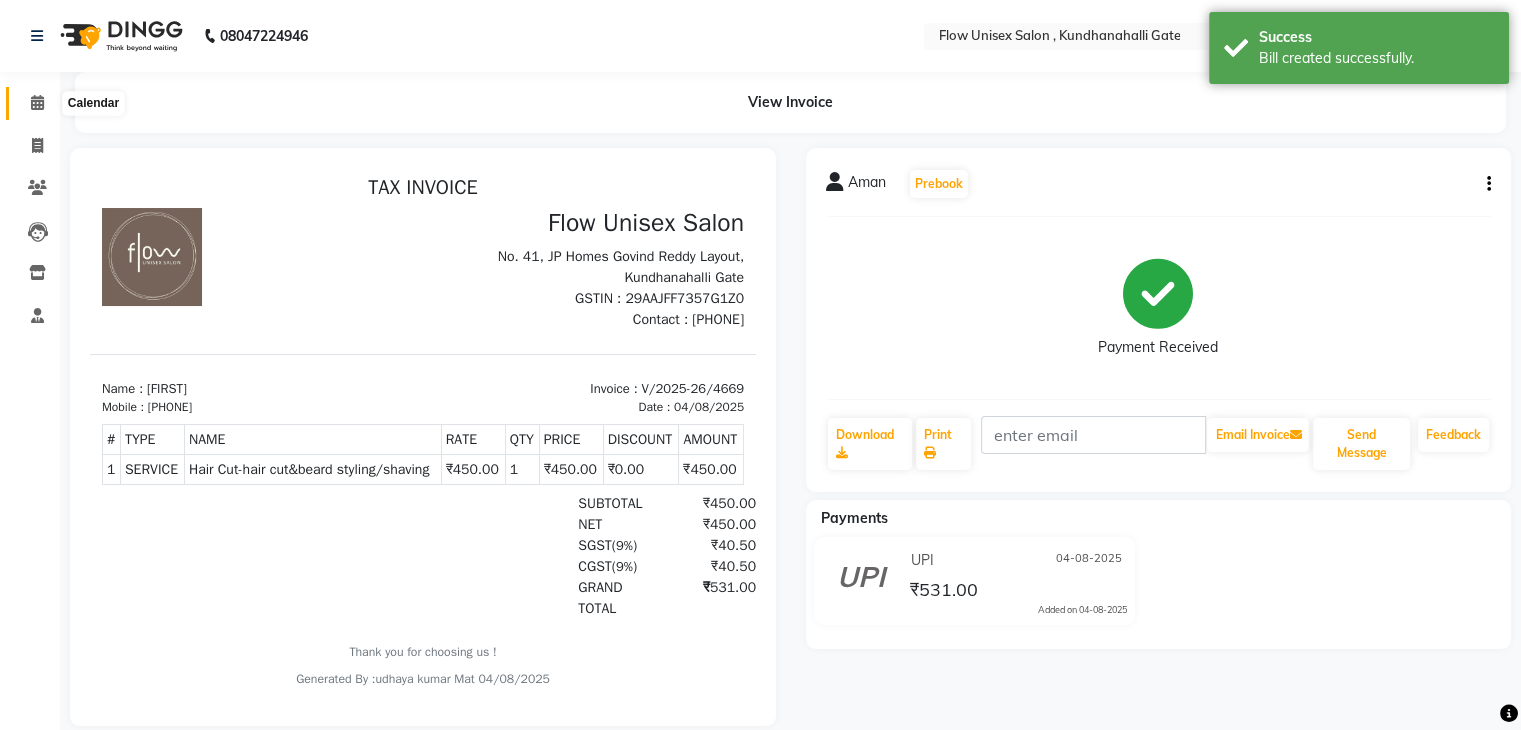 click 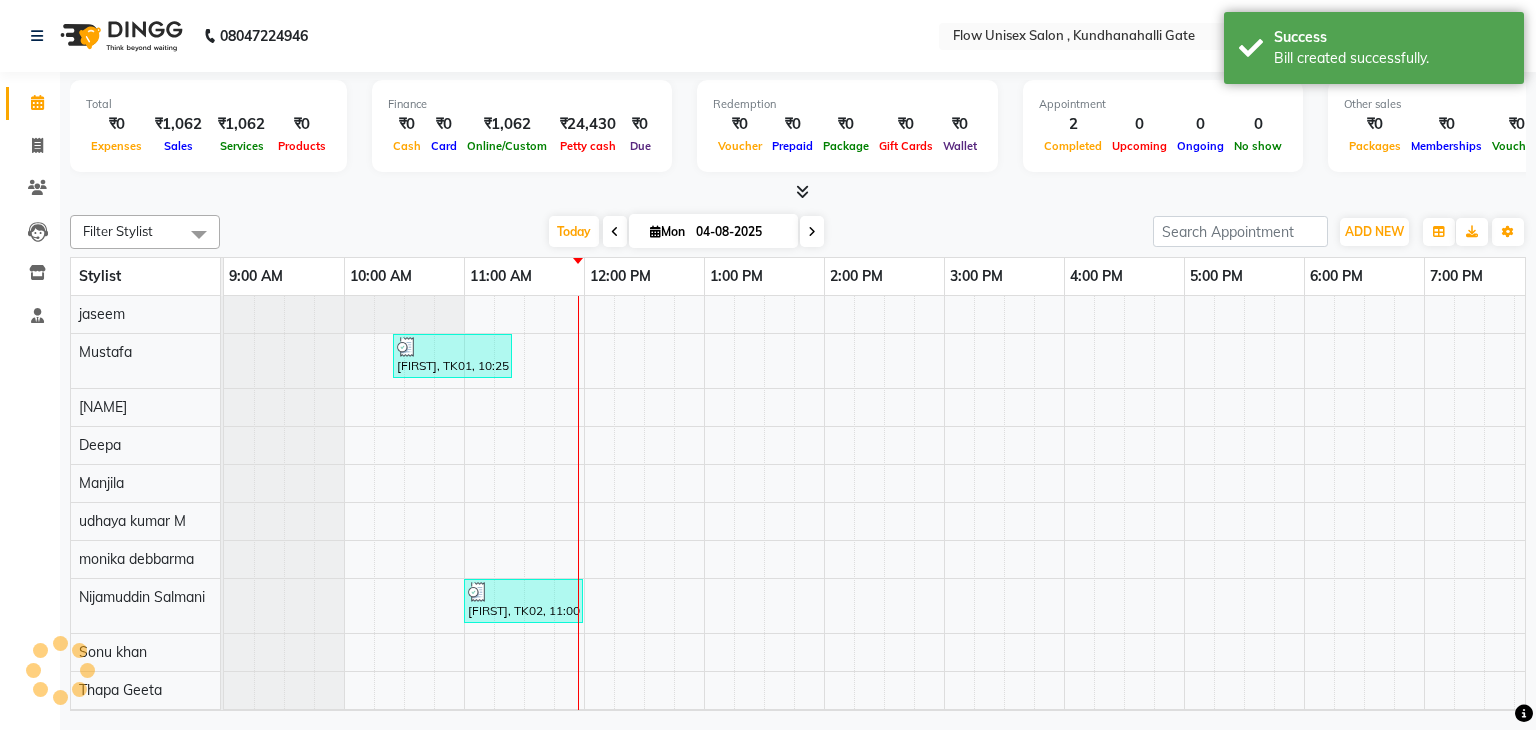 scroll, scrollTop: 0, scrollLeft: 0, axis: both 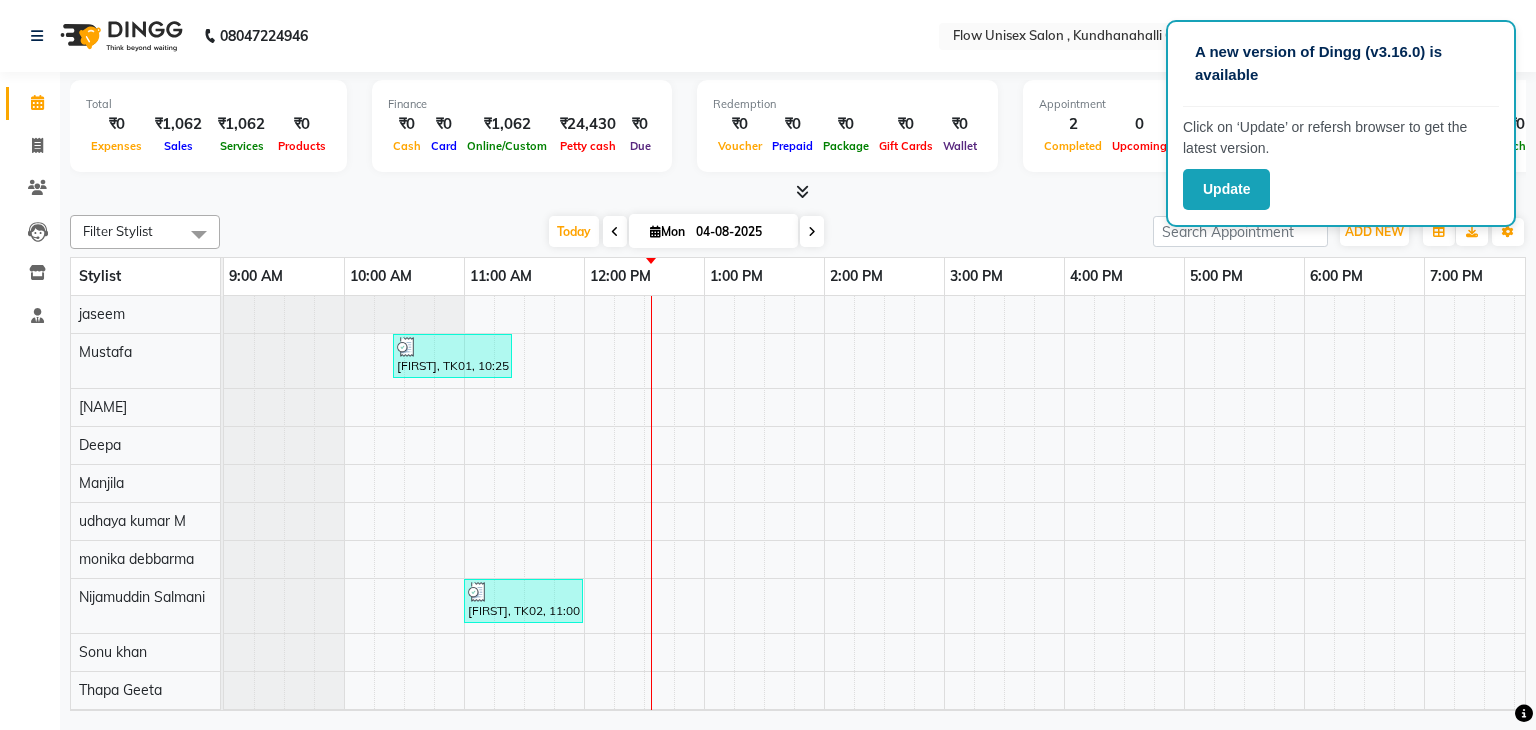 drag, startPoint x: 231, startPoint y: 69, endPoint x: 106, endPoint y: 188, distance: 172.58621 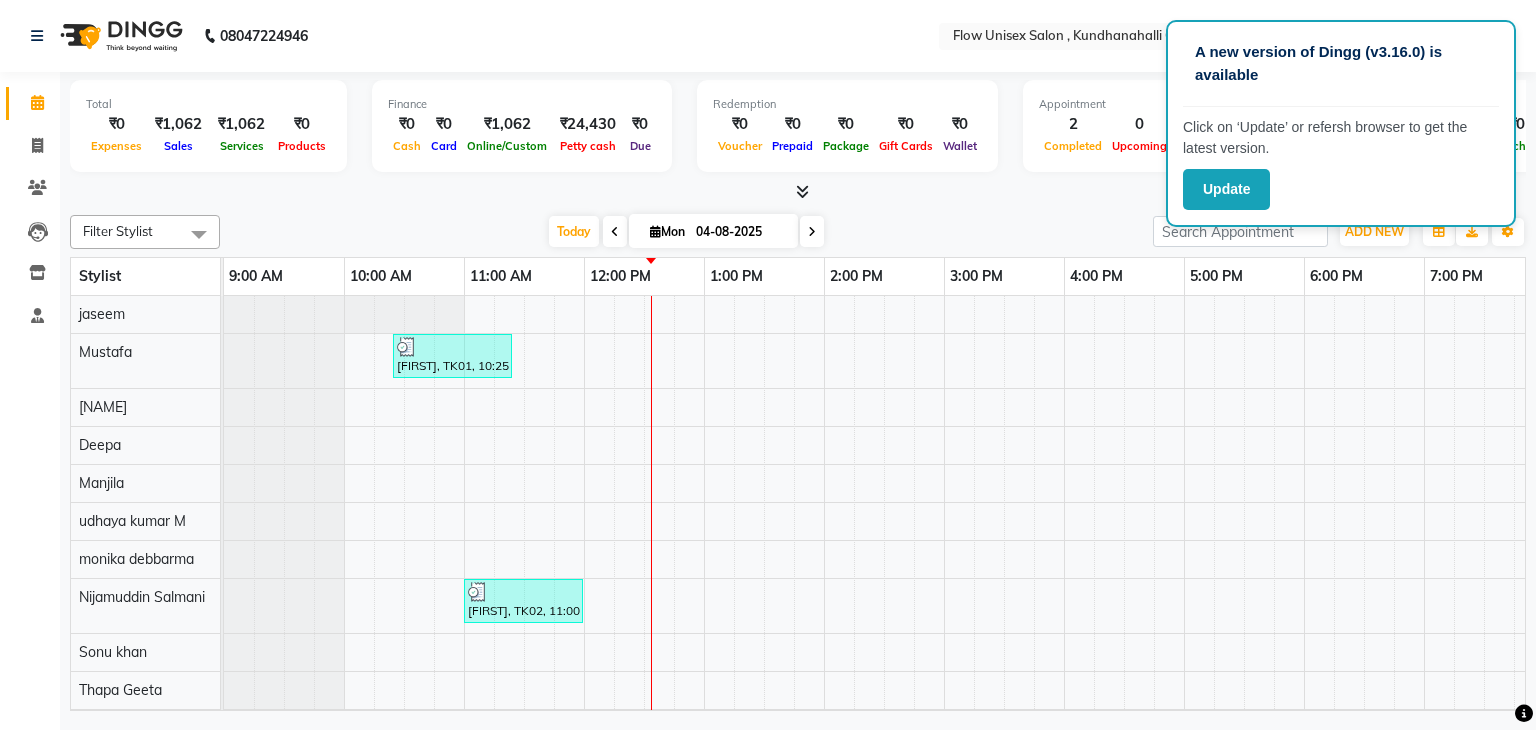 click on "Total  [PRICE]  Expenses [PRICE]  Sales [PRICE]  Services [PRICE]  Products Finance  [PRICE]  Cash [PRICE]  Card [PRICE]  Online/Custom [PRICE] Petty cash [PRICE] Due  Redemption  [PRICE] Voucher [PRICE] Prepaid [PRICE] Package [PRICE]  Gift Cards [PRICE]  Wallet  Appointment  2 Completed 0 Upcoming 0 Ongoing 0 No show  Other sales  [PRICE]  Packages [PRICE]  Memberships [PRICE]  Vouchers [PRICE]  Prepaids [PRICE]  Gift Cards Filter Stylist Select All arman Deepa emlen jaseem Kishore Manjila monika debbarma Mustafa Nijamuddin Salmani Saluka Rai Sonu khan Thapa Geeta udhaya kumar M Vishnu Bhati Today  Mon 04-08-2025 Toggle Dropdown Add Appointment Add Invoice Add Attendance Add Client Toggle Dropdown Add Appointment Add Invoice Add Attendance Add Client ADD NEW Toggle Dropdown Add Appointment Add Invoice Add Attendance Add Client Filter Stylist Select All arman Deepa emlen jaseem Kishore Manjila monika debbarma Mustafa Nijamuddin Salmani Saluka Rai Sonu khan Thapa Geeta udhaya kumar M Vishnu Bhati Group By  Staff View   Room View  View as Vertical" 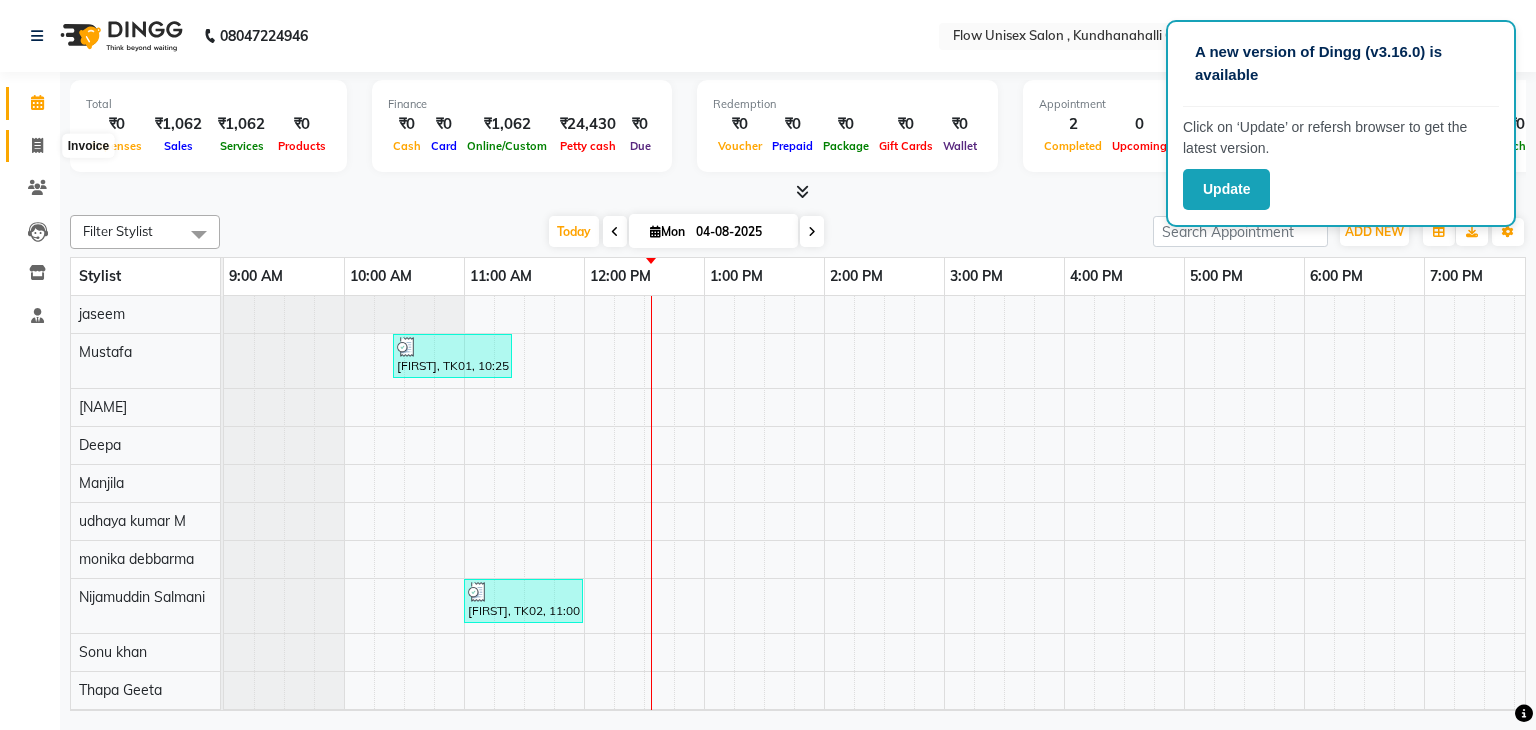 click 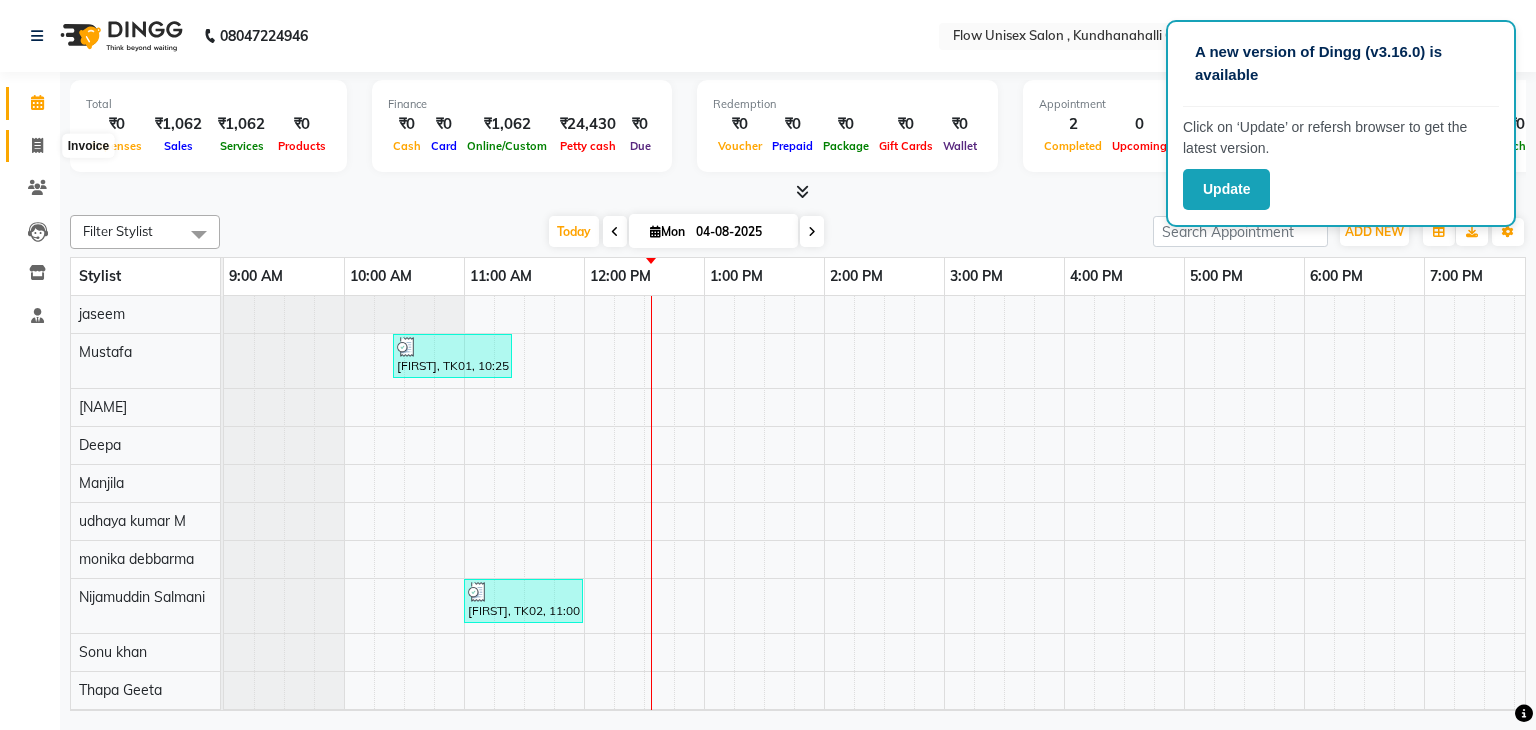 select on "service" 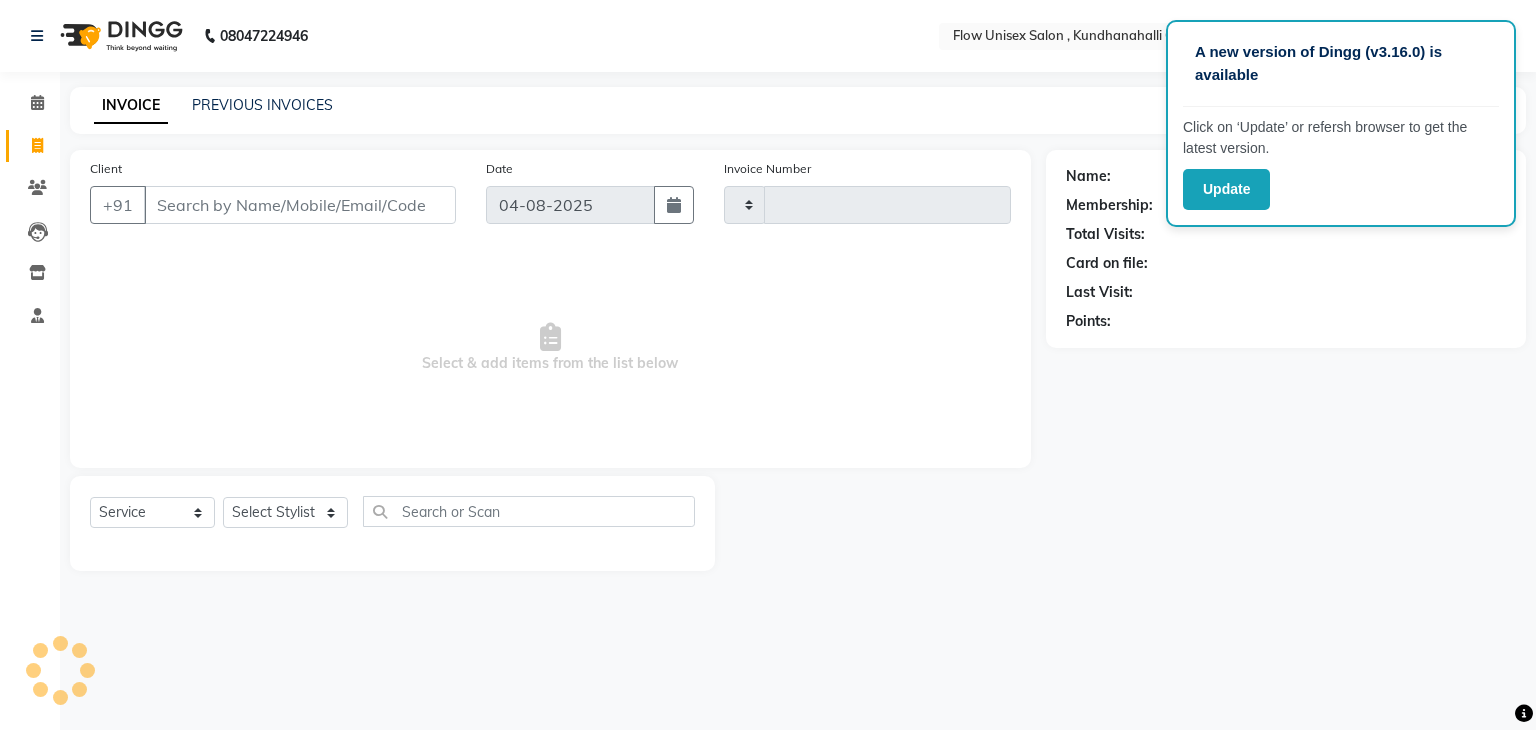 type on "[NUMBER]" 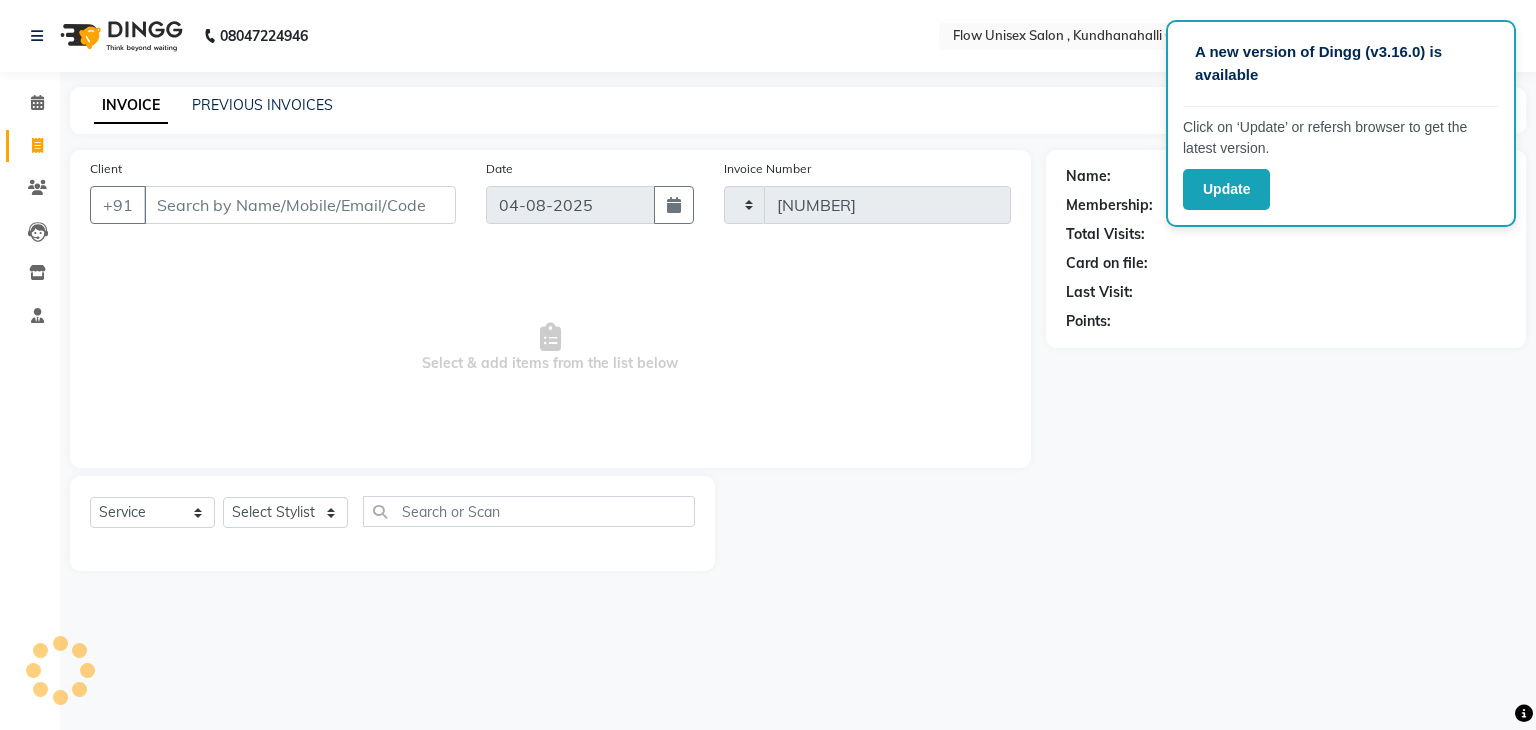 select on "5875" 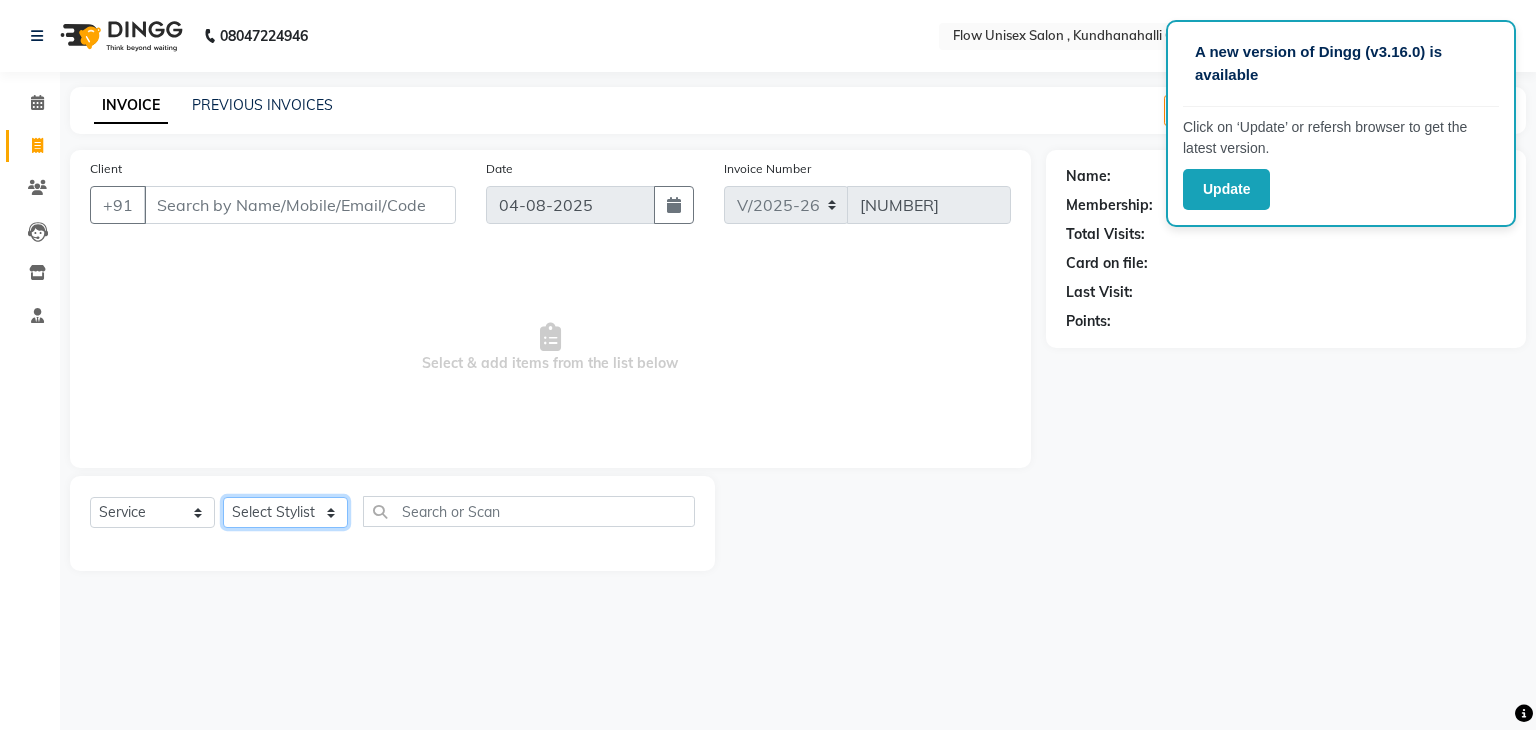 click on "Select Stylist arman Deepa emlen jaseem Kishore Manjila monika debbarma Mustafa Nijamuddin Salmani Saluka Rai Sonu khan Thapa Geeta udhaya kumar M Vishnu Bhati" 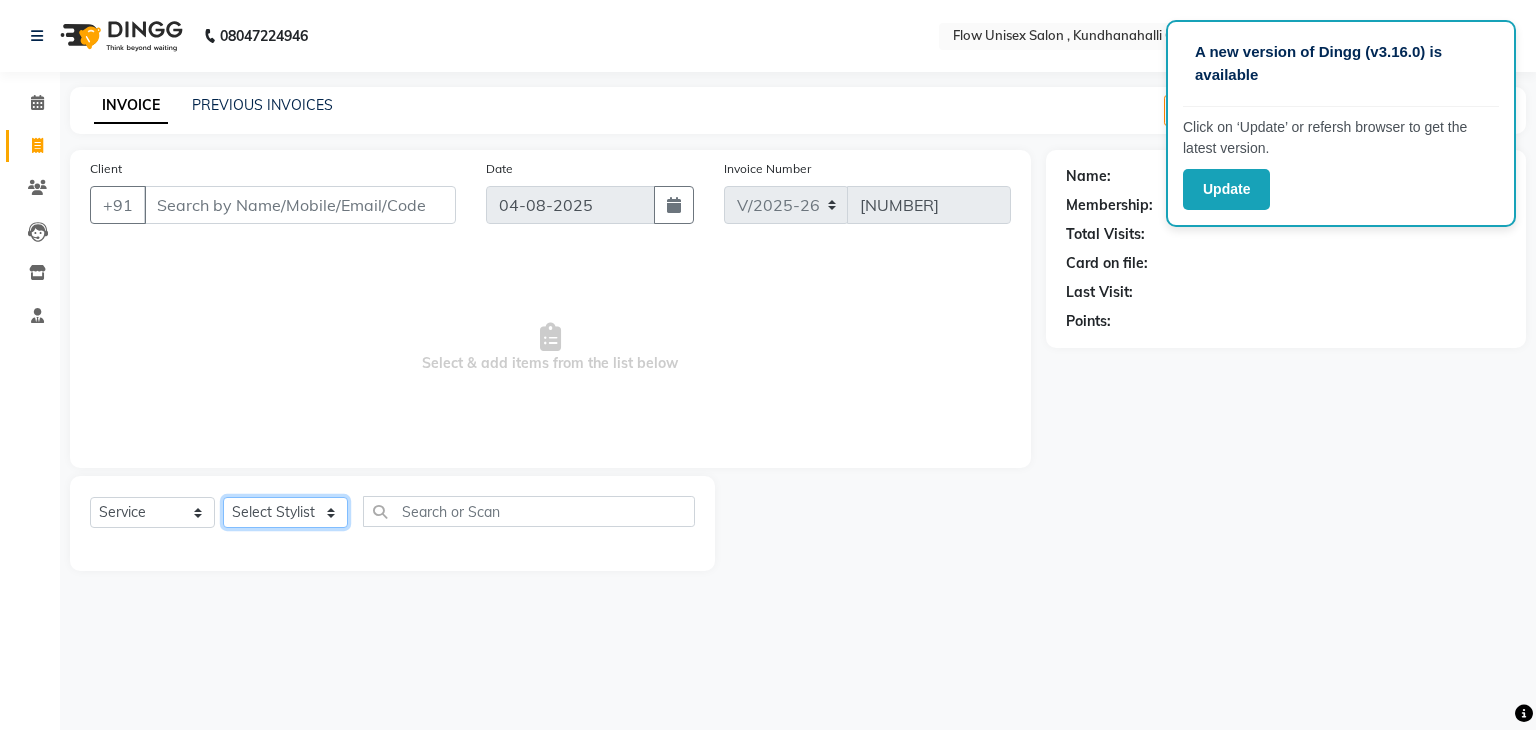 select on "62210" 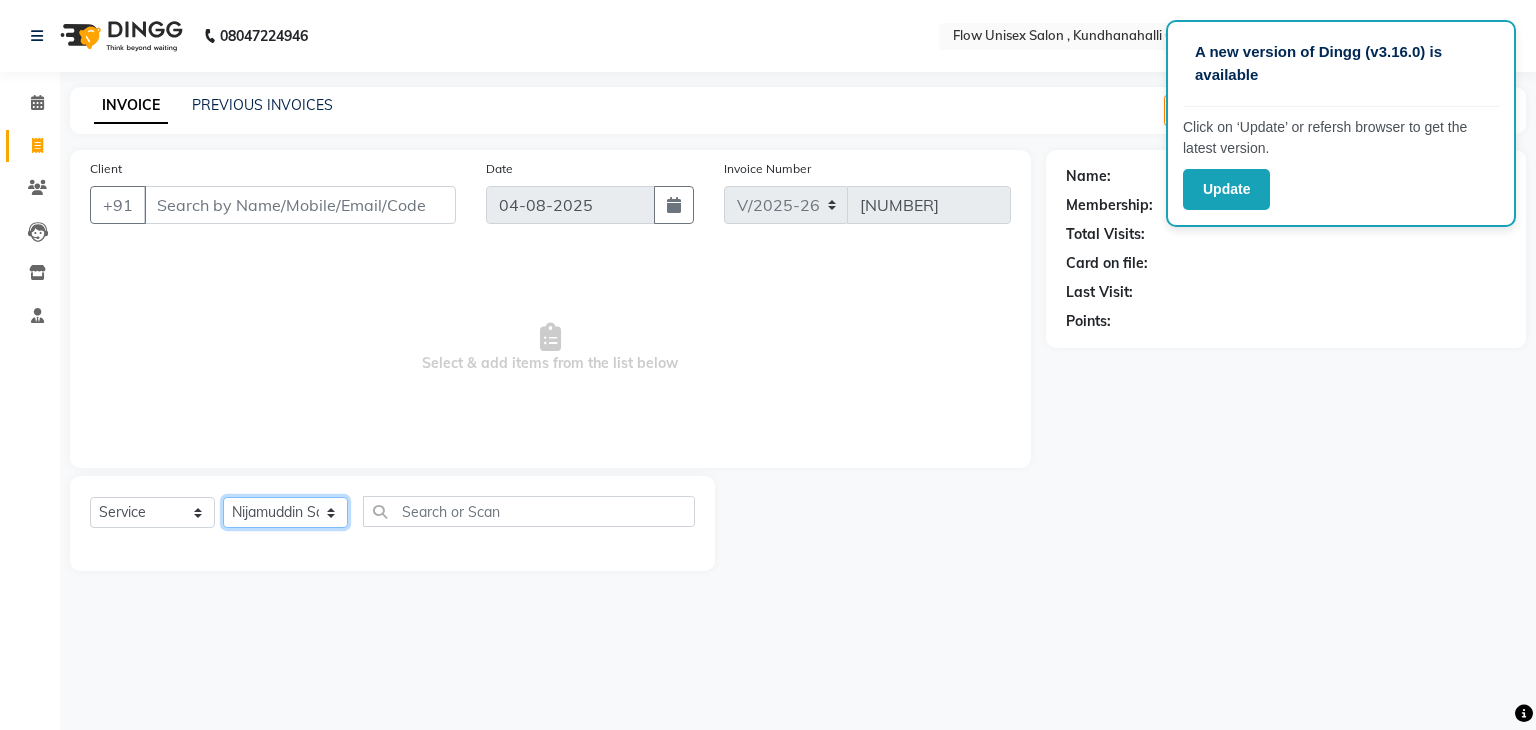 click on "Select Stylist arman Deepa emlen jaseem Kishore Manjila monika debbarma Mustafa Nijamuddin Salmani Saluka Rai Sonu khan Thapa Geeta udhaya kumar M Vishnu Bhati" 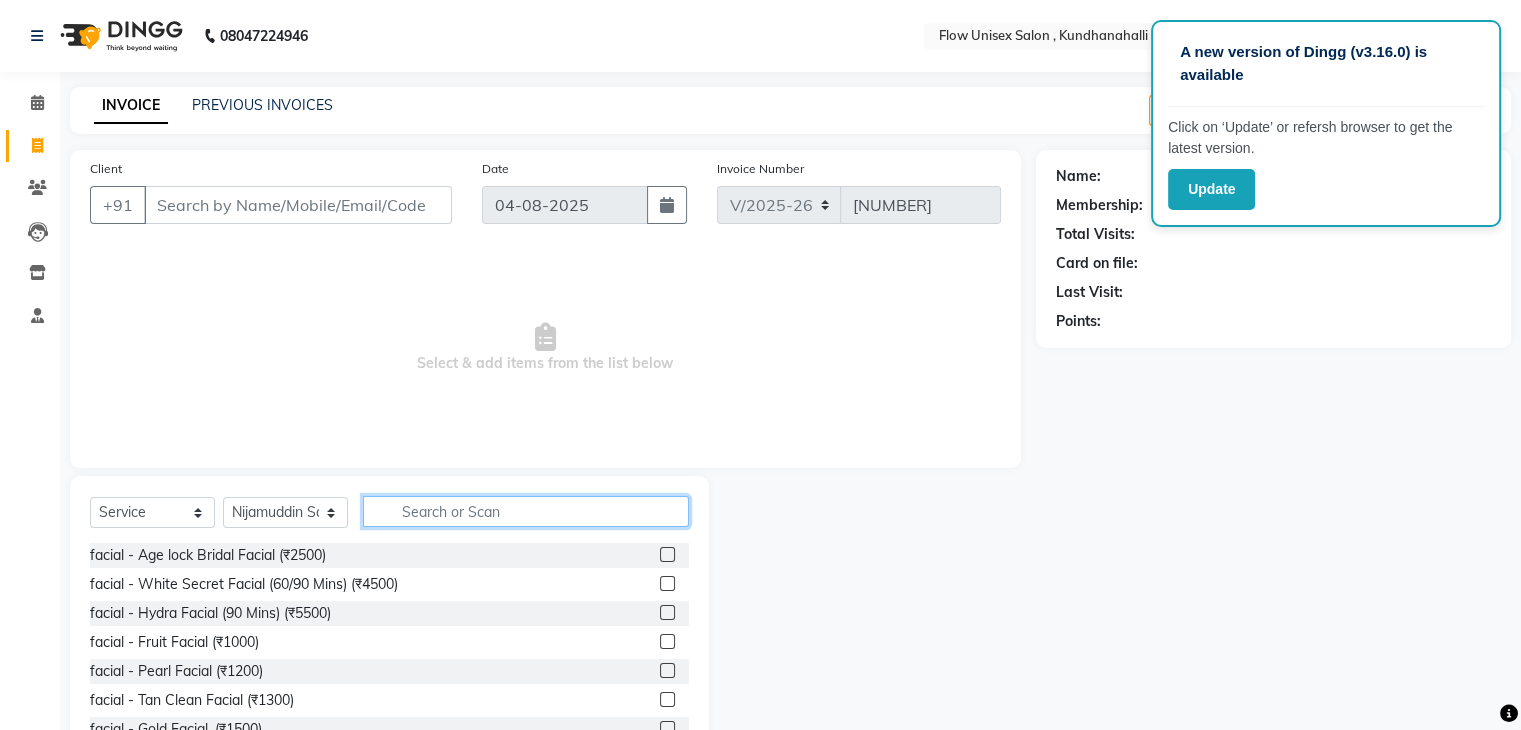drag, startPoint x: 529, startPoint y: 521, endPoint x: 522, endPoint y: 495, distance: 26.925823 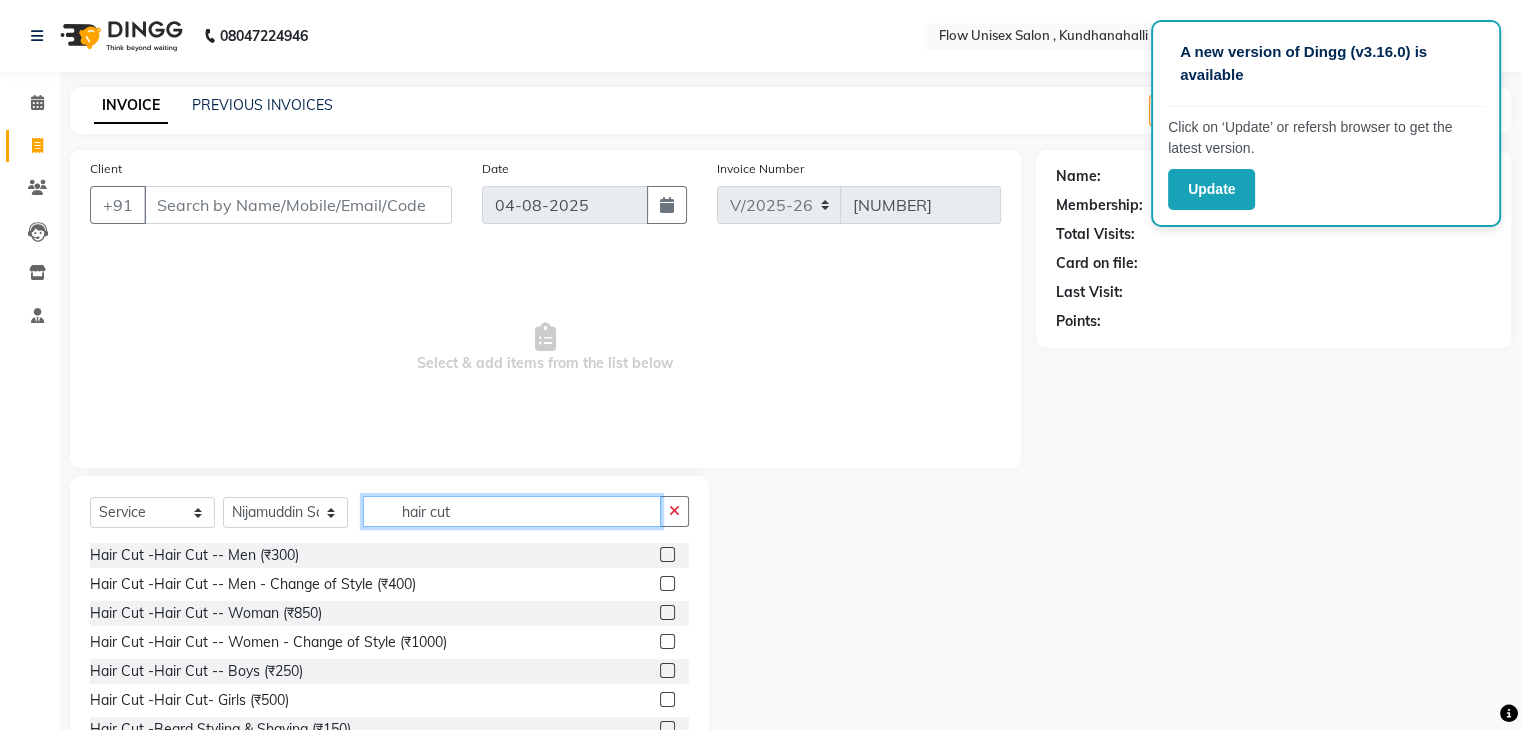scroll, scrollTop: 72, scrollLeft: 0, axis: vertical 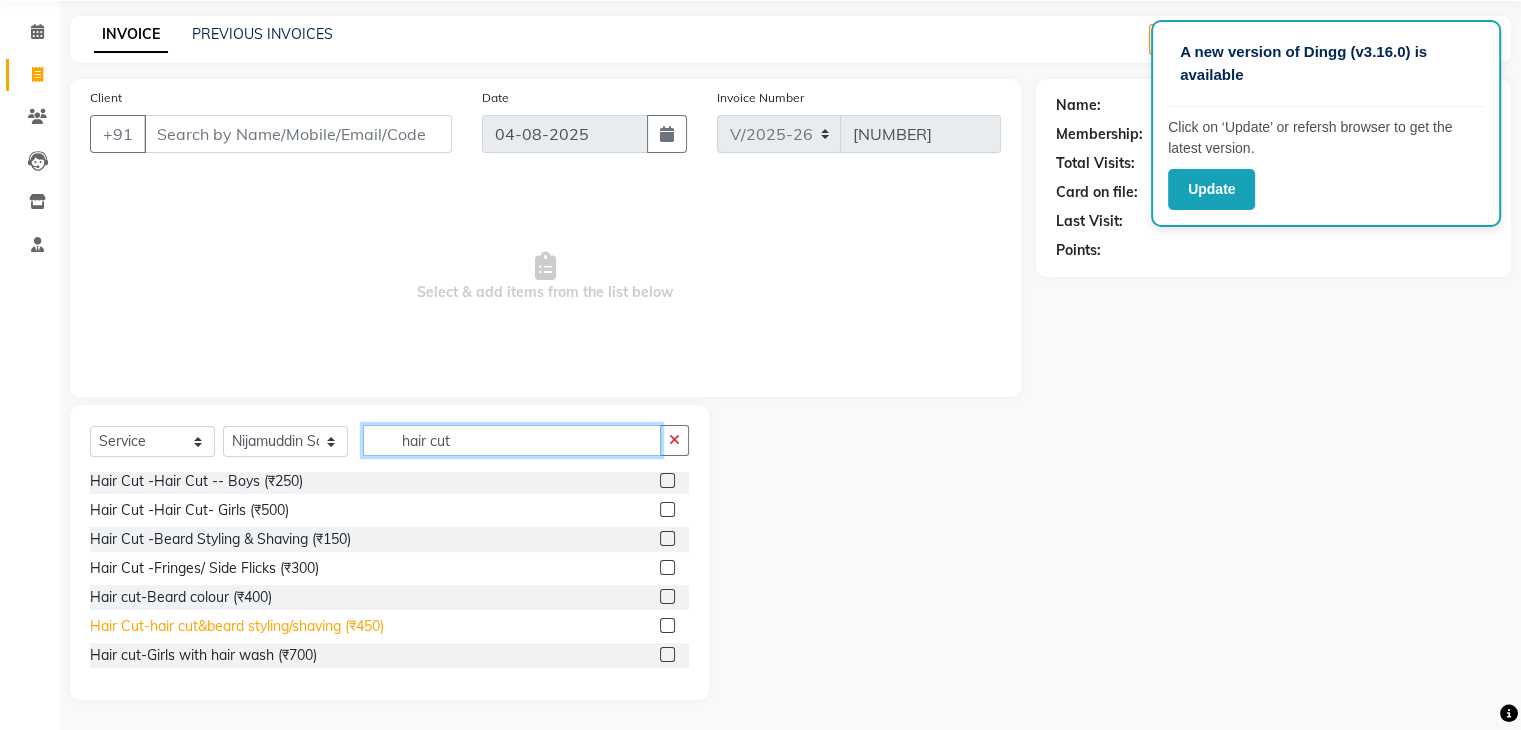 type on "hair cut" 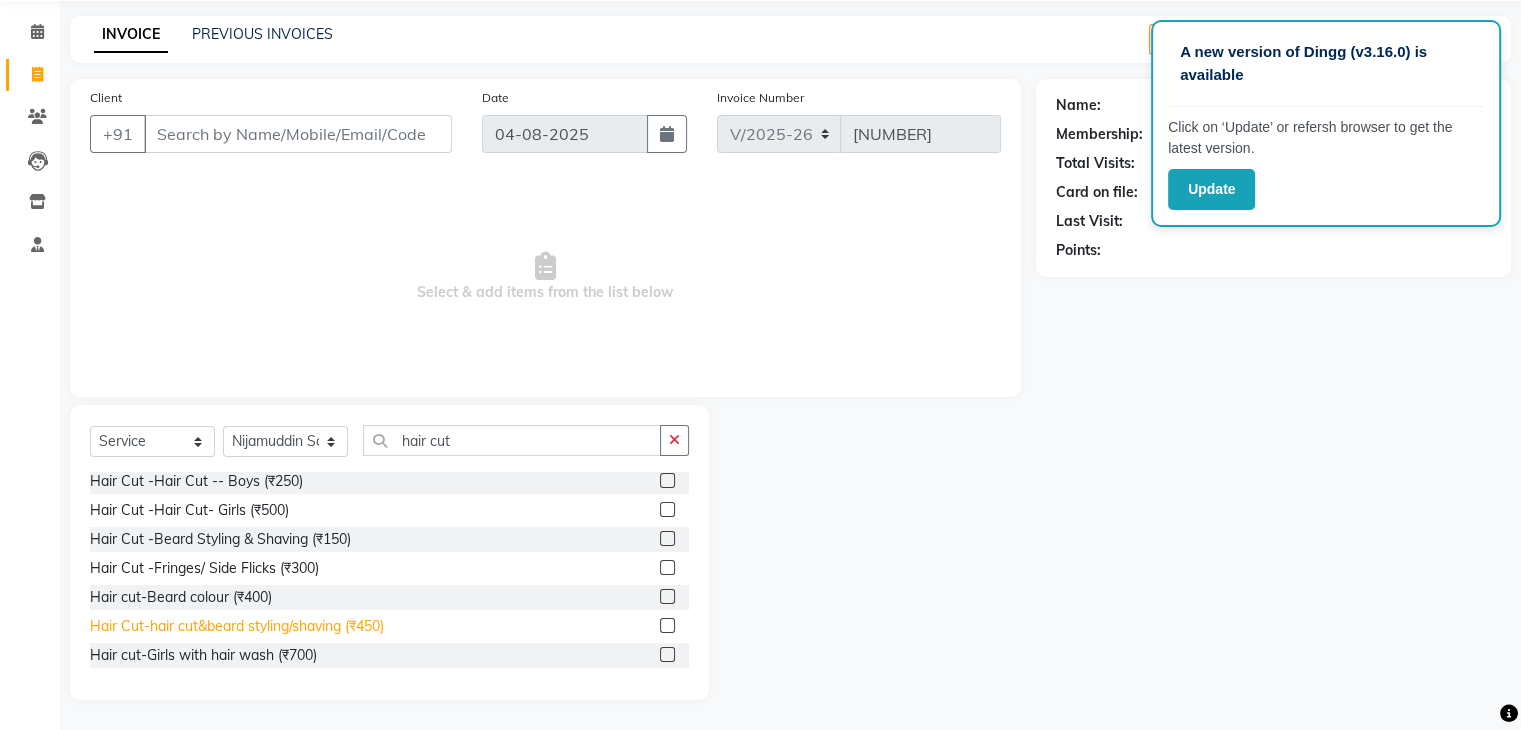 click on "Hair Cut-hair cut&beard styling/shaving (₹450)" 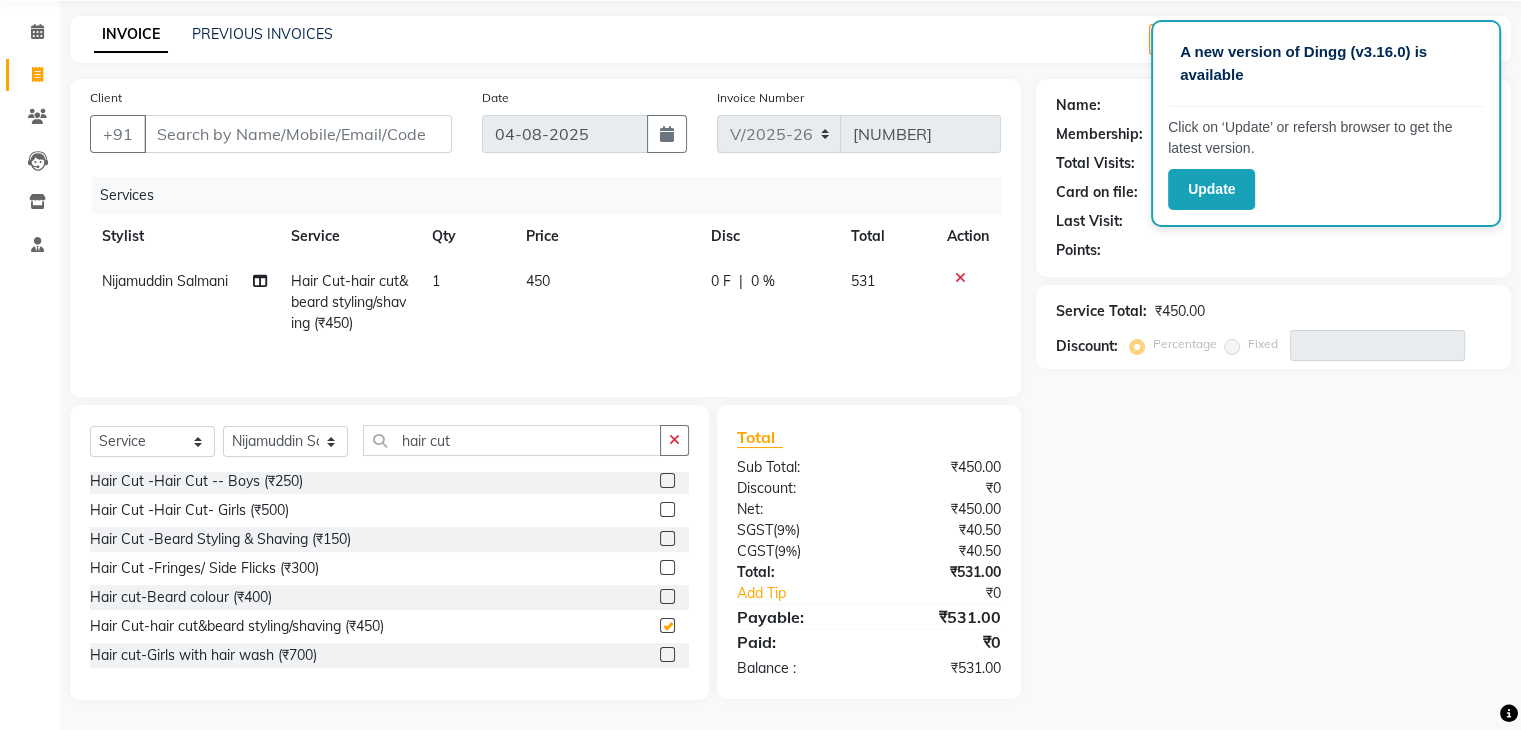 checkbox on "false" 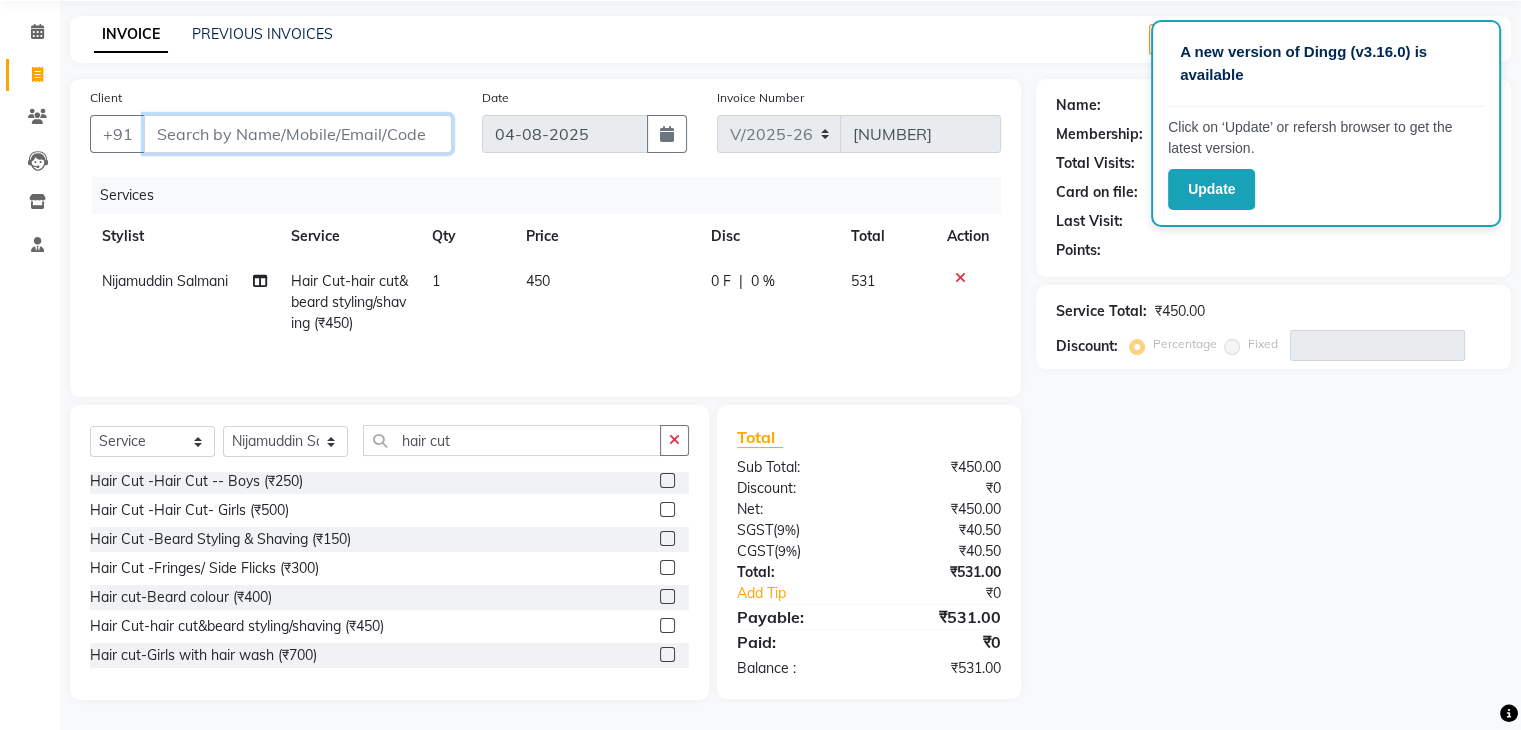 click on "Client" at bounding box center (298, 134) 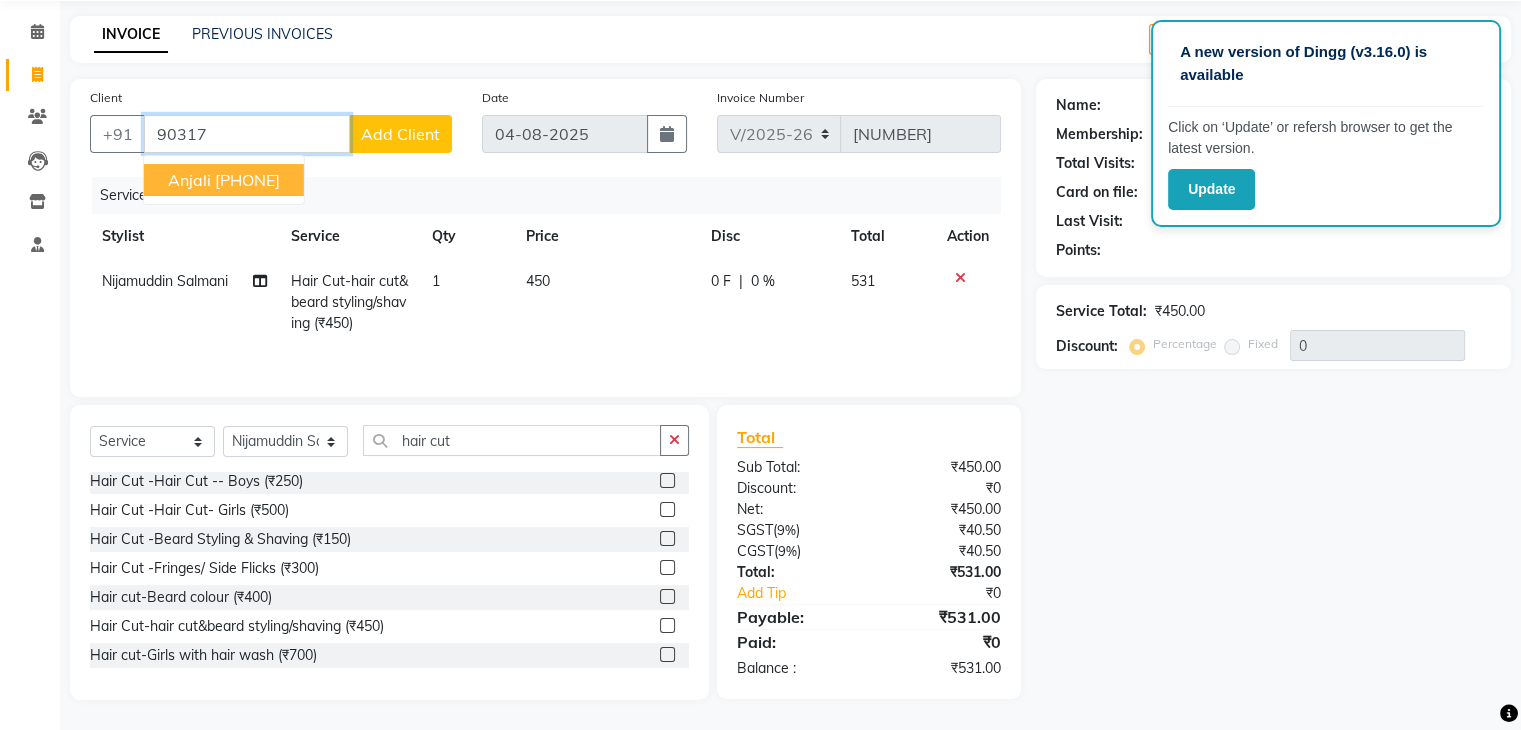 click on "[PHONE]" at bounding box center [247, 180] 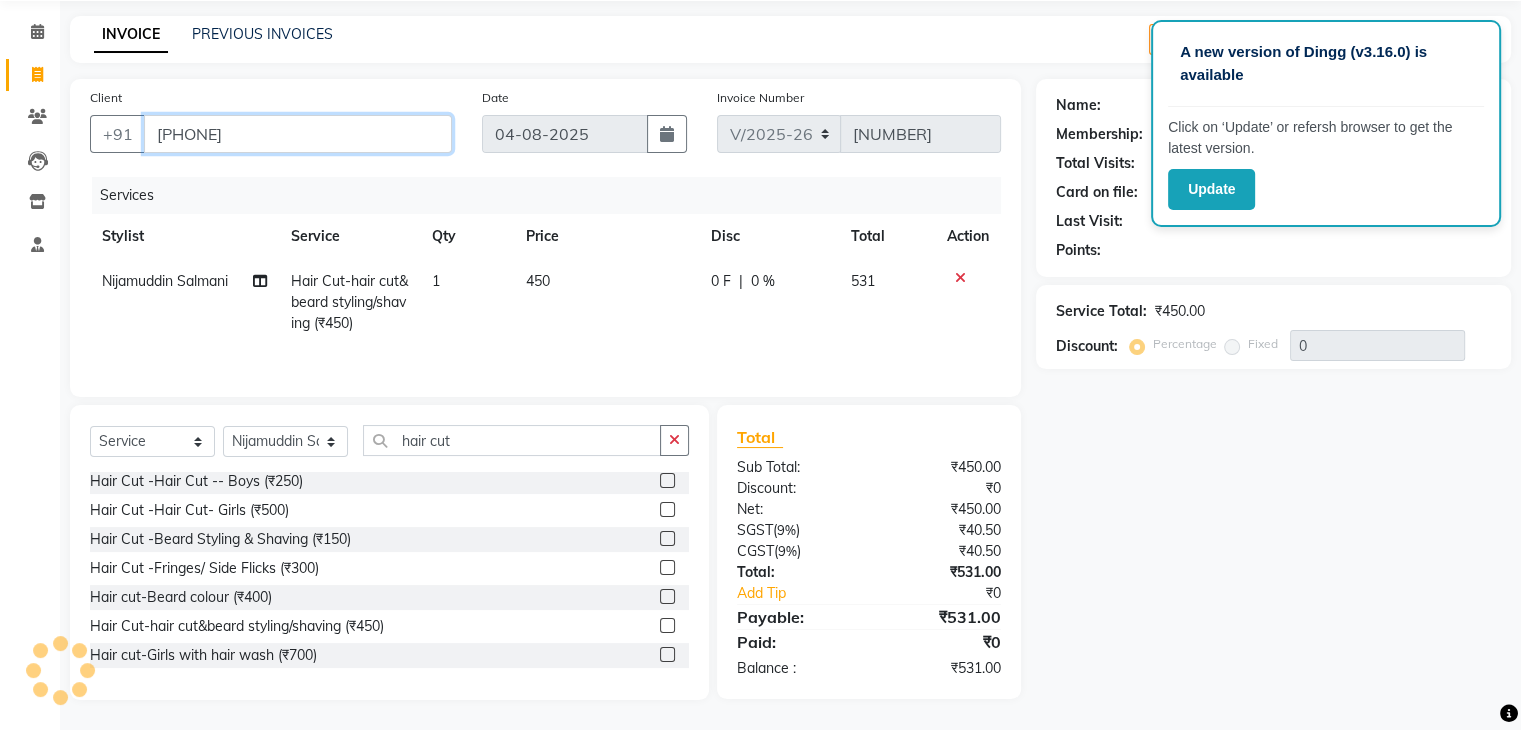 type on "[PHONE]" 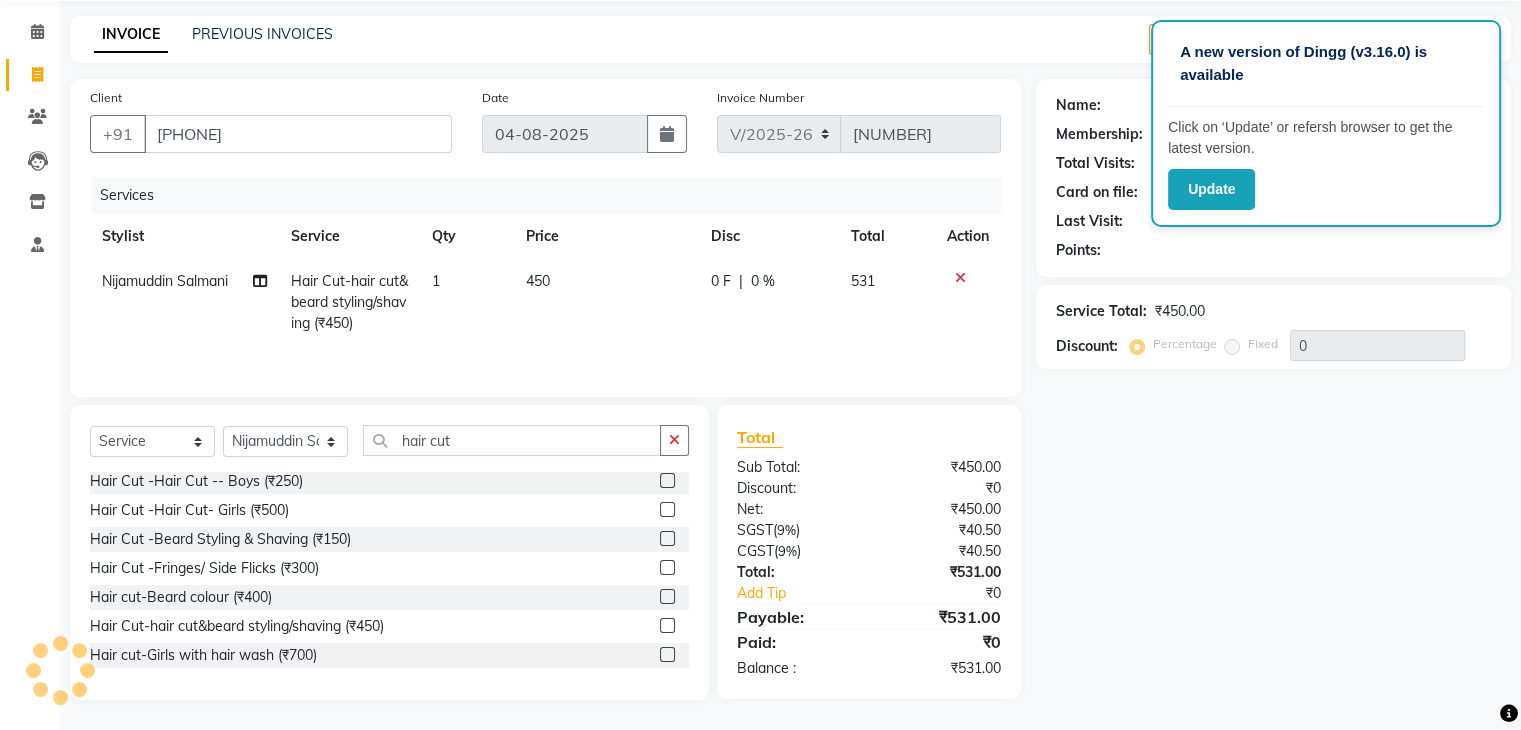 select on "1: Object" 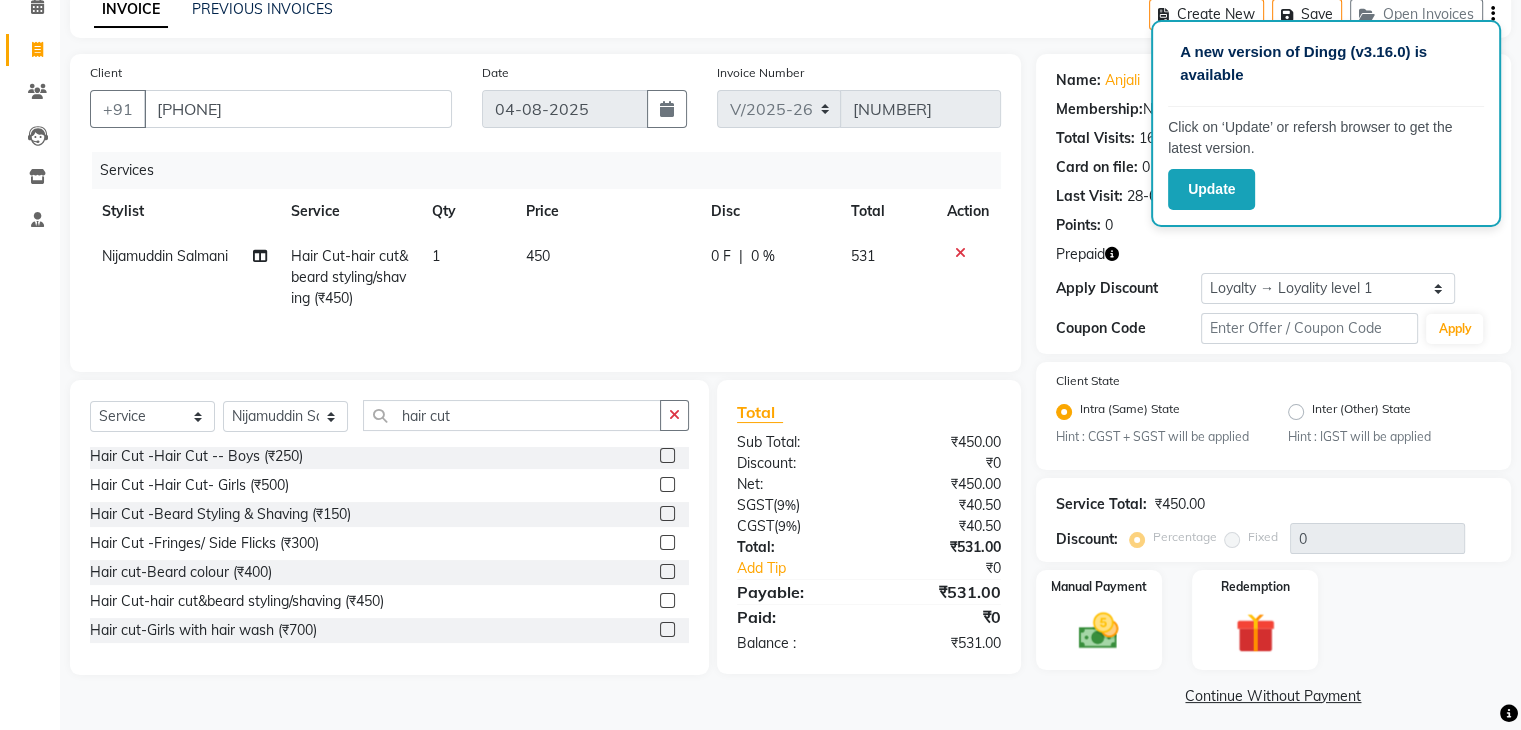 scroll, scrollTop: 109, scrollLeft: 0, axis: vertical 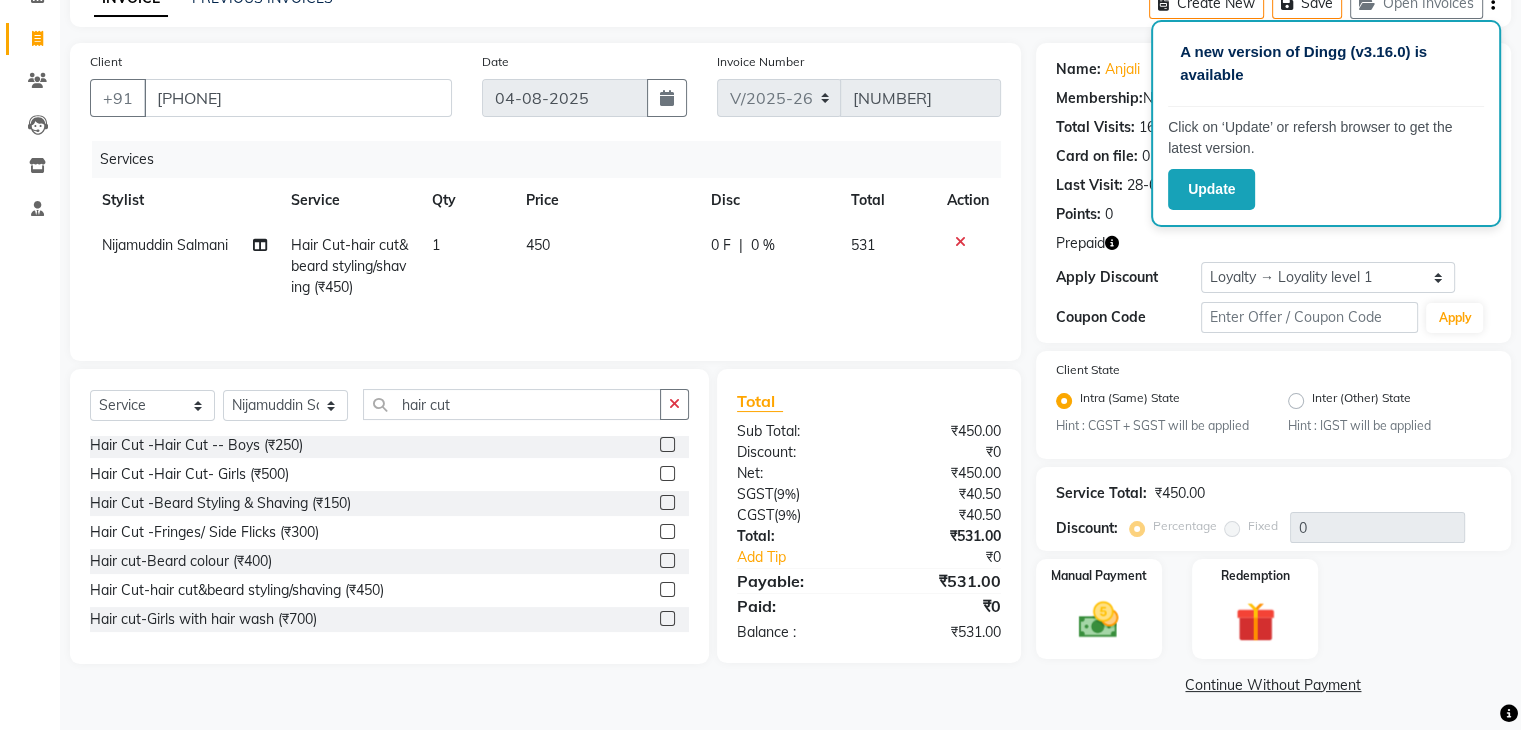 click 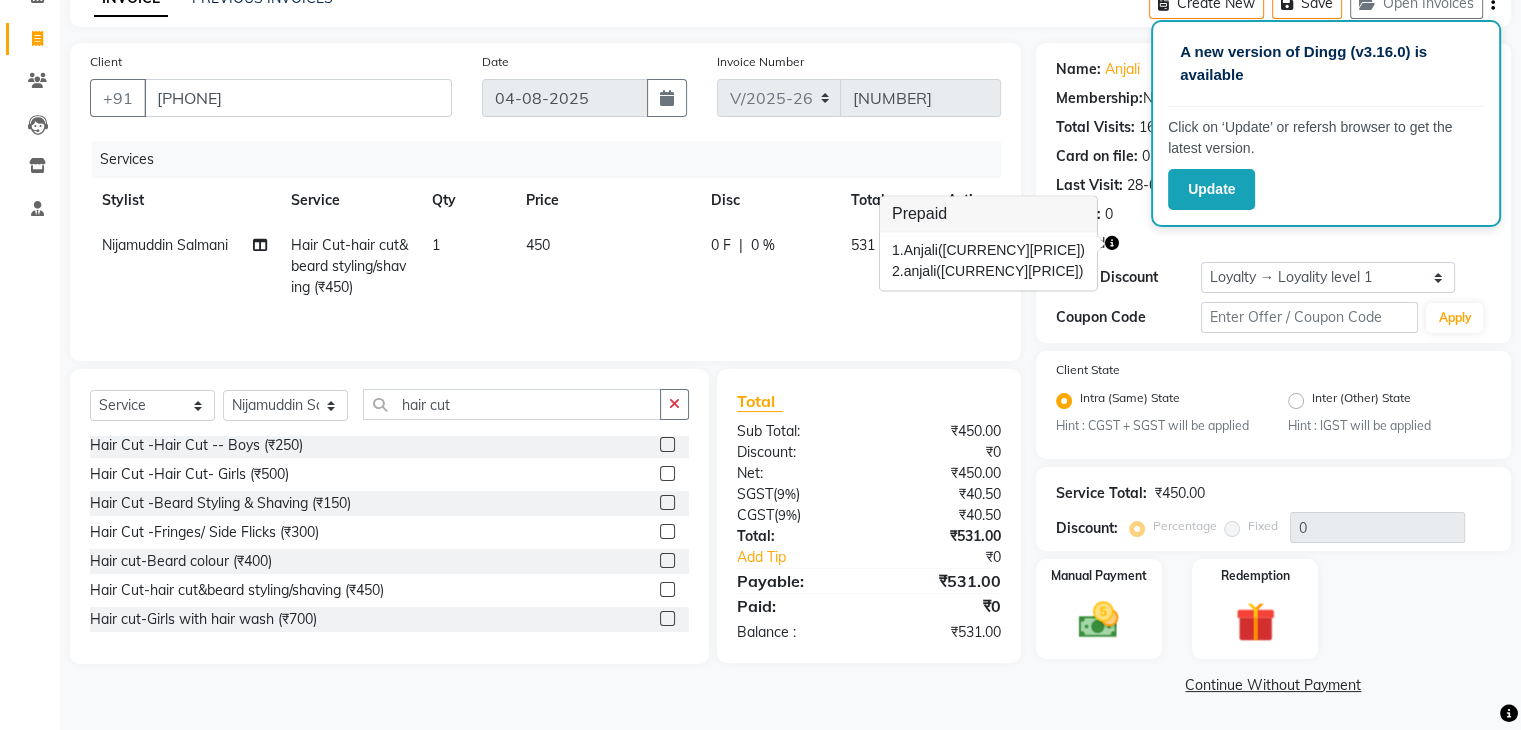click on "531" 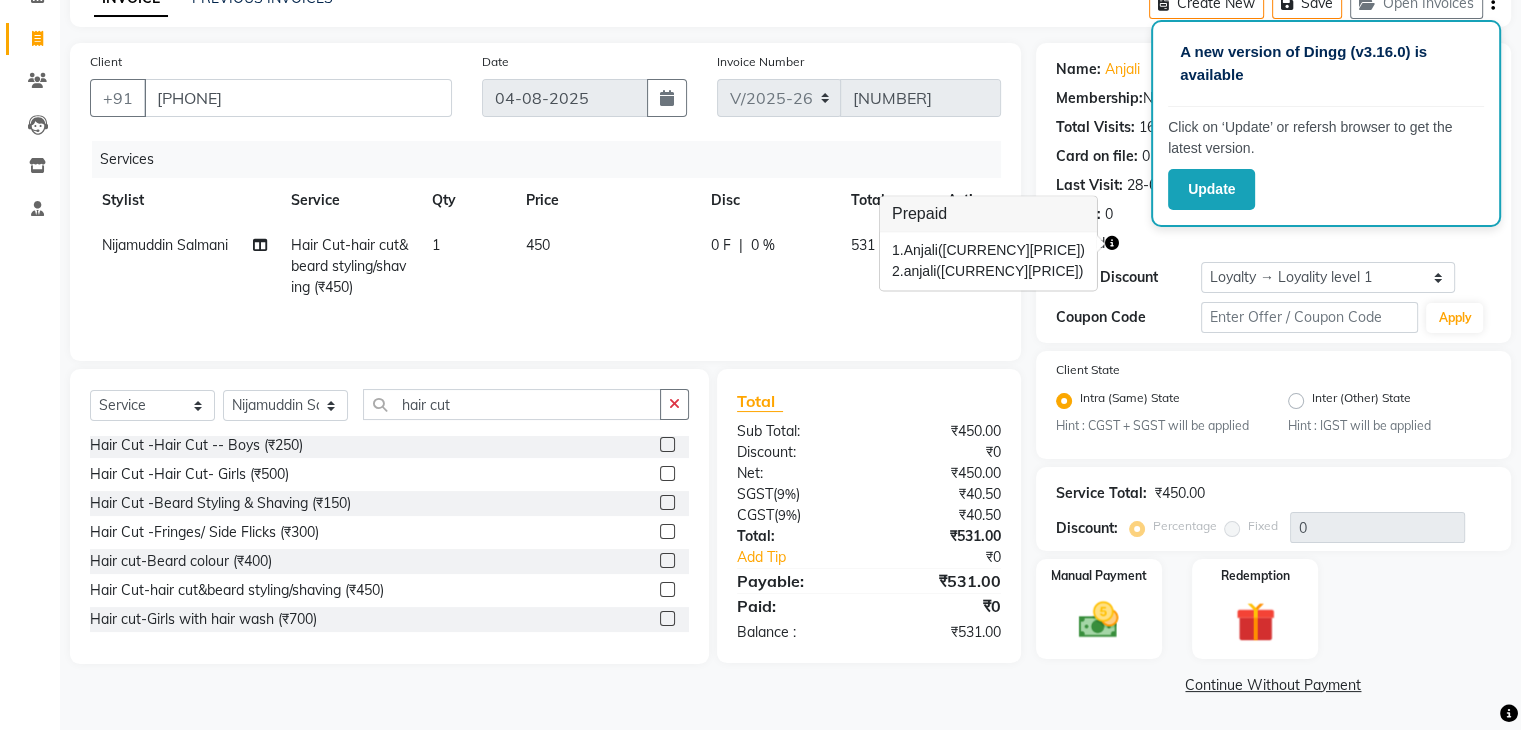 select on "62210" 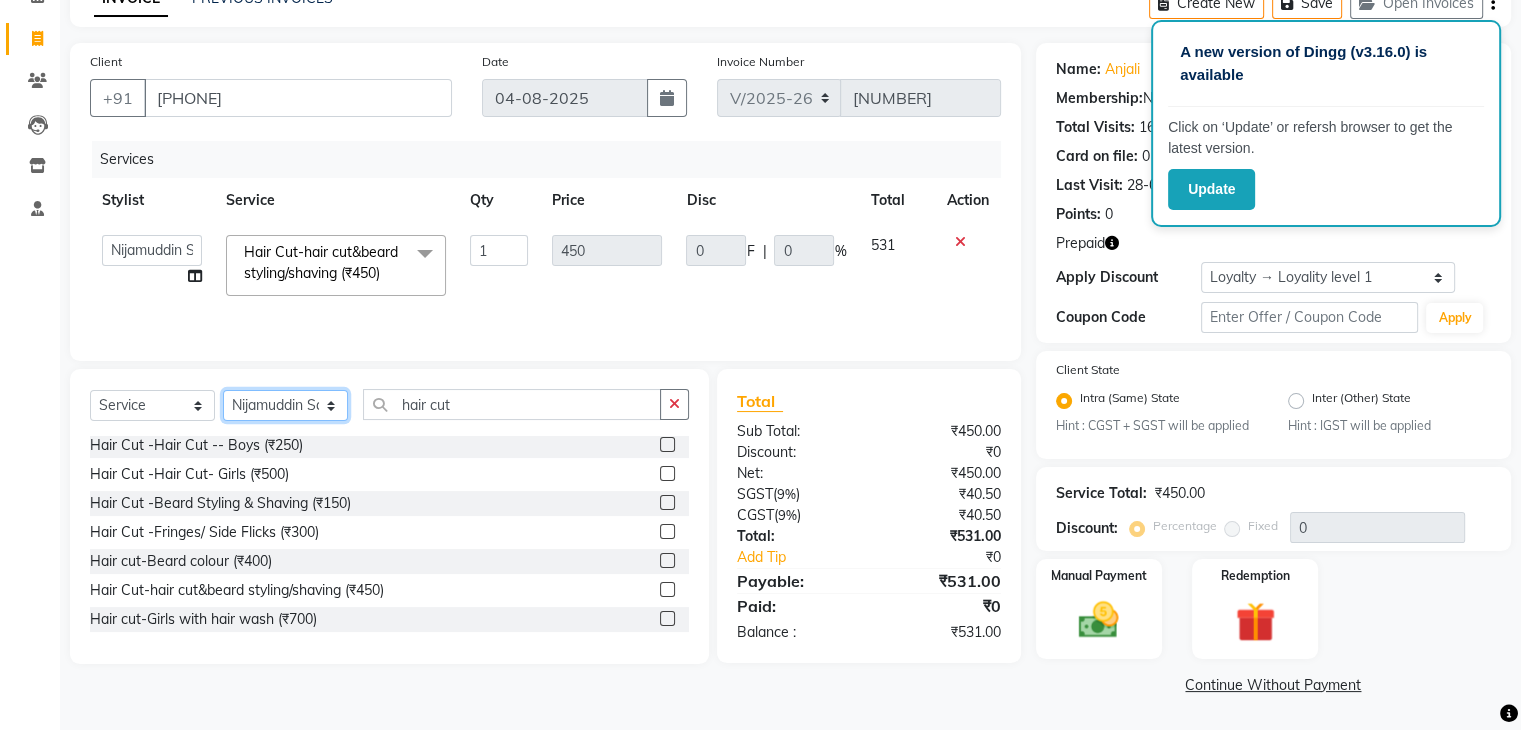 click on "Select Stylist arman Deepa emlen jaseem Kishore Manjila monika debbarma Mustafa Nijamuddin Salmani Saluka Rai Sonu khan Thapa Geeta udhaya kumar M Vishnu Bhati" 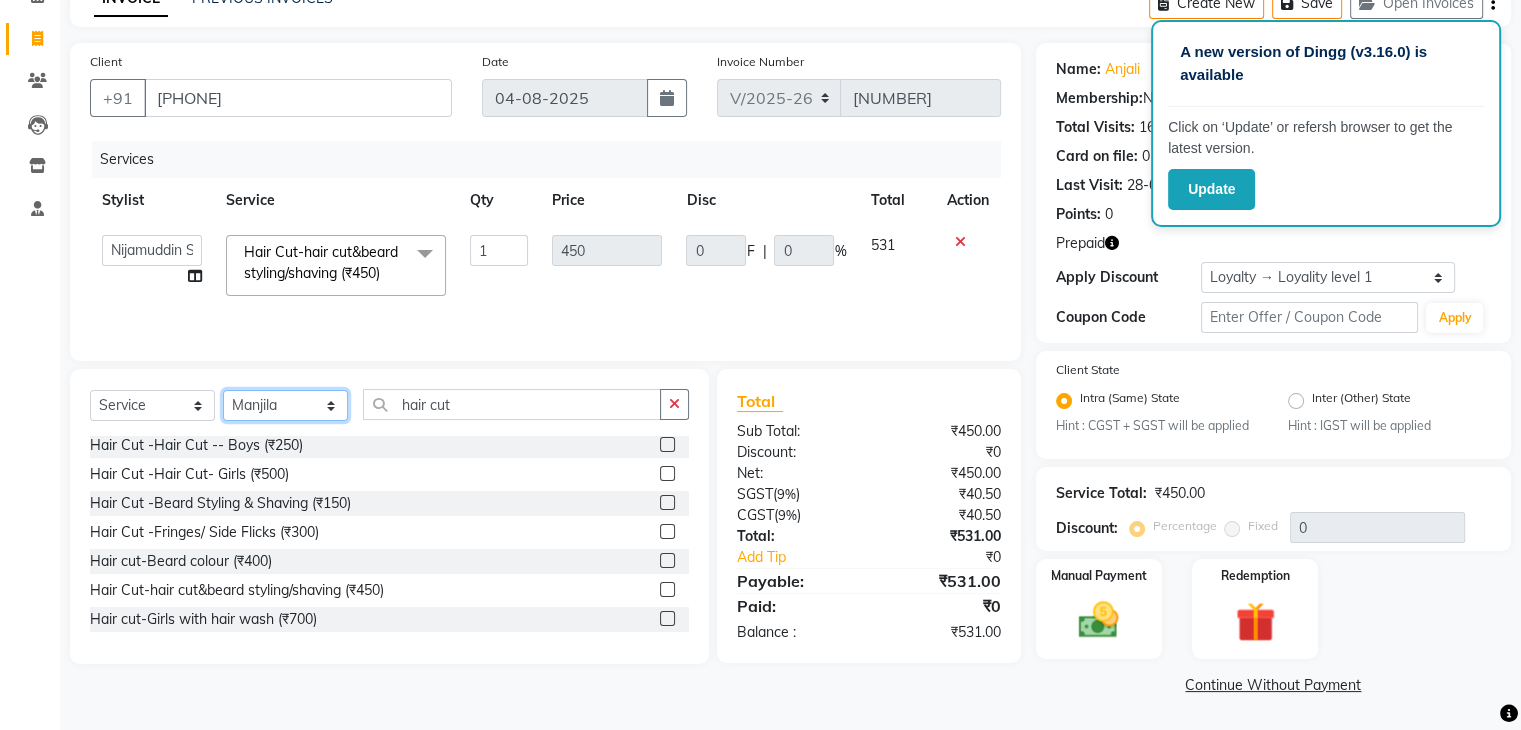 click on "Select Stylist arman Deepa emlen jaseem Kishore Manjila monika debbarma Mustafa Nijamuddin Salmani Saluka Rai Sonu khan Thapa Geeta udhaya kumar M Vishnu Bhati" 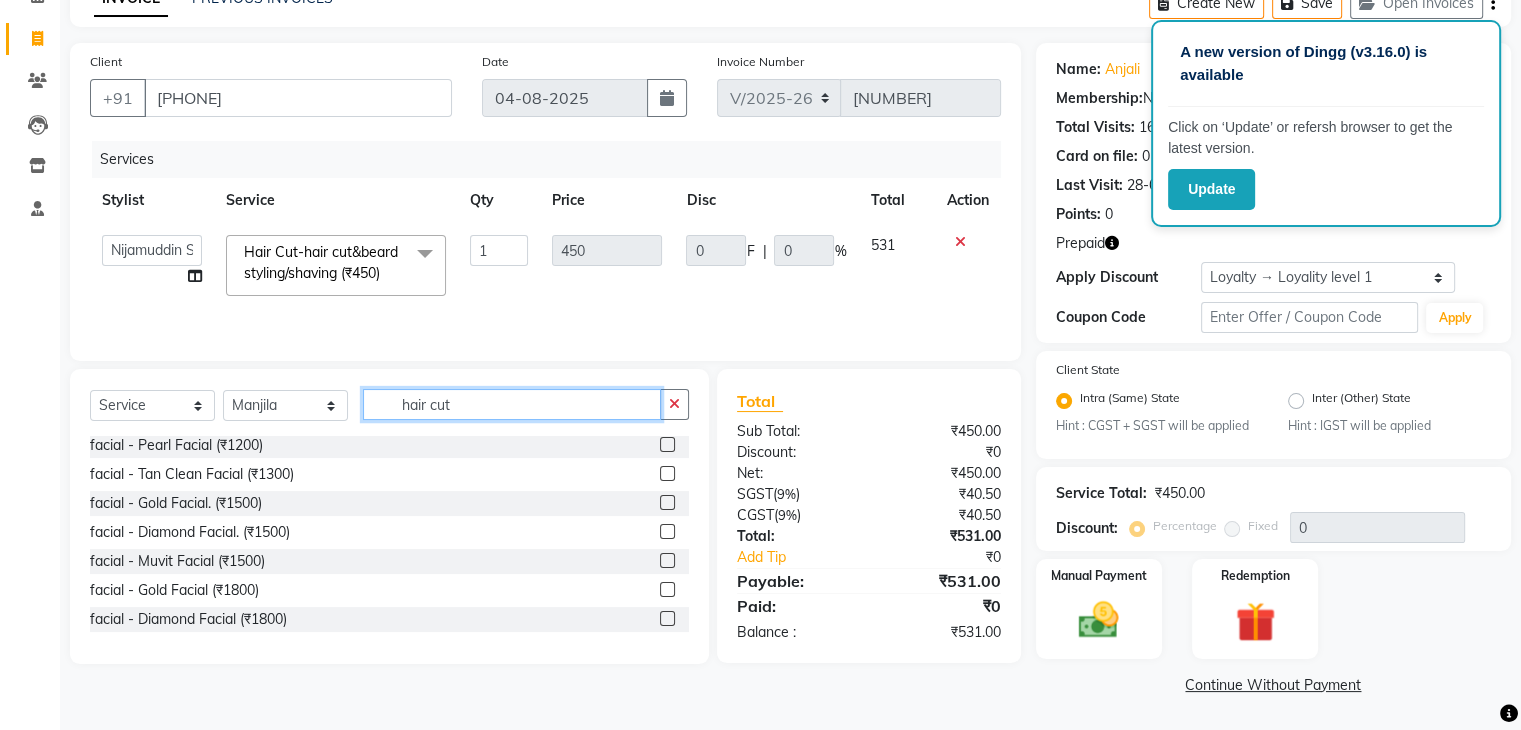 click on "hair cut" 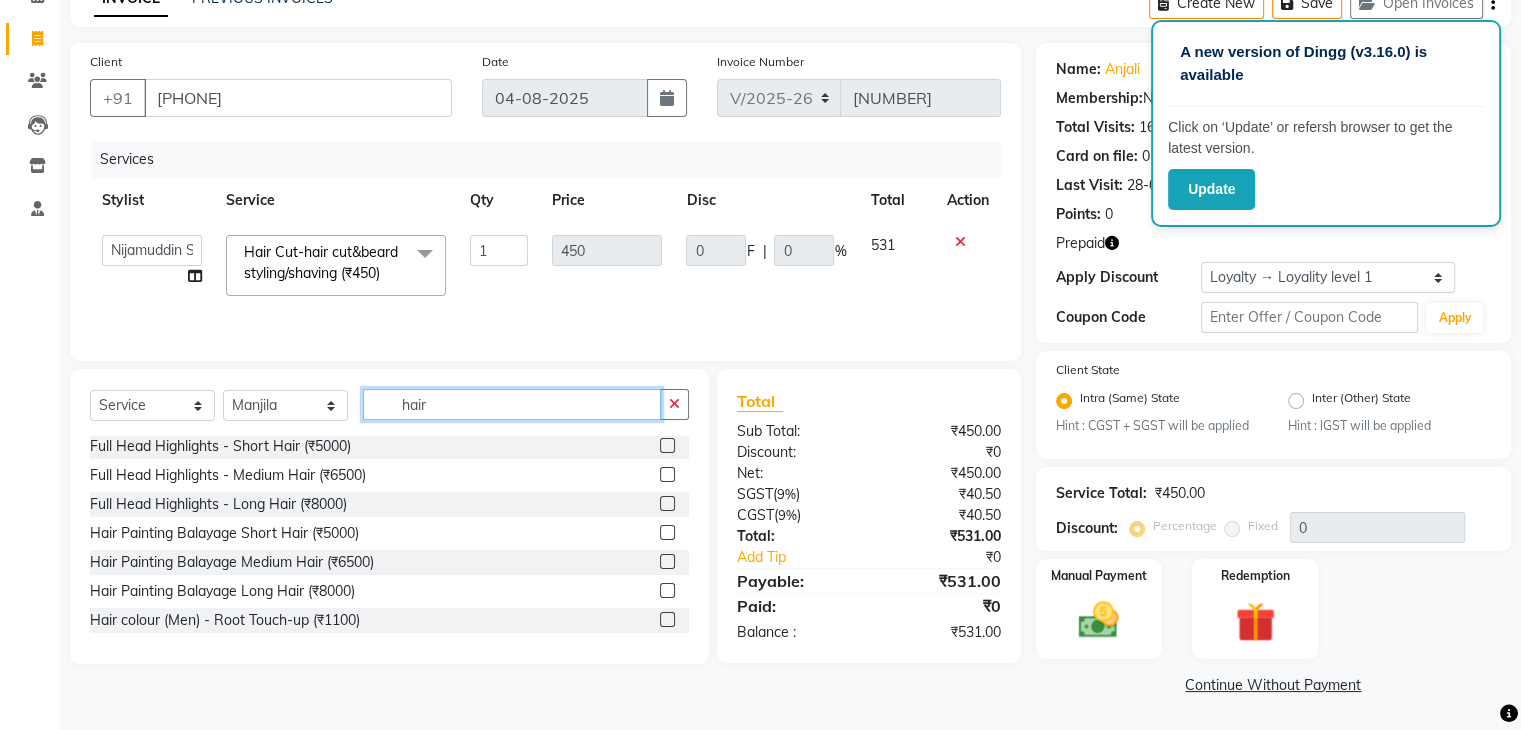 scroll, scrollTop: 1250, scrollLeft: 0, axis: vertical 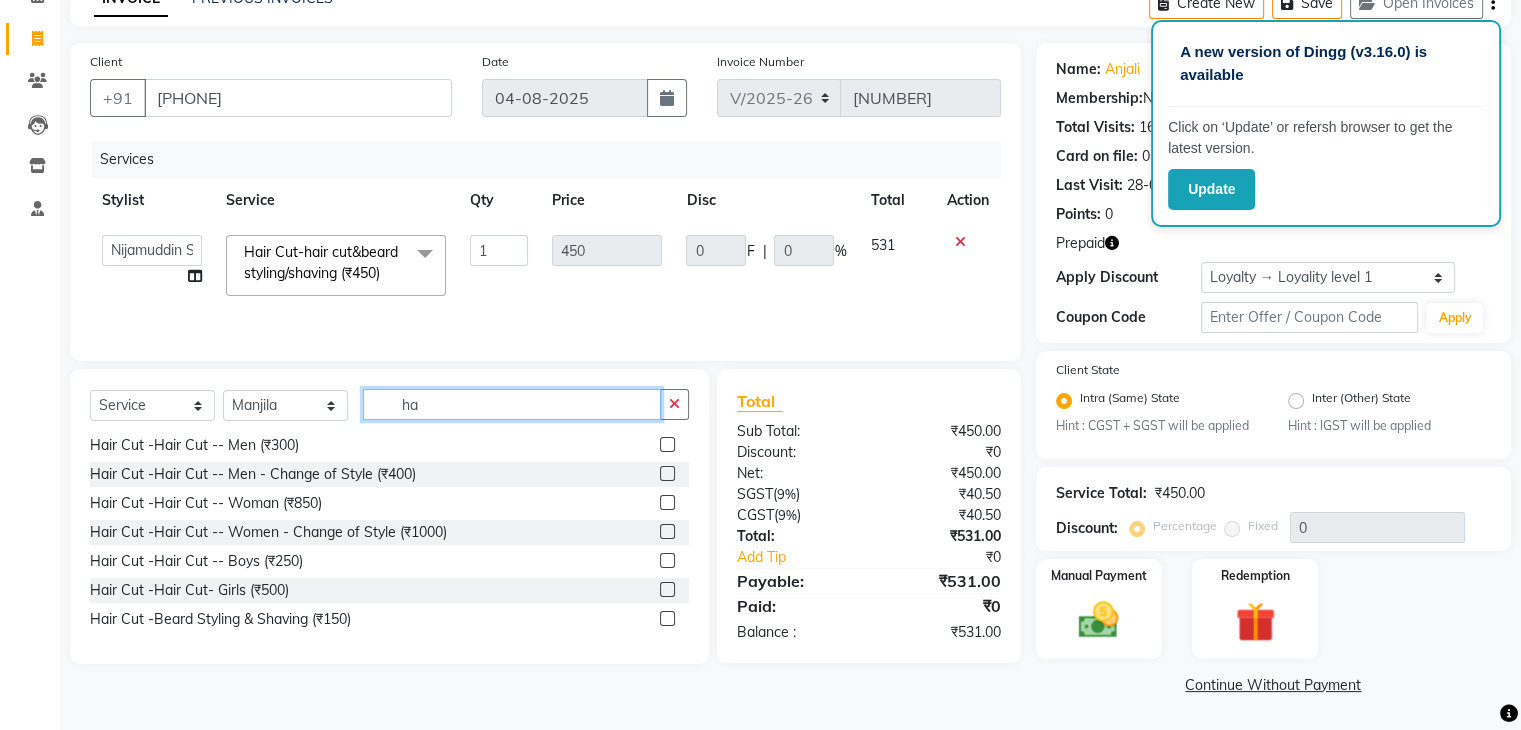 type on "h" 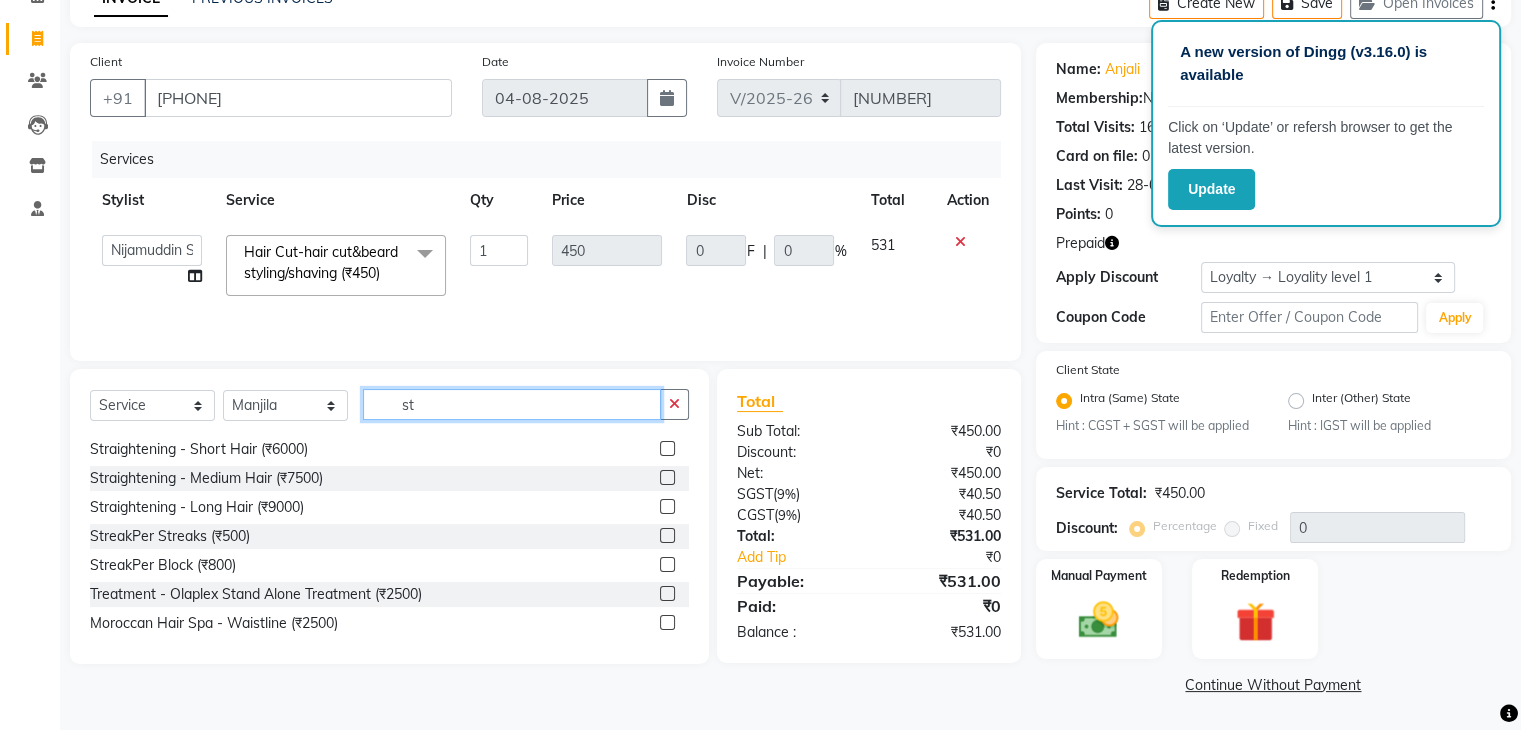 scroll, scrollTop: 99, scrollLeft: 0, axis: vertical 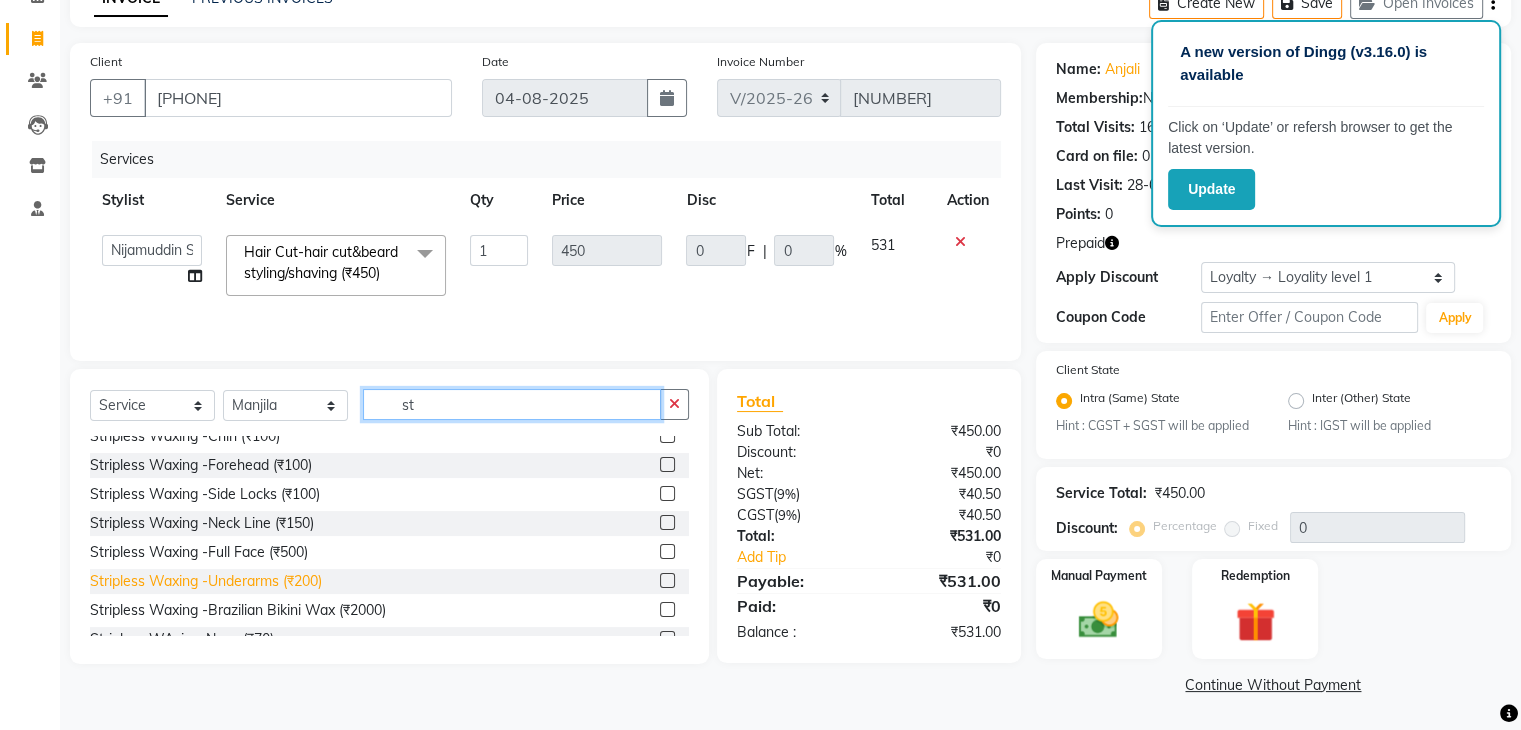 type on "st" 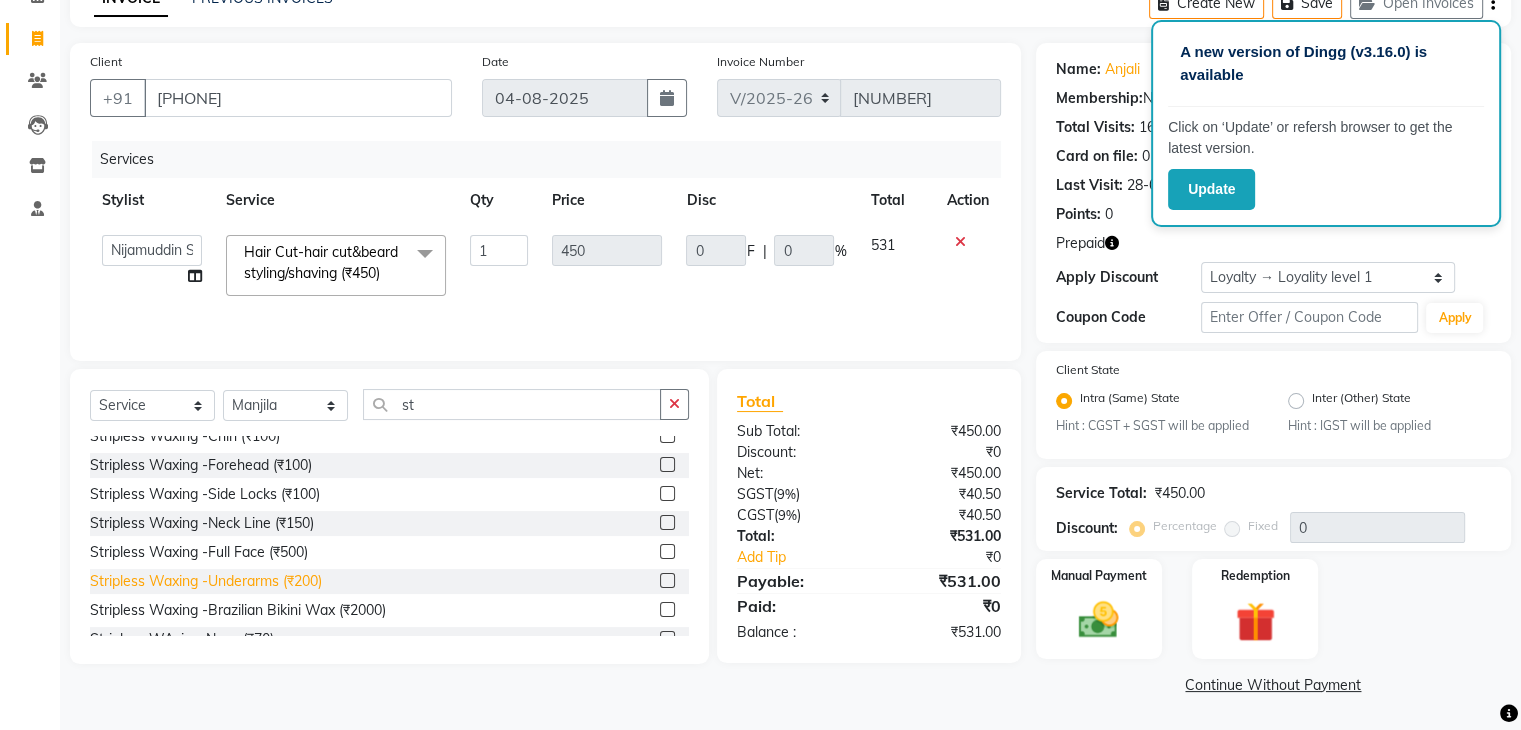 click on "Stripless Waxing -Underarms (₹200)" 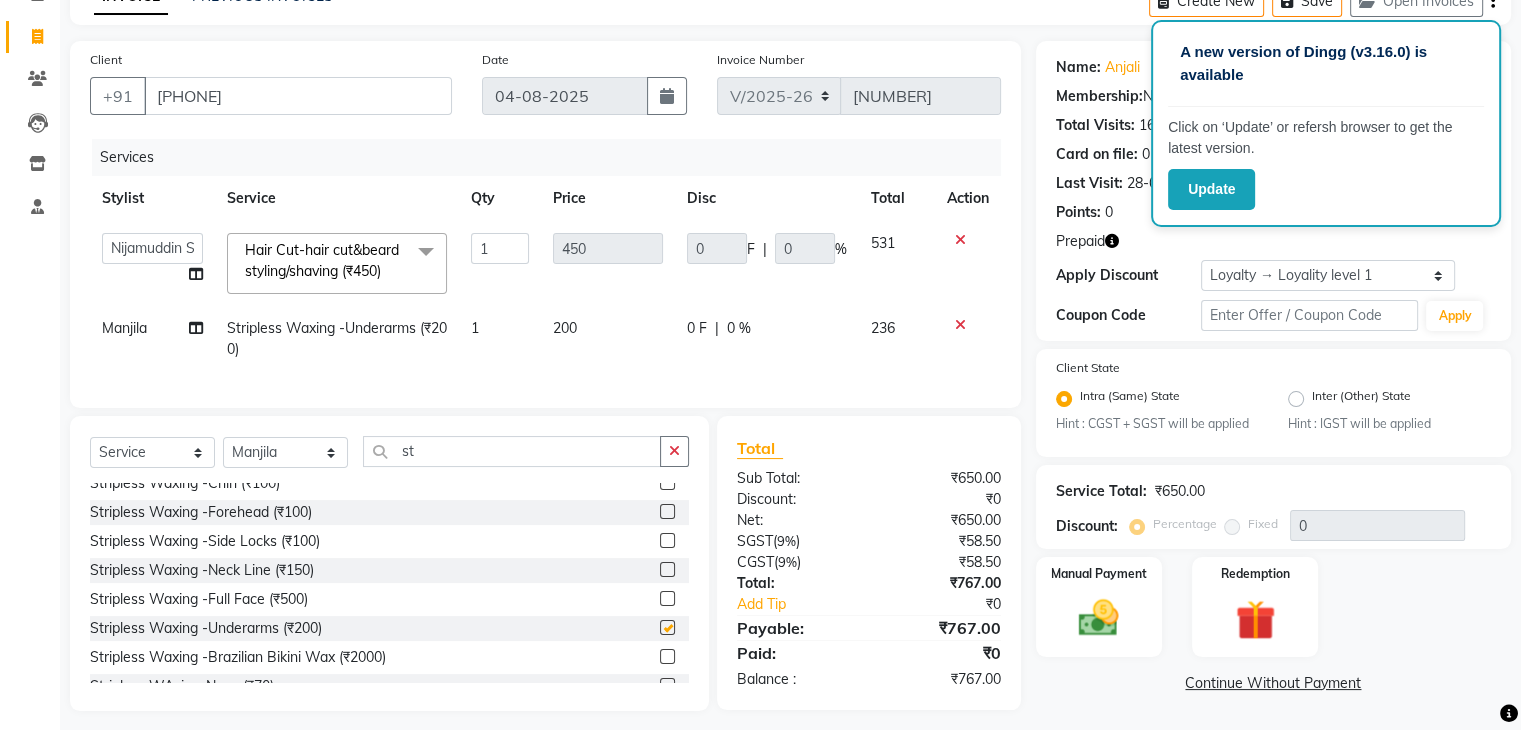 checkbox on "false" 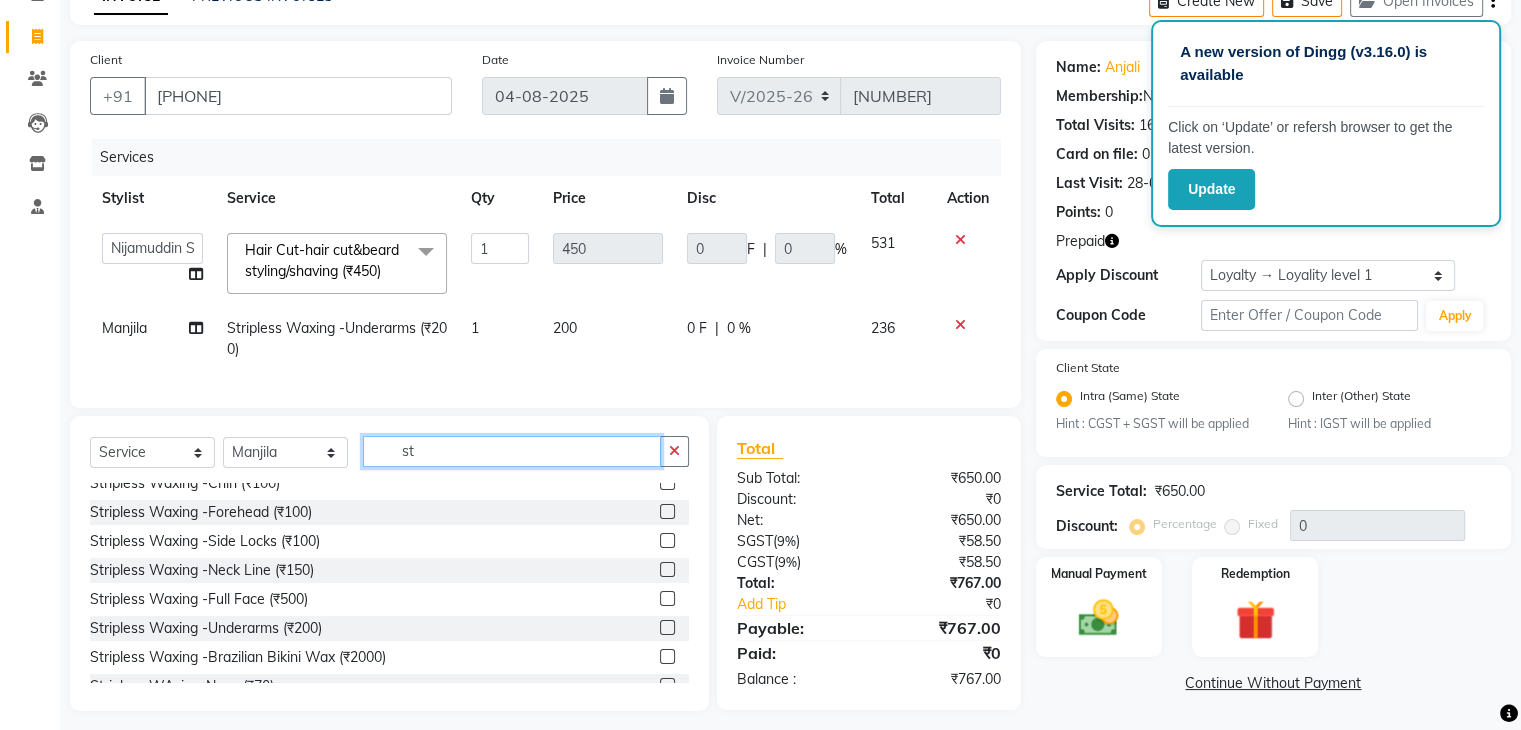 click on "st" 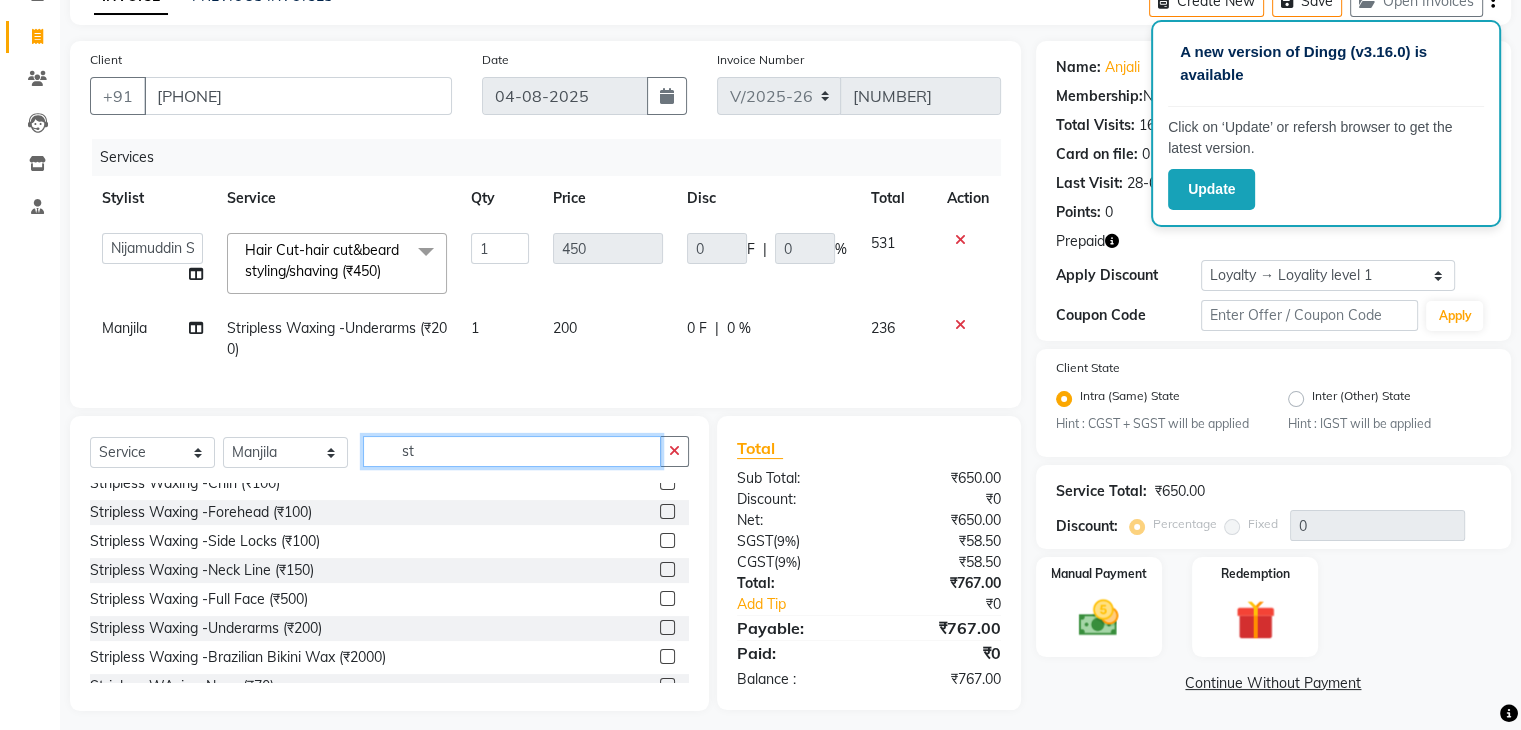 type on "s" 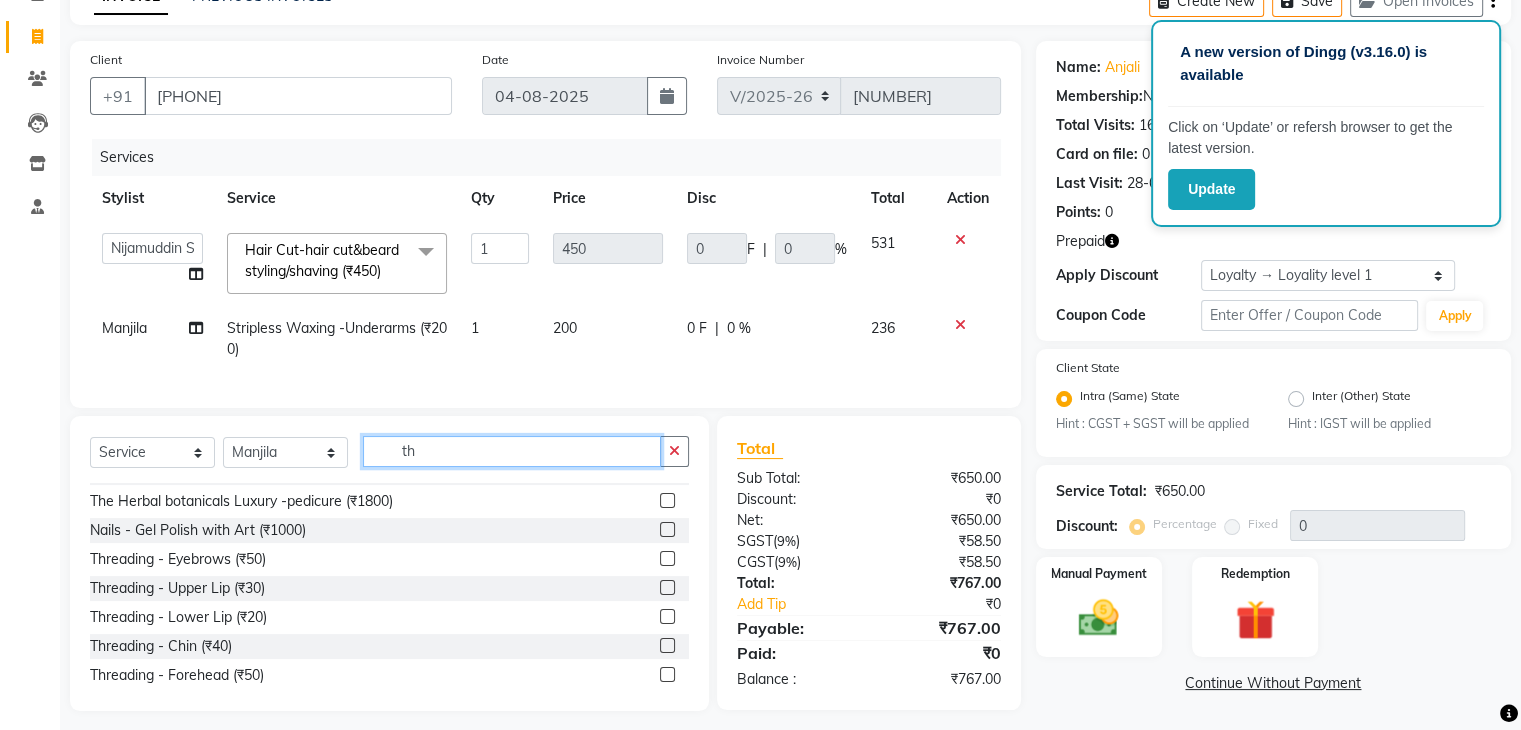 scroll, scrollTop: 0, scrollLeft: 0, axis: both 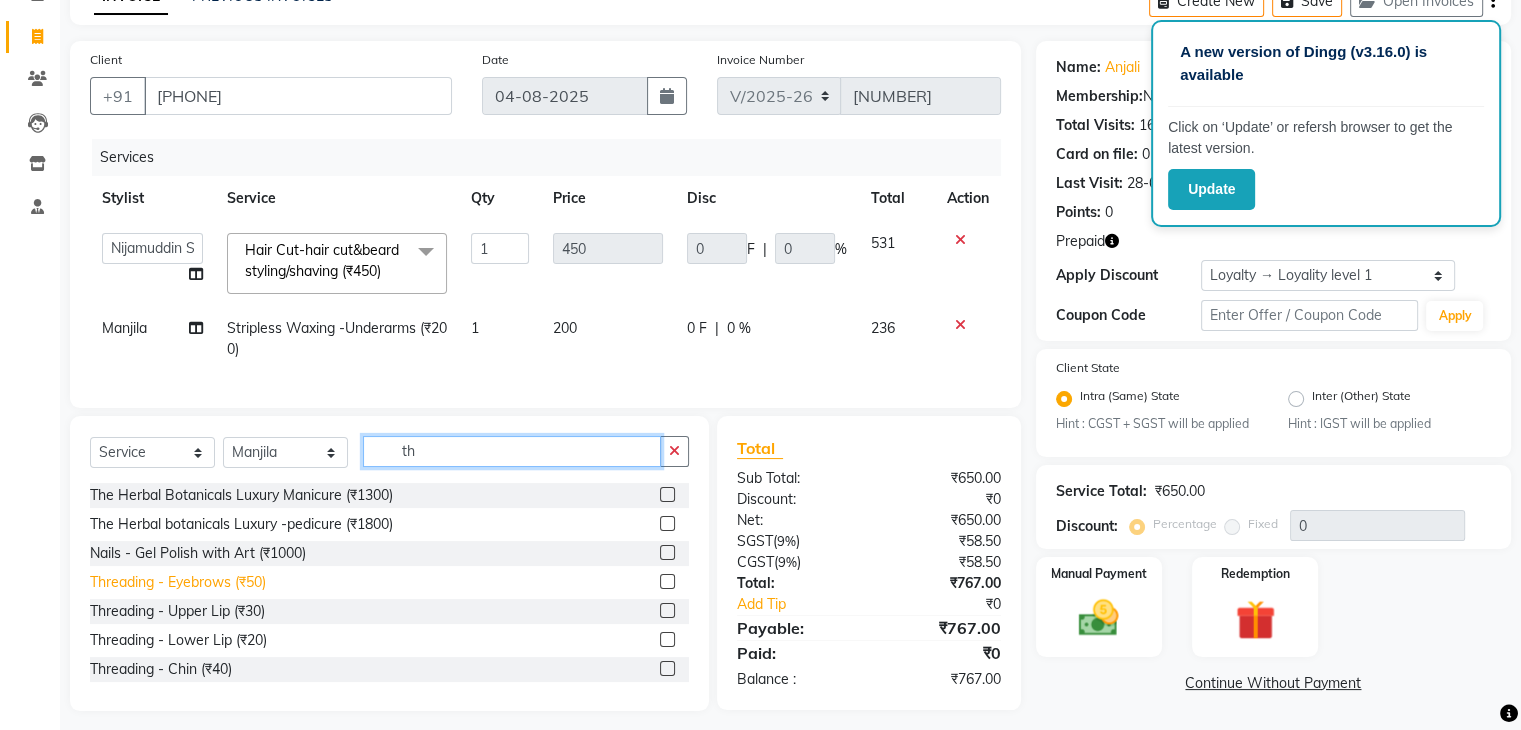 type on "th" 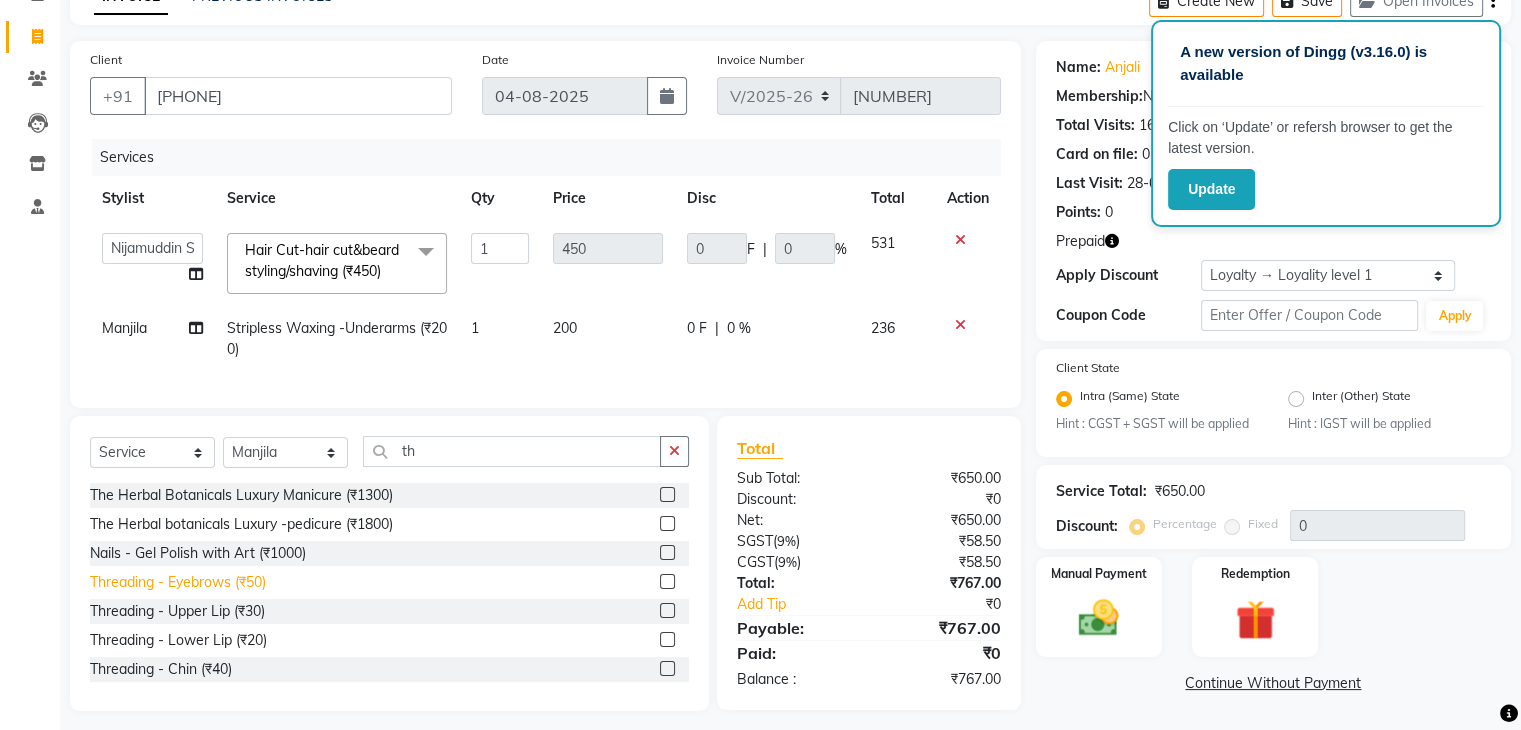 click on "Threading -  Eyebrows (₹50)" 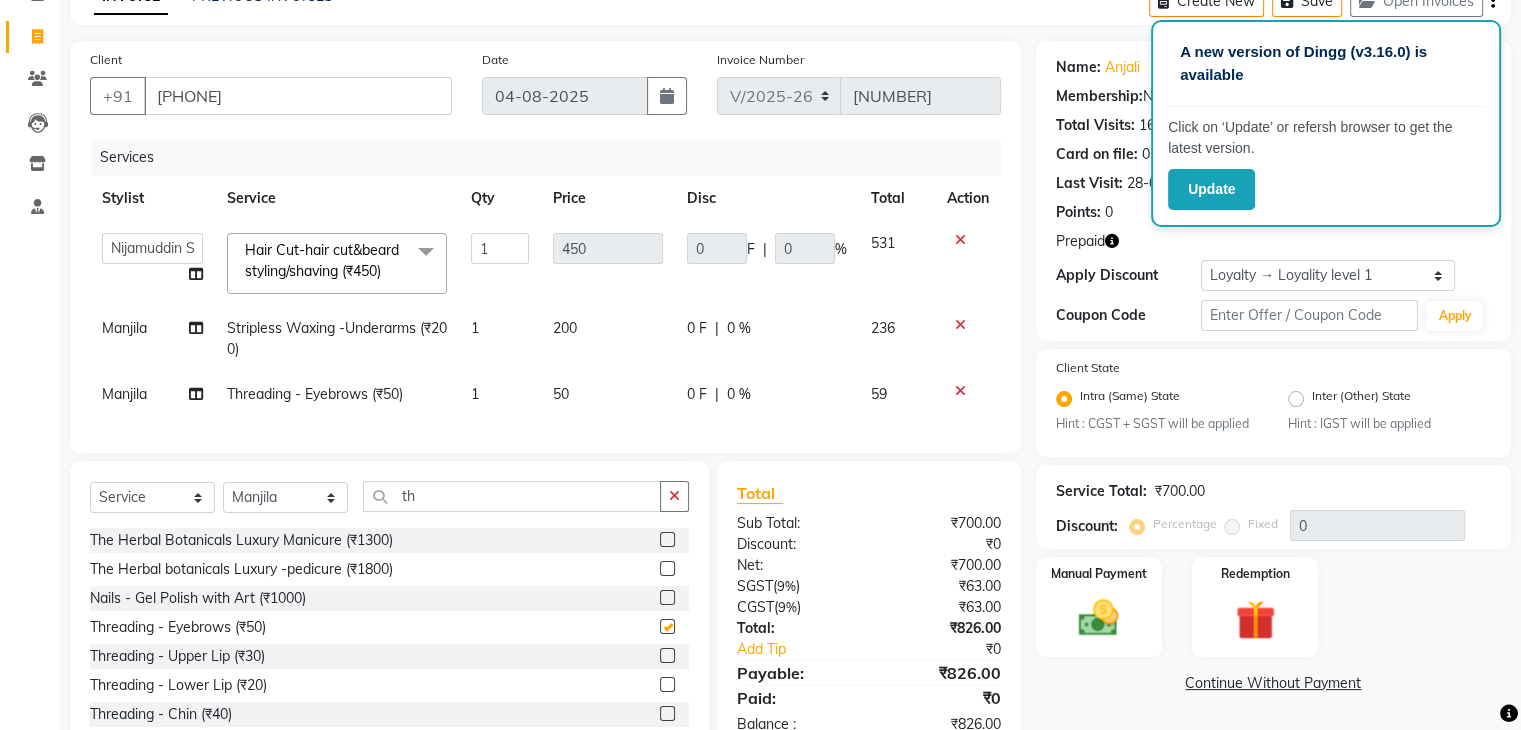checkbox on "false" 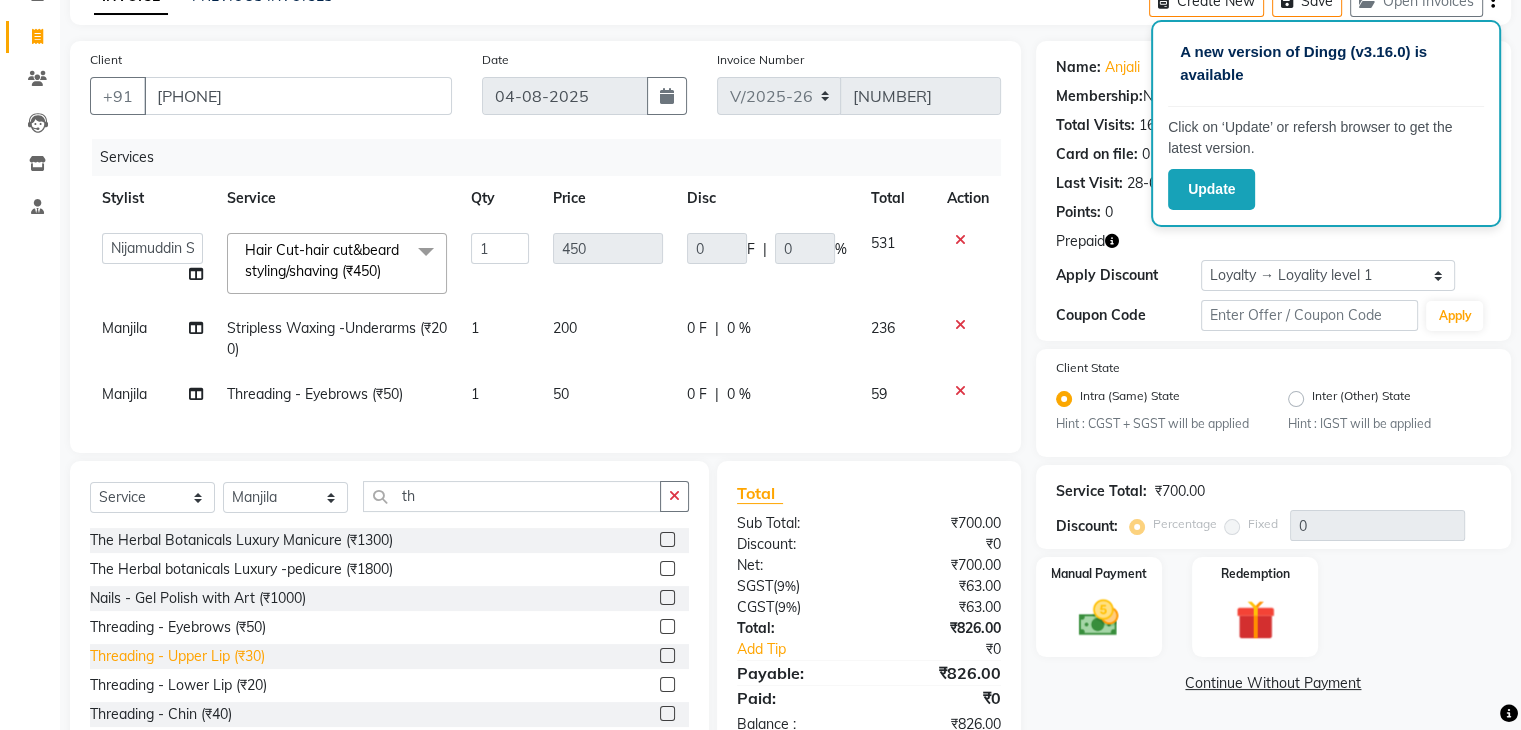click on "Threading -  Upper Lip (₹30)" 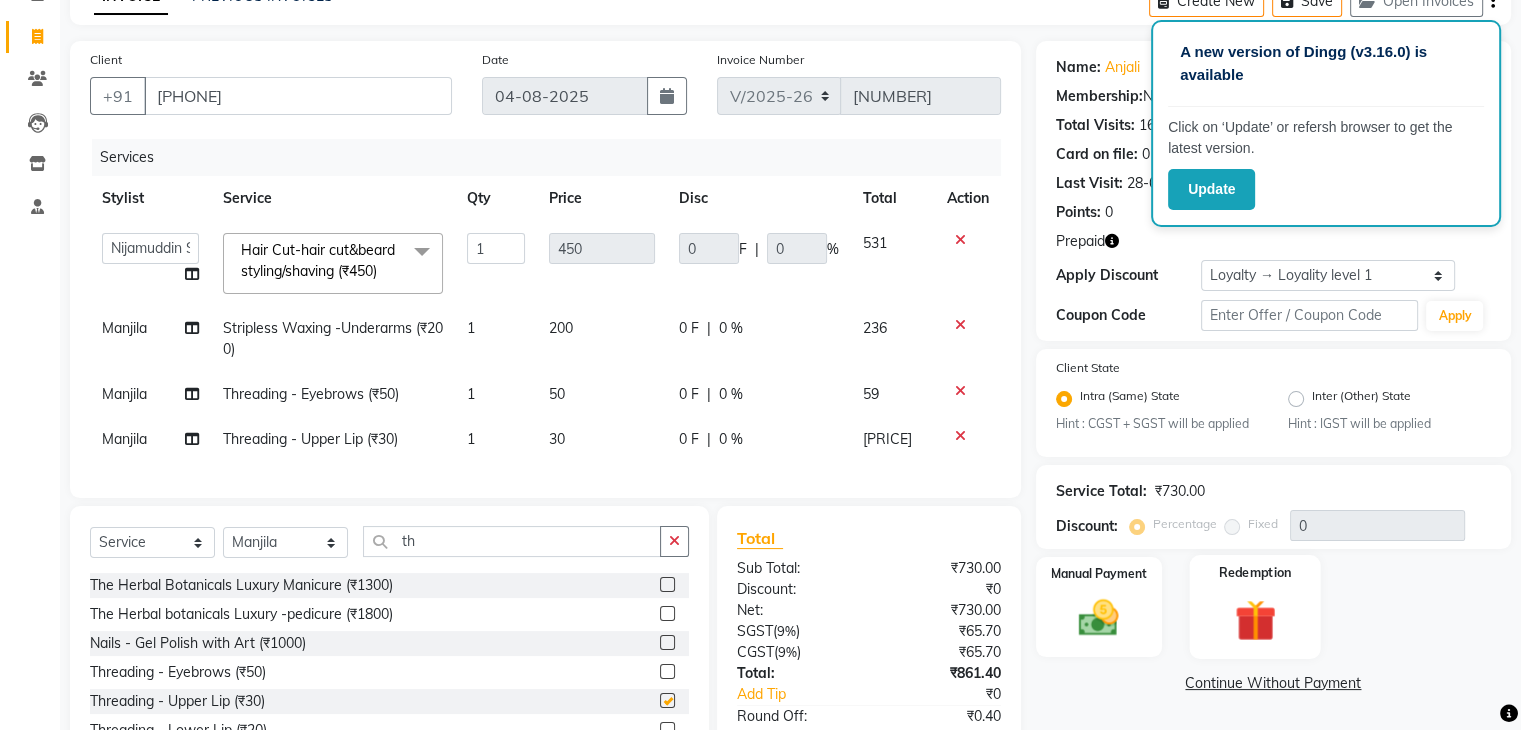 checkbox on "false" 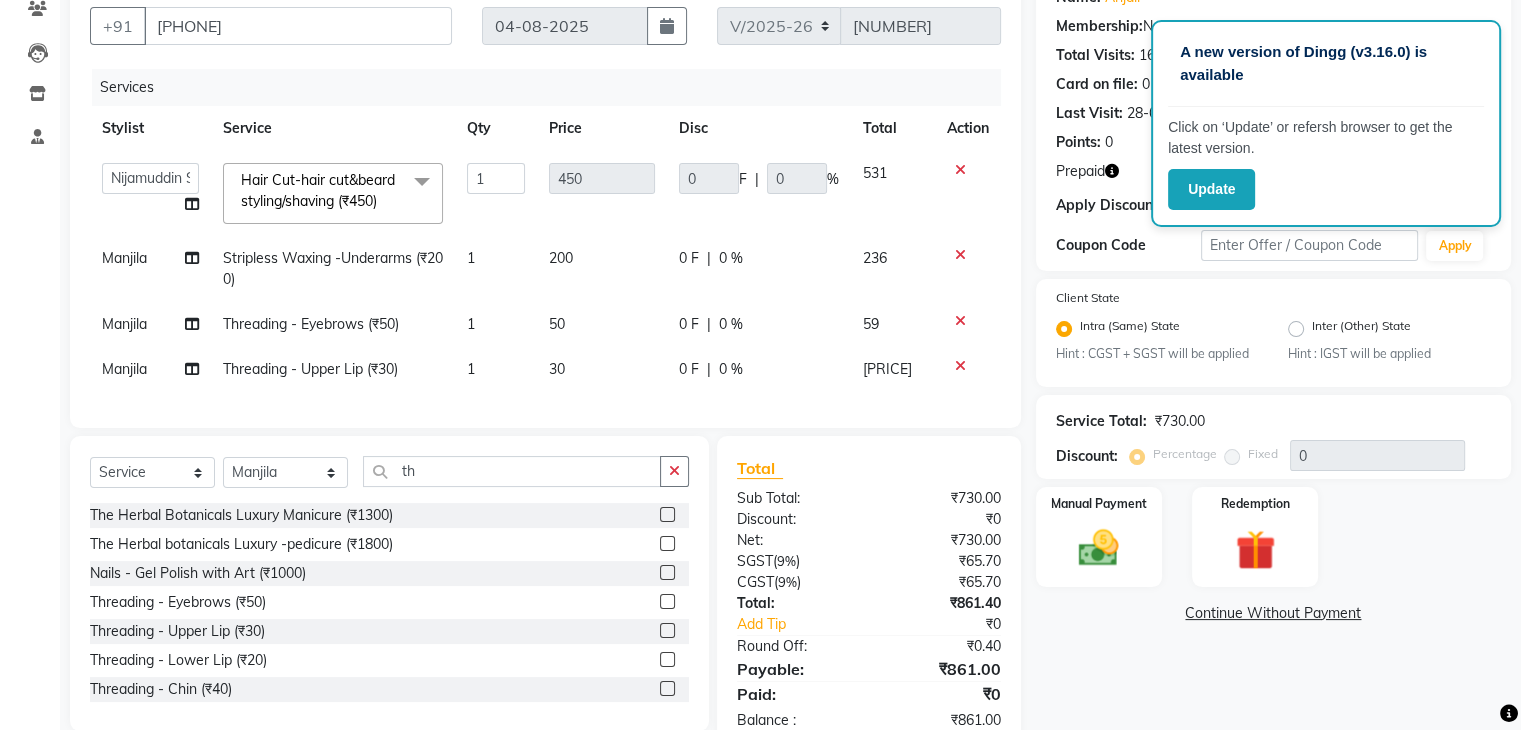 scroll, scrollTop: 245, scrollLeft: 0, axis: vertical 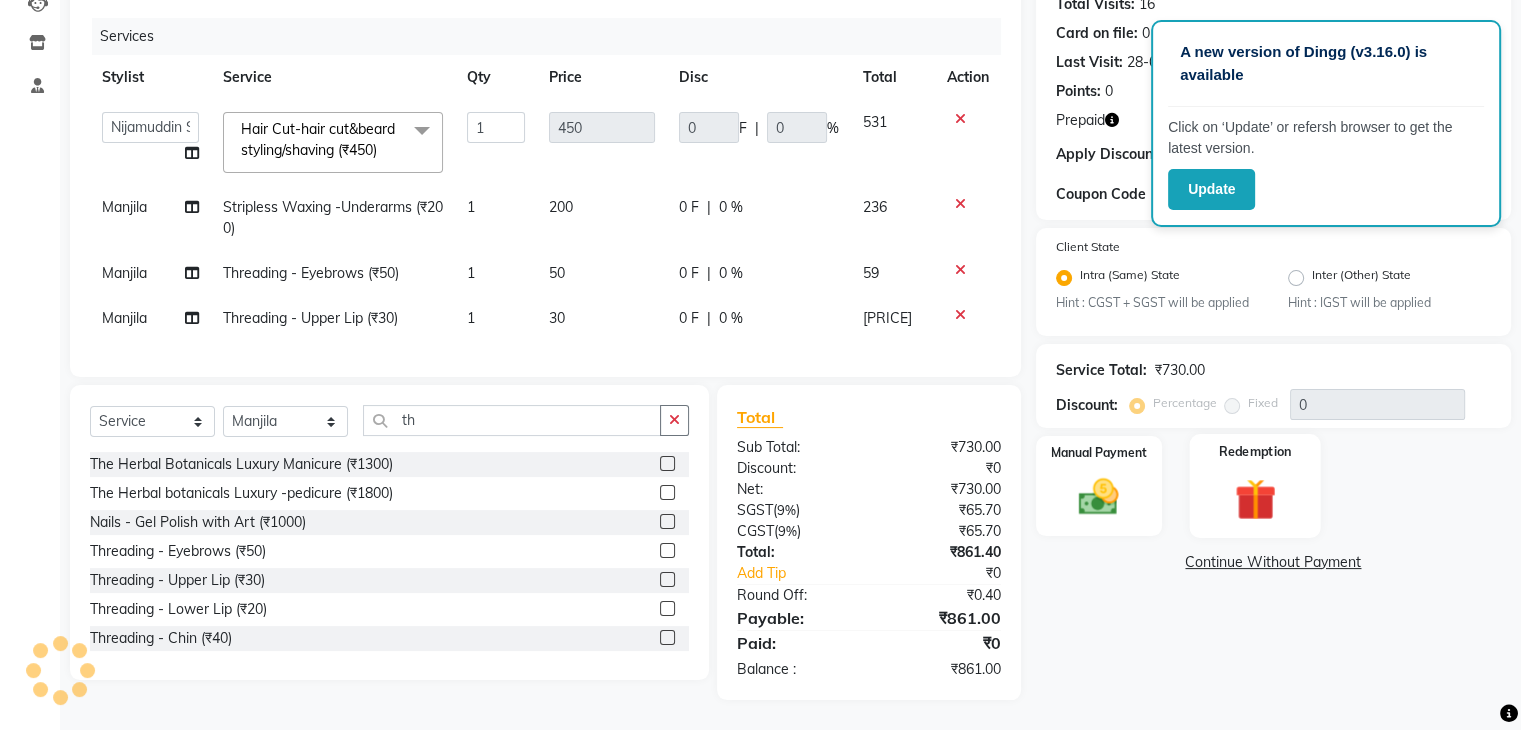 click on "Redemption" 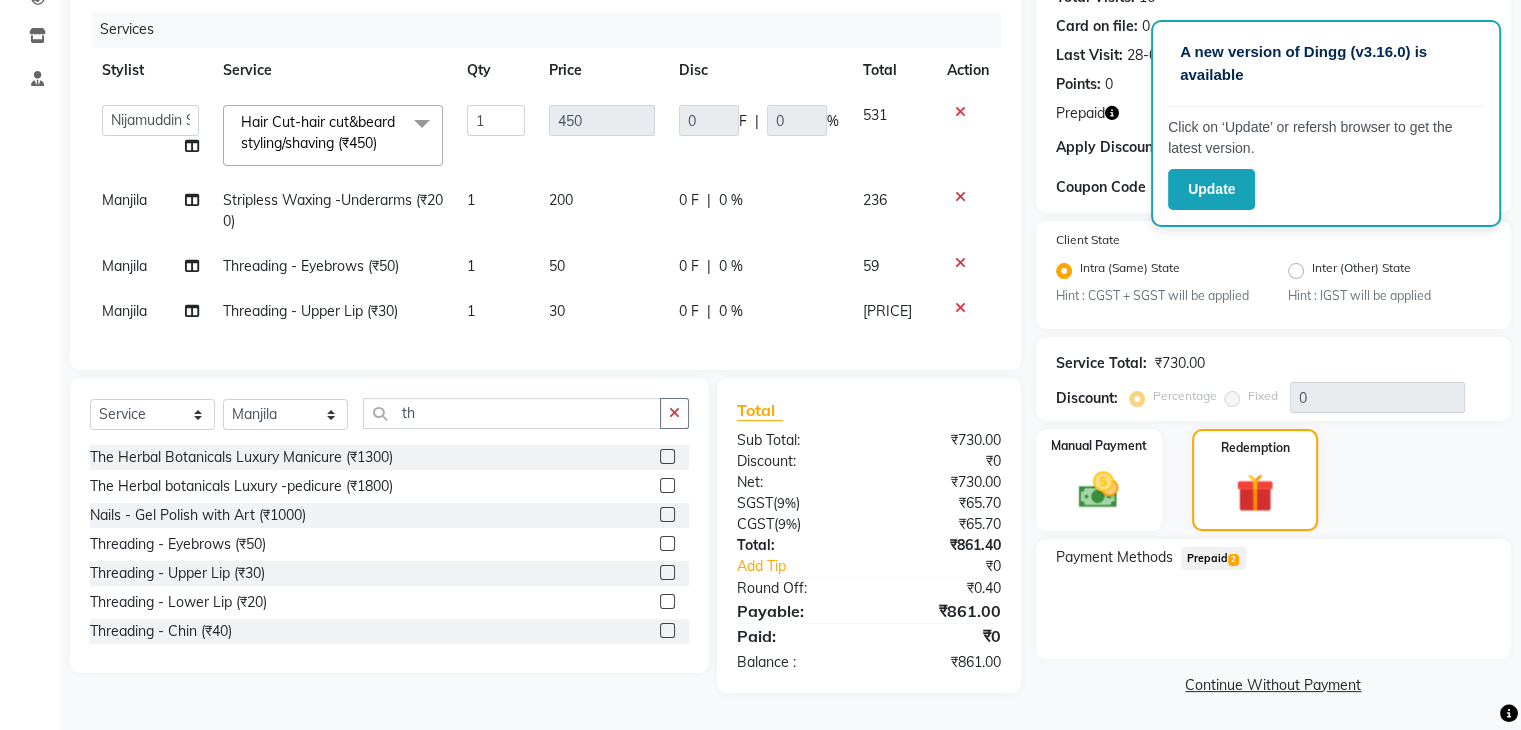 click on "Prepaid  2" 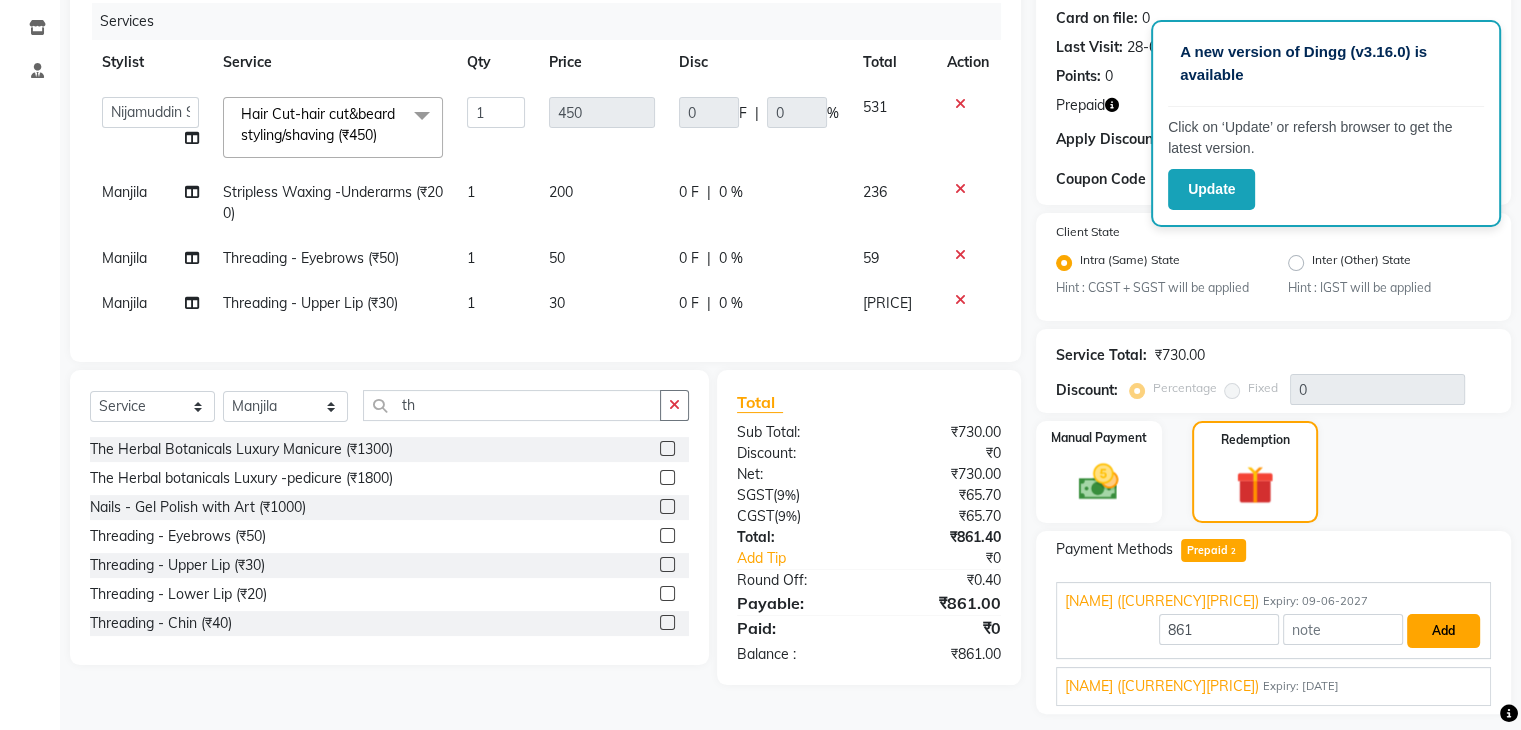 click on "Add" at bounding box center (1443, 631) 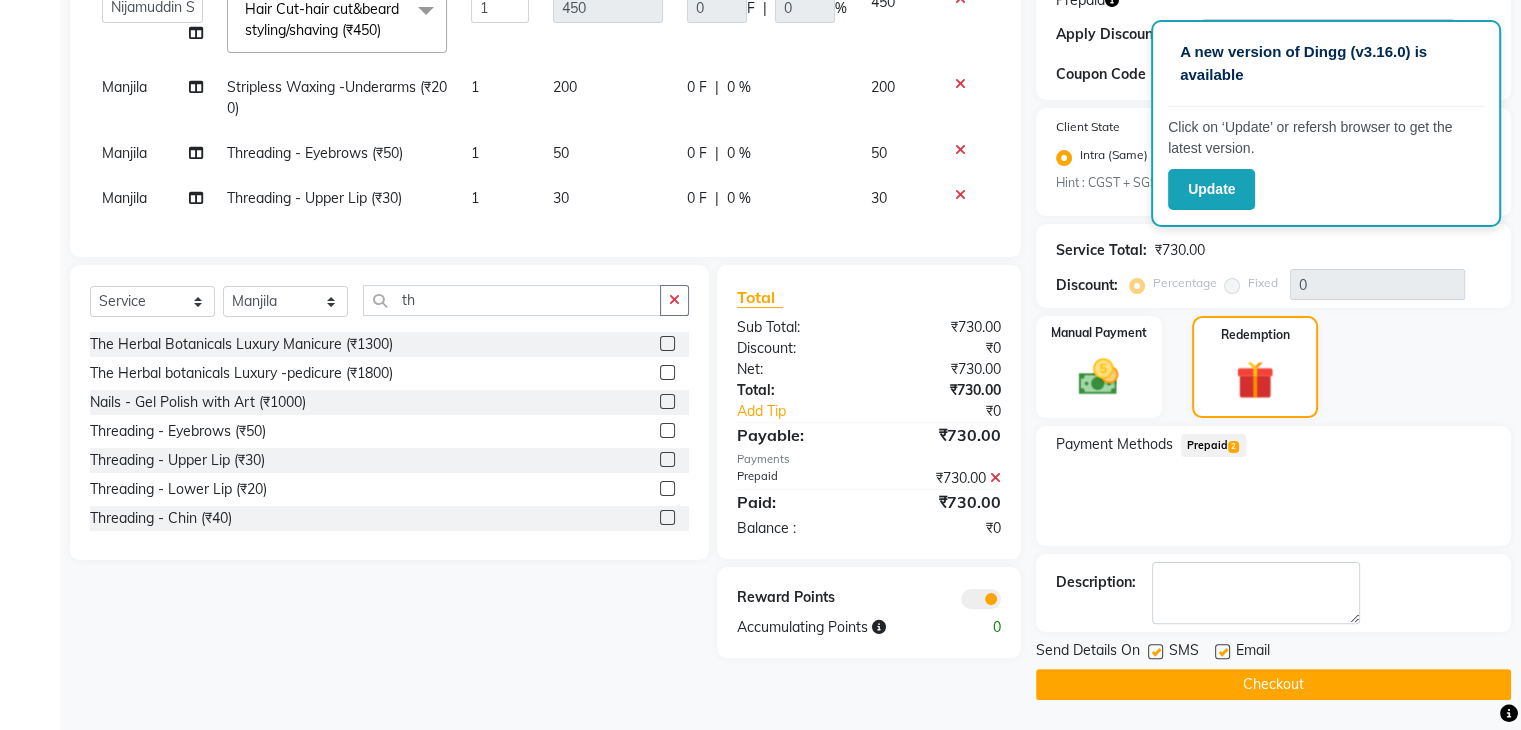 drag, startPoint x: 1056, startPoint y: 689, endPoint x: 582, endPoint y: 405, distance: 552.56854 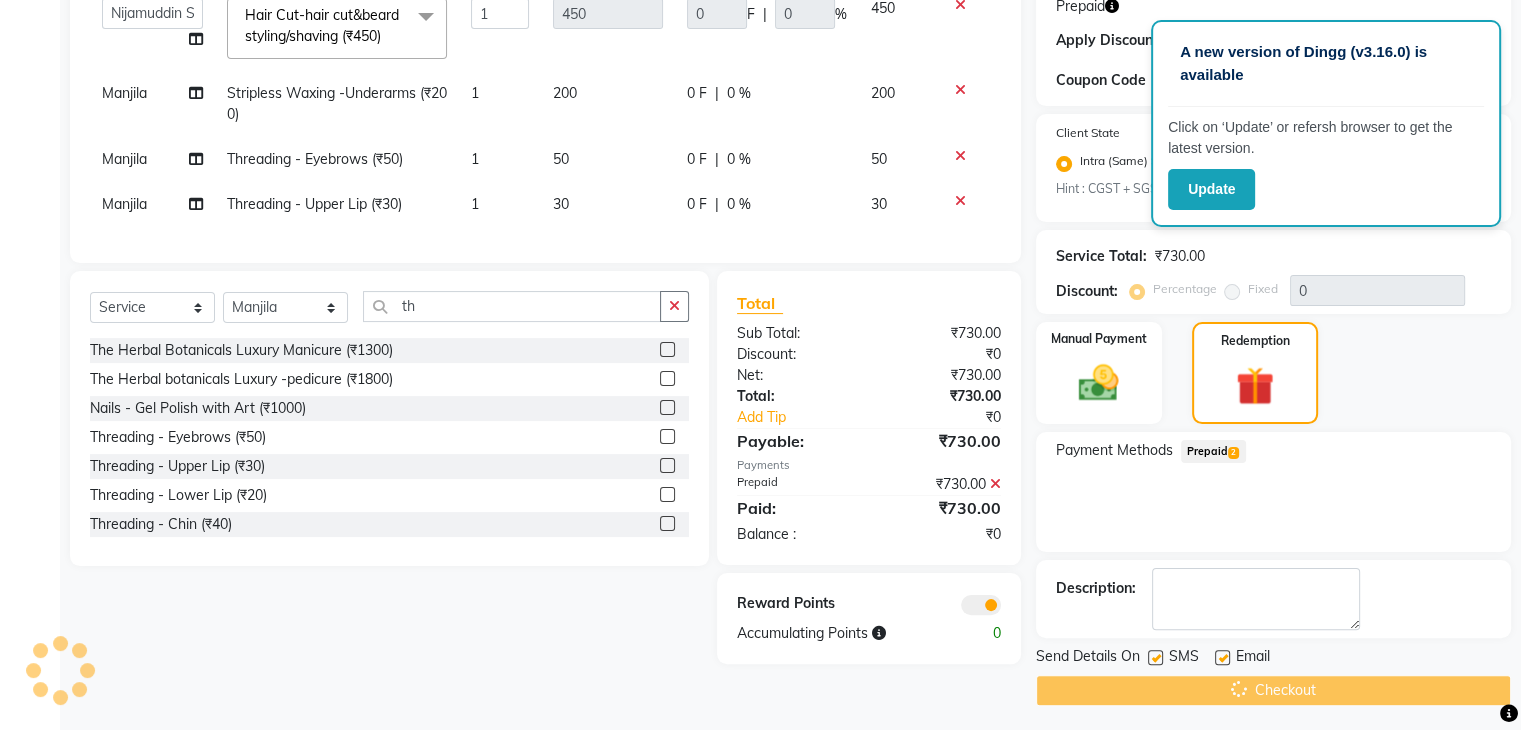 scroll, scrollTop: 151, scrollLeft: 0, axis: vertical 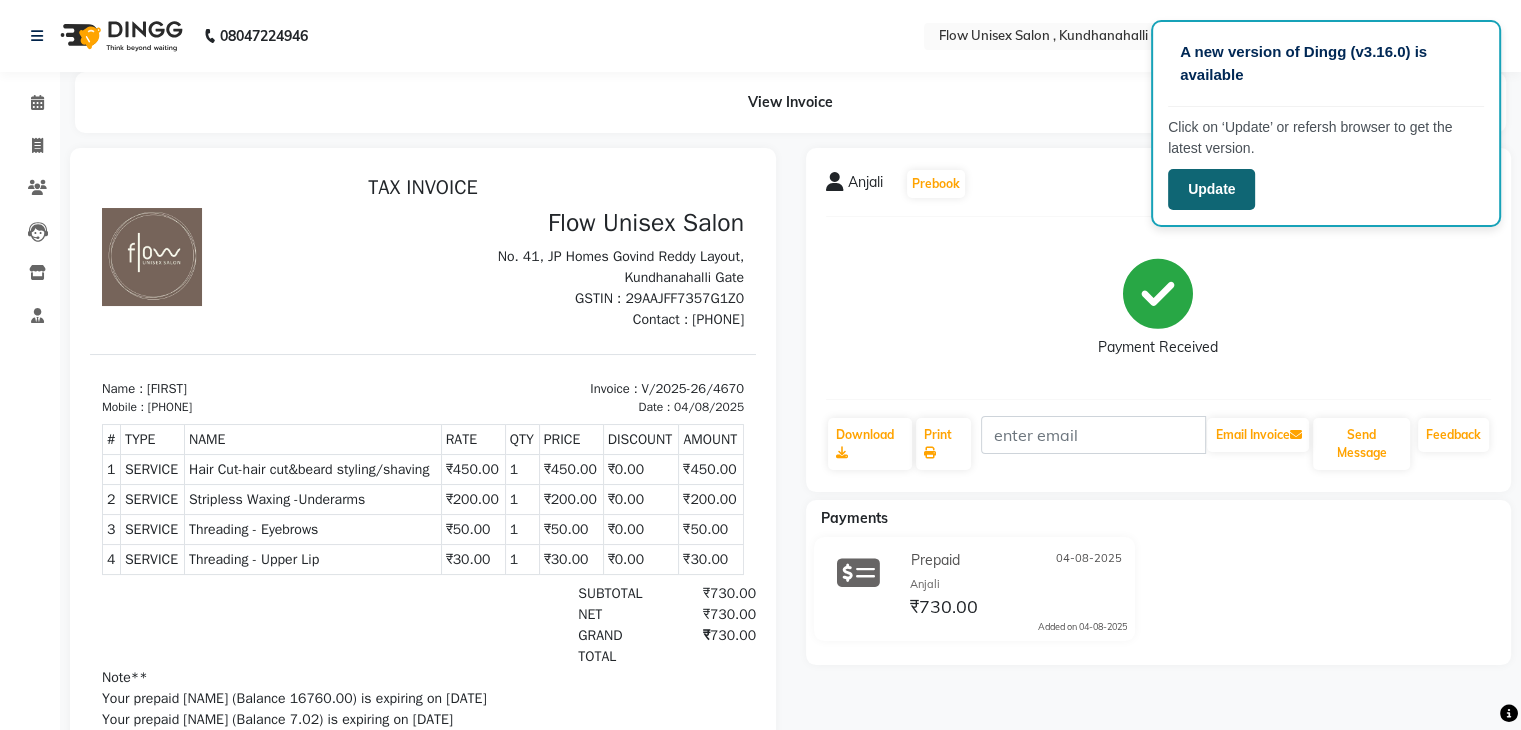 click on "Update" 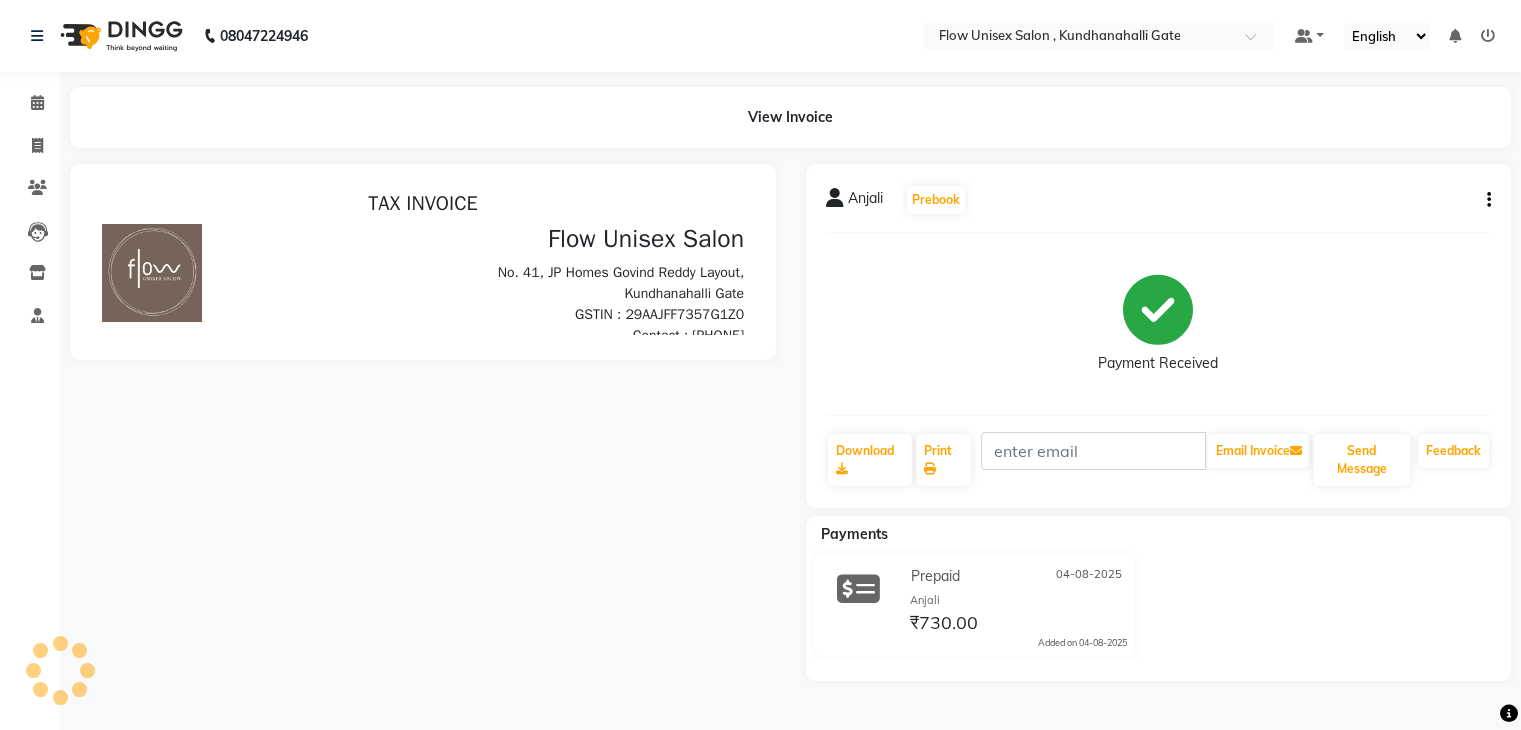 scroll, scrollTop: 0, scrollLeft: 0, axis: both 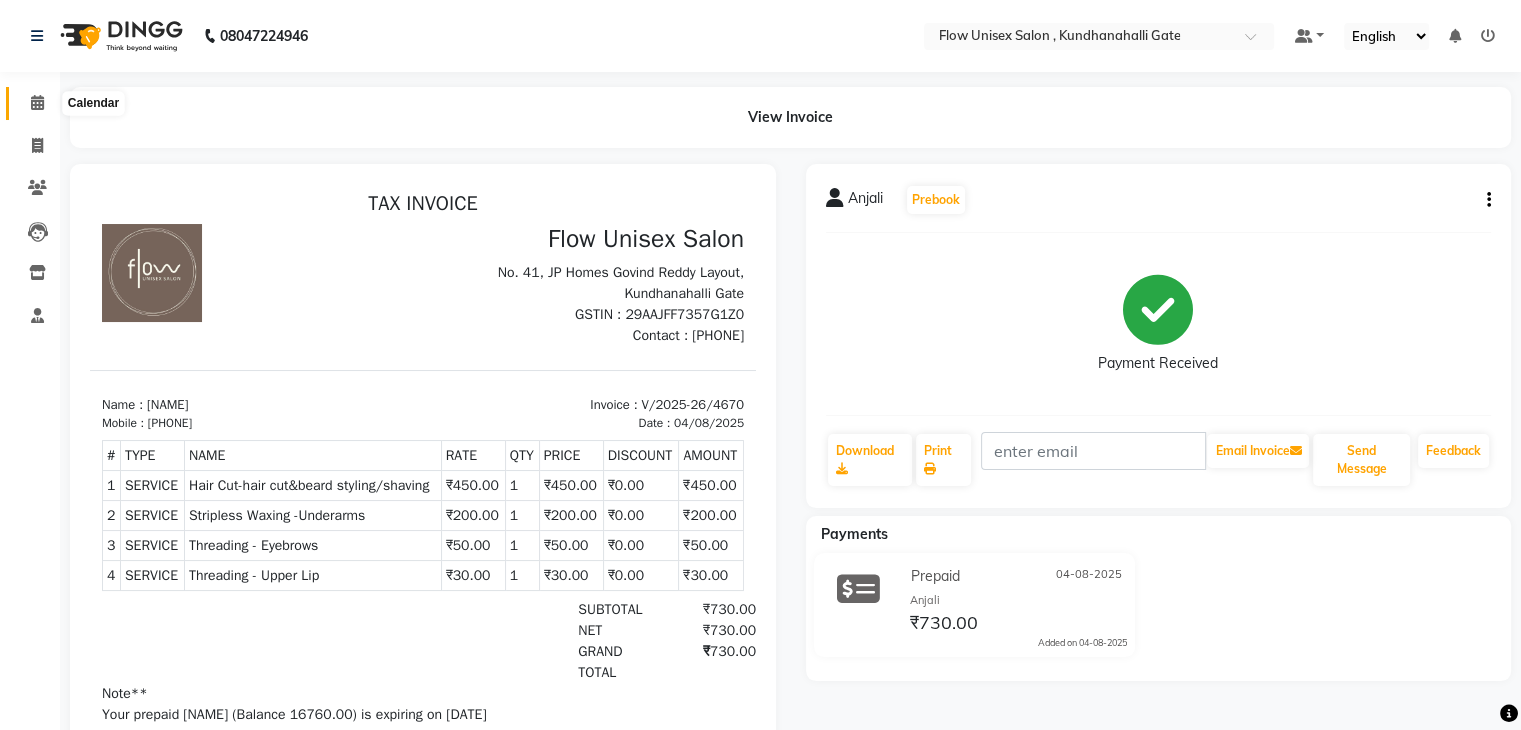 click 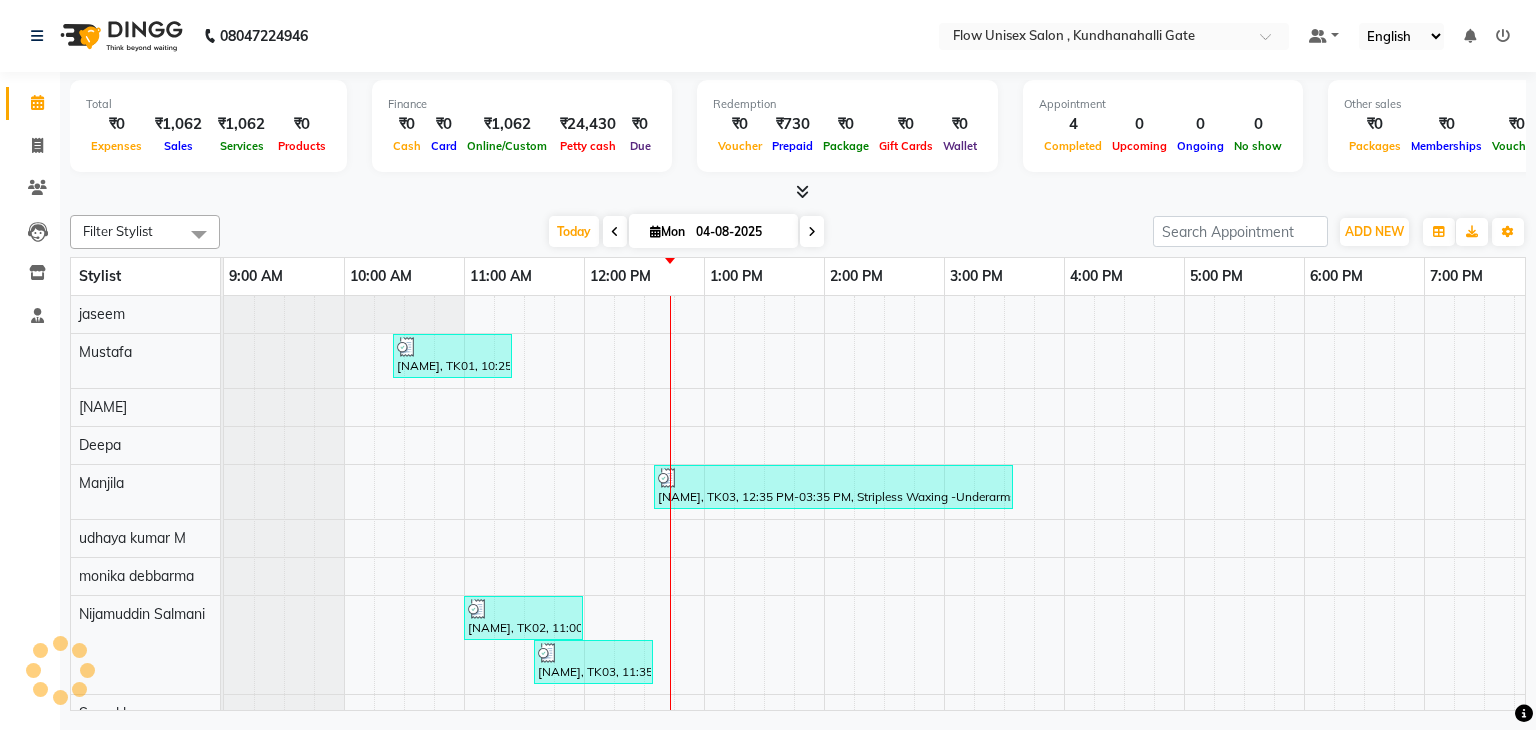 scroll, scrollTop: 0, scrollLeft: 0, axis: both 